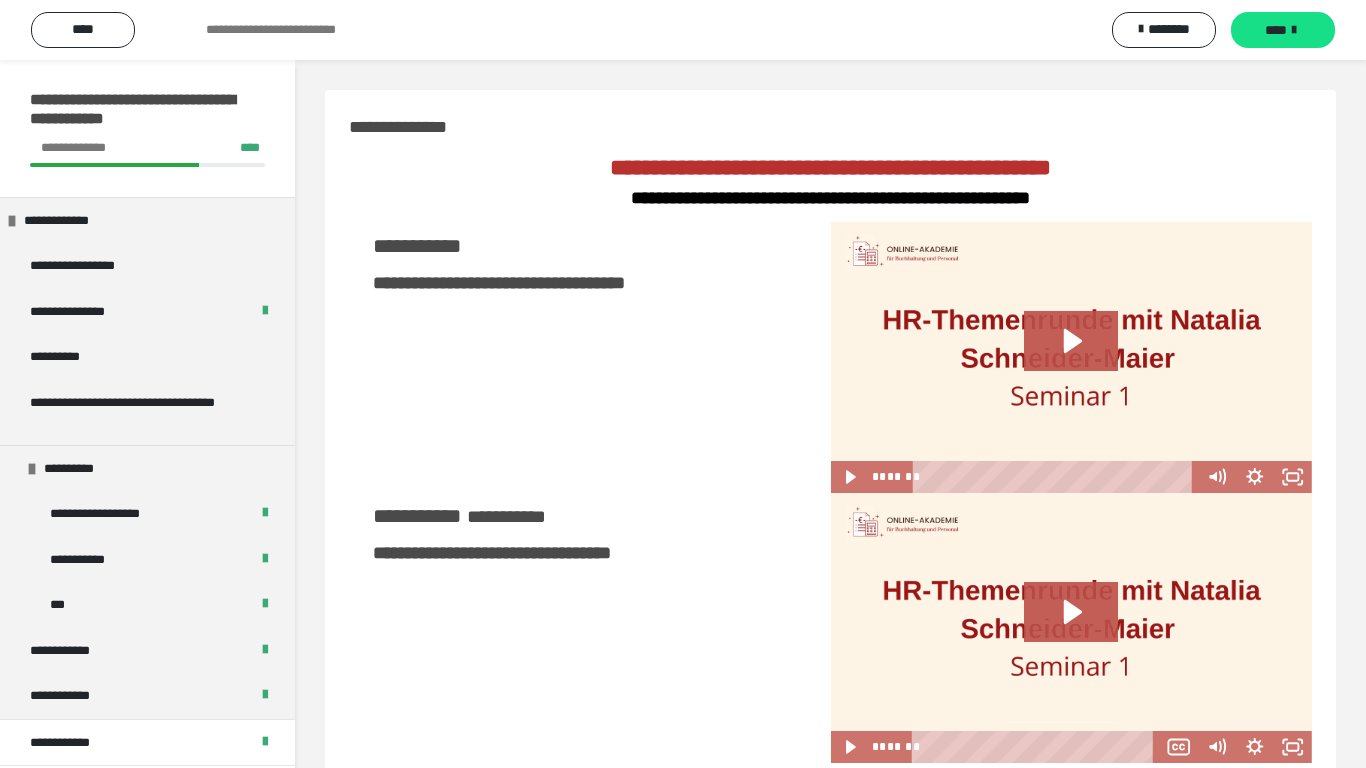 scroll, scrollTop: 1185, scrollLeft: 0, axis: vertical 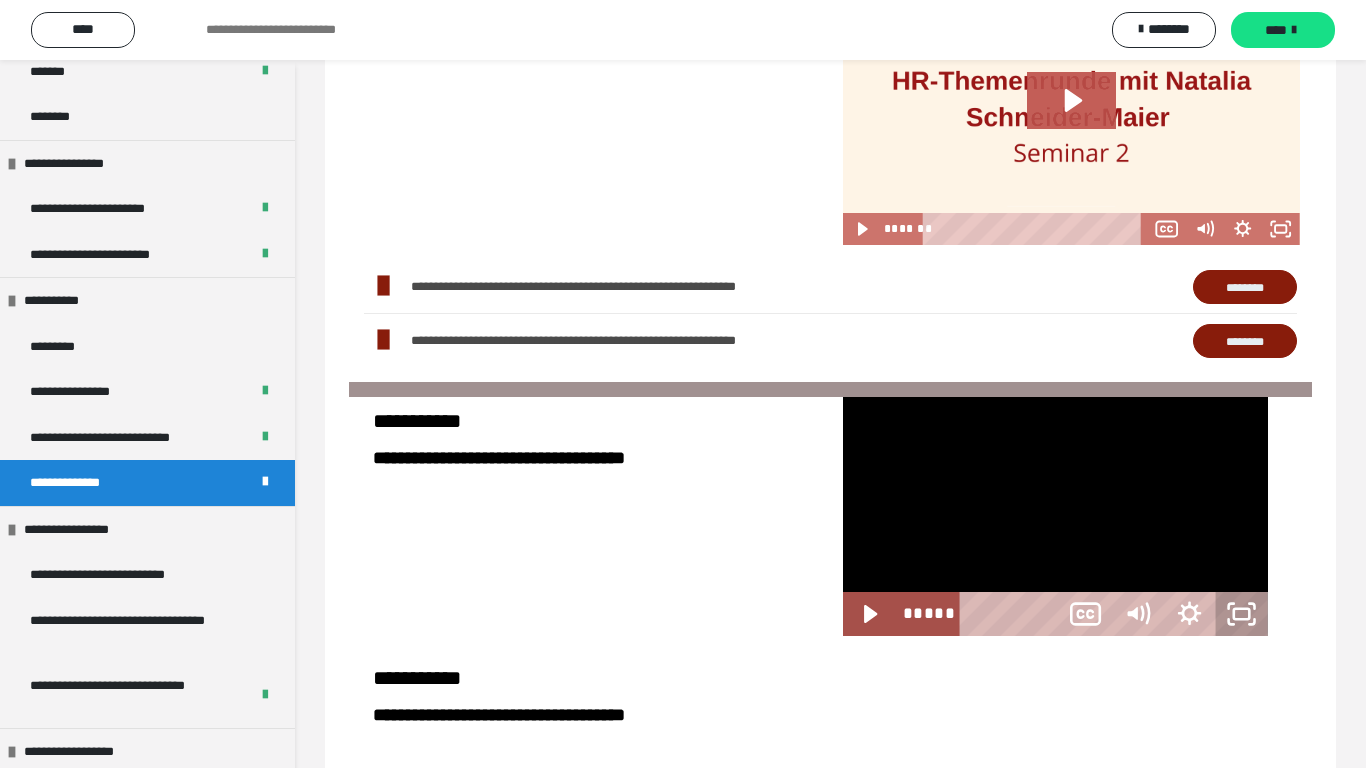 click 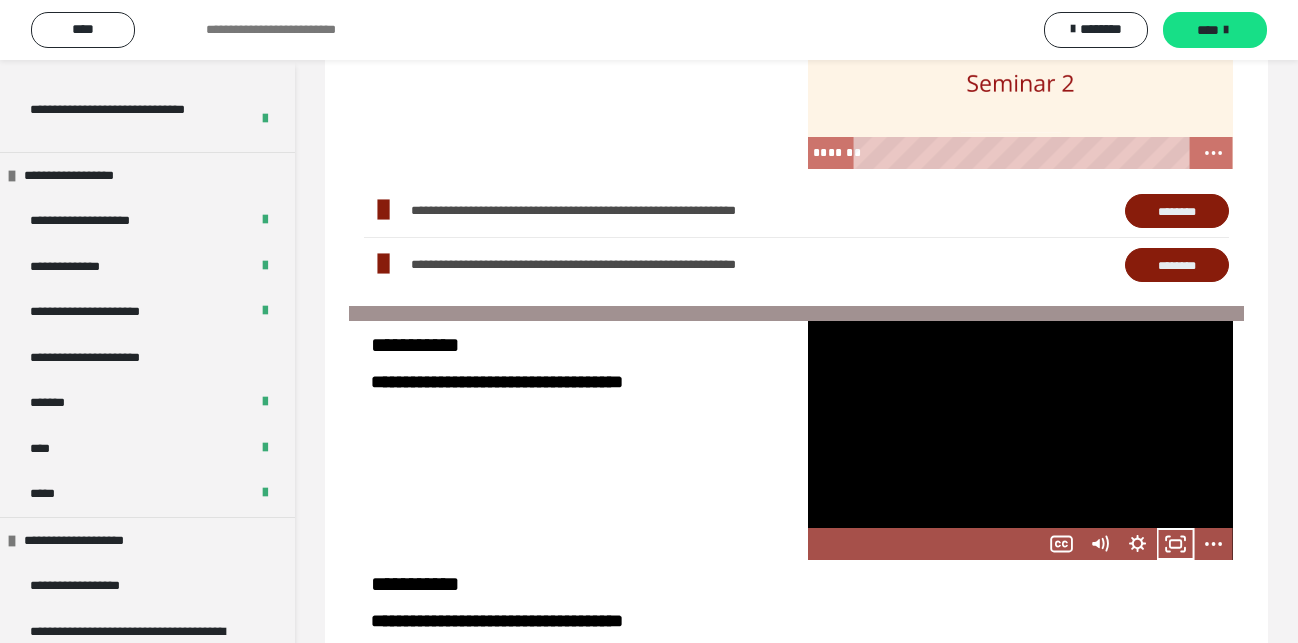 scroll, scrollTop: 2506, scrollLeft: 0, axis: vertical 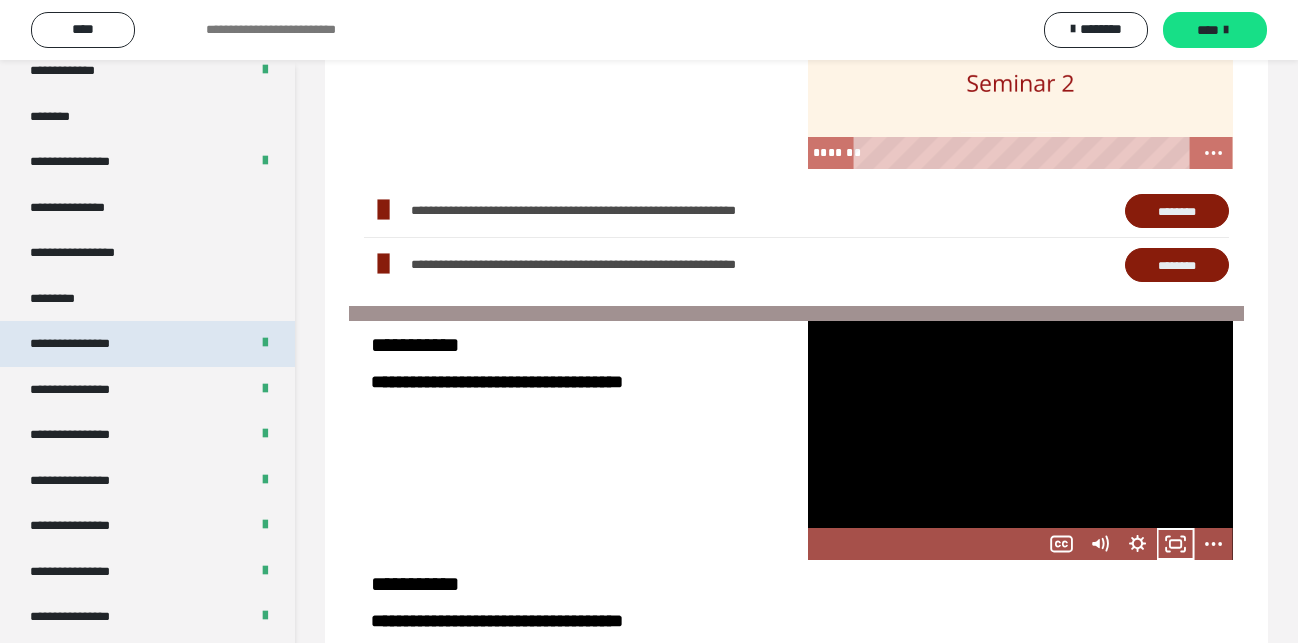 click on "**********" at bounding box center [85, 344] 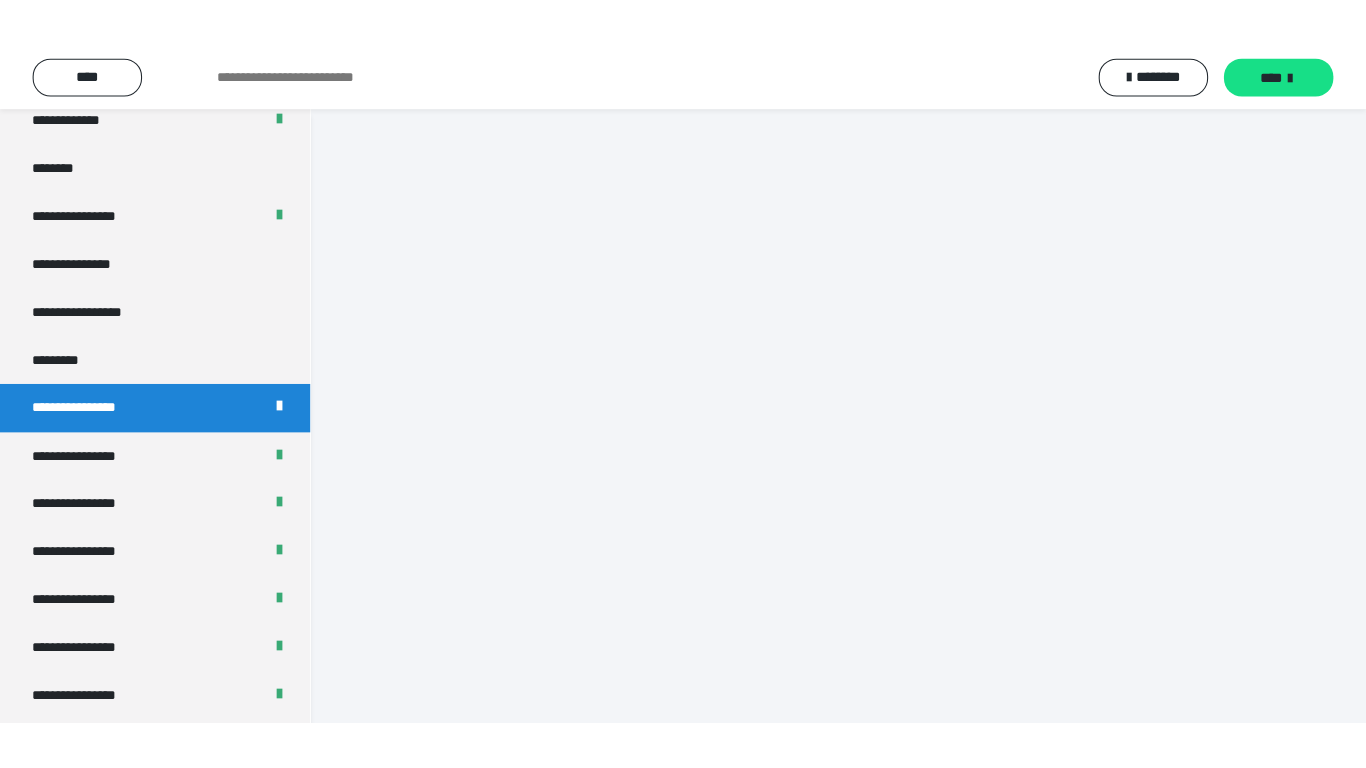 scroll, scrollTop: 60, scrollLeft: 0, axis: vertical 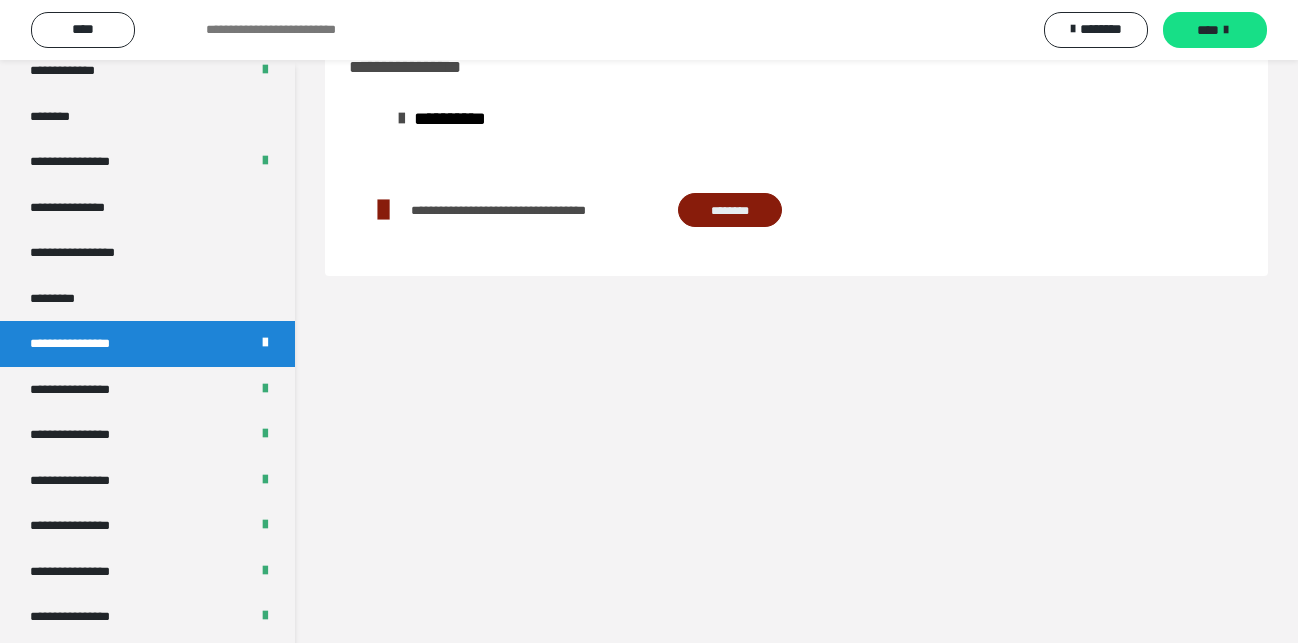 click on "**********" at bounding box center [85, 344] 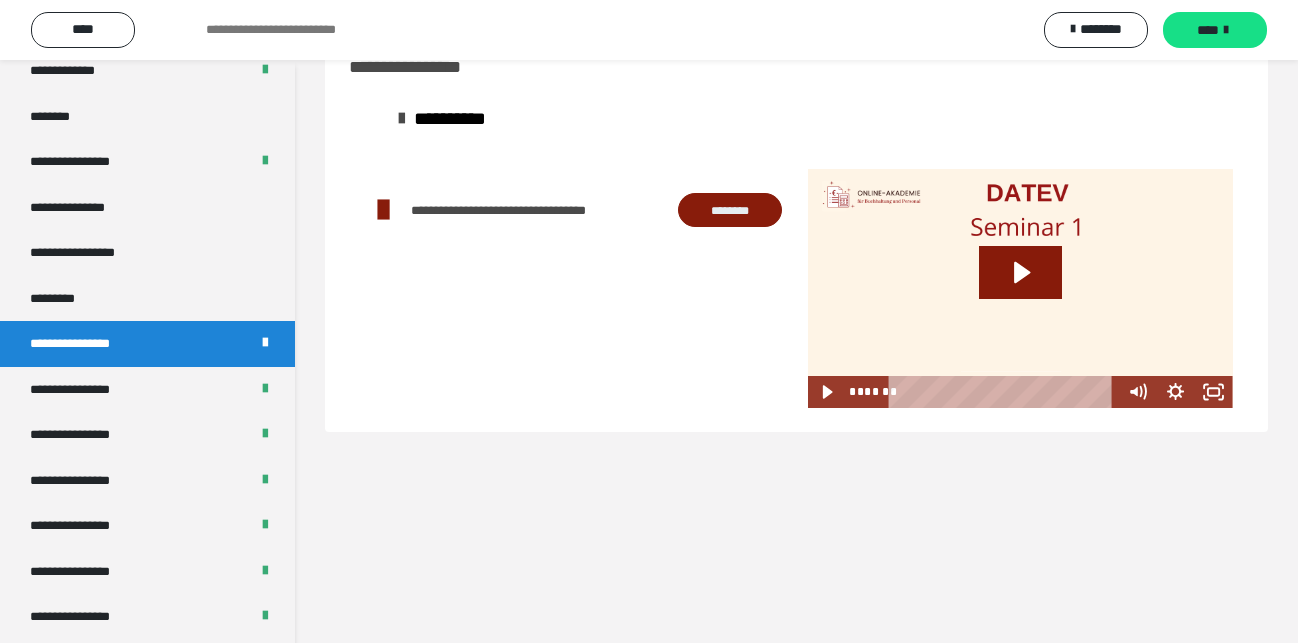 click on "**********" at bounding box center [796, 321] 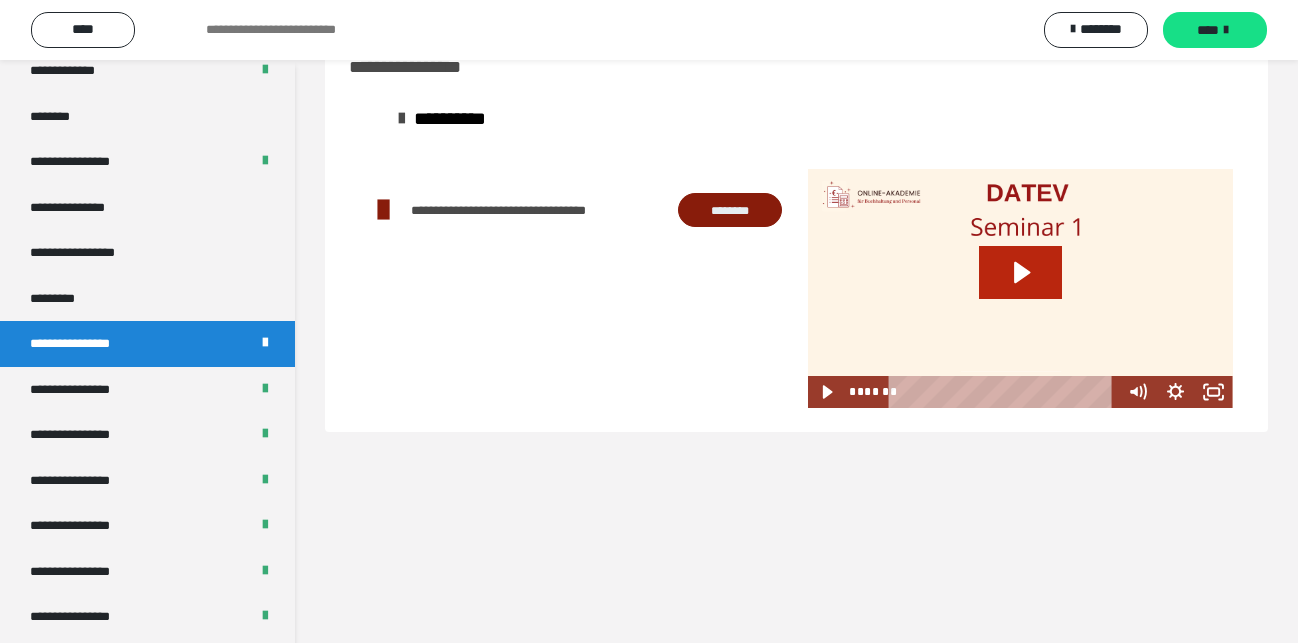 click 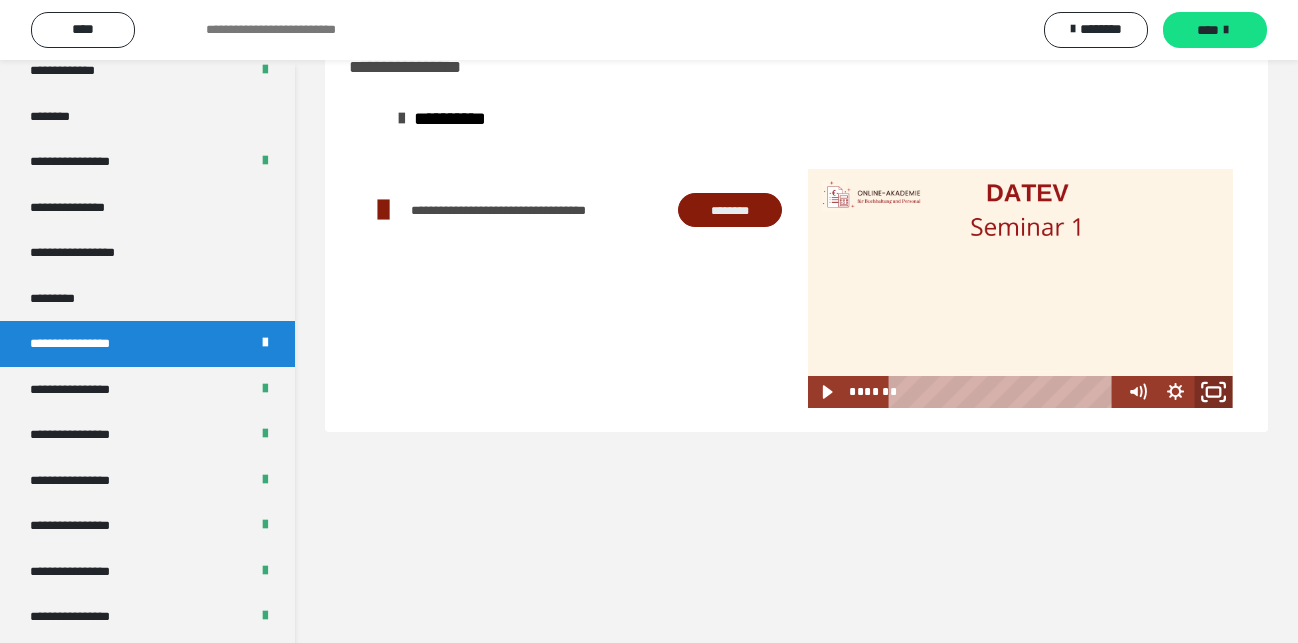click 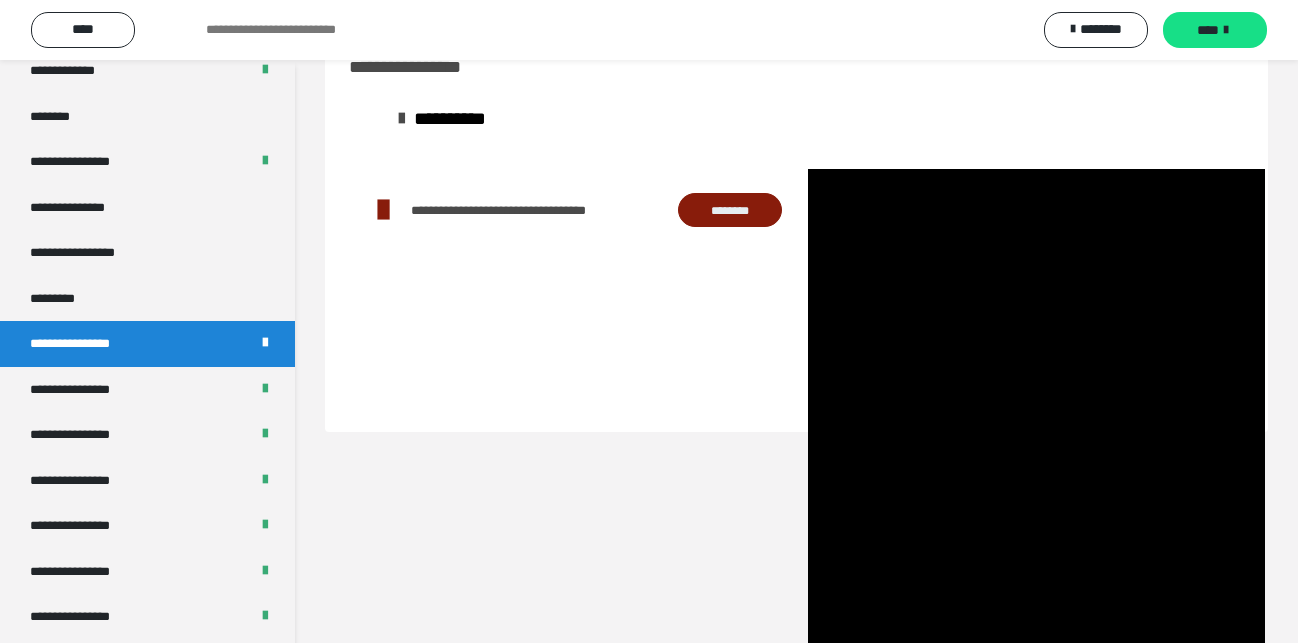 scroll, scrollTop: 2428, scrollLeft: 0, axis: vertical 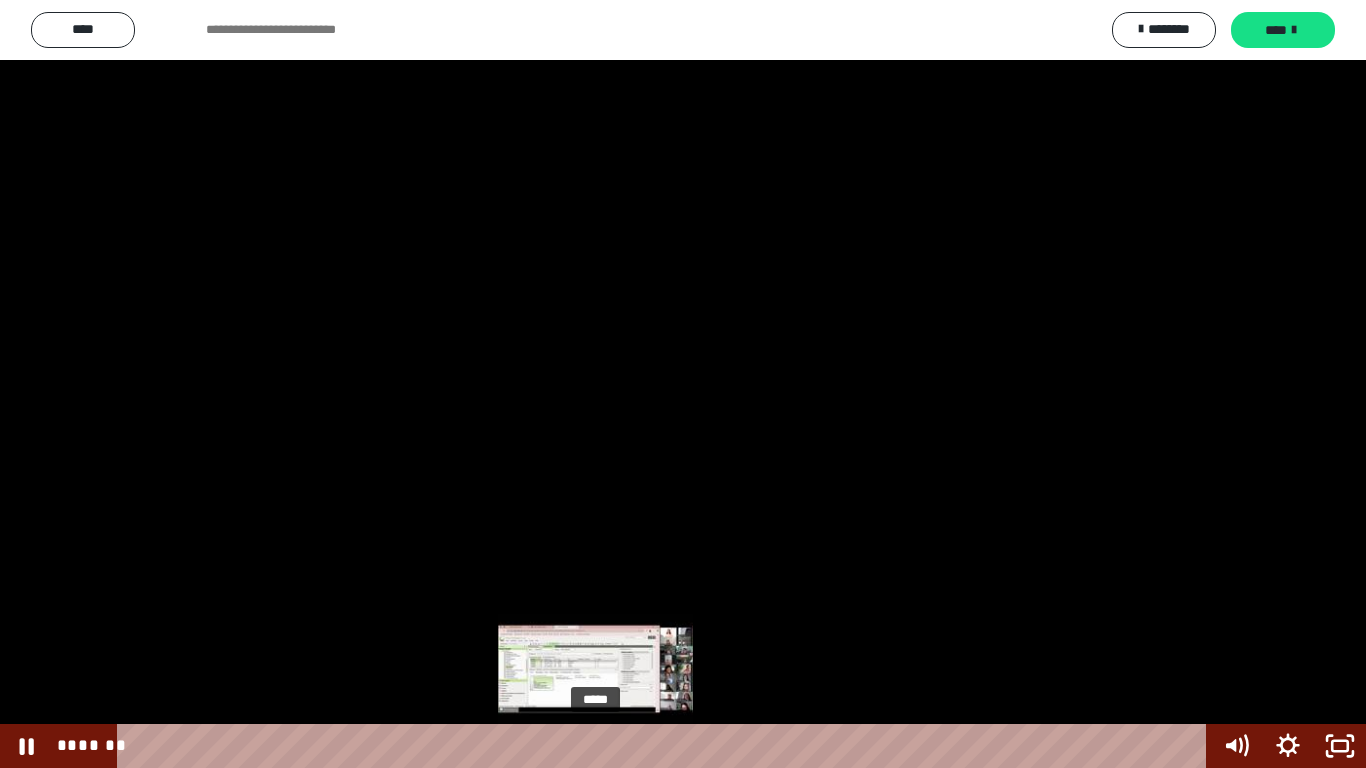 click on "*****" at bounding box center (666, 746) 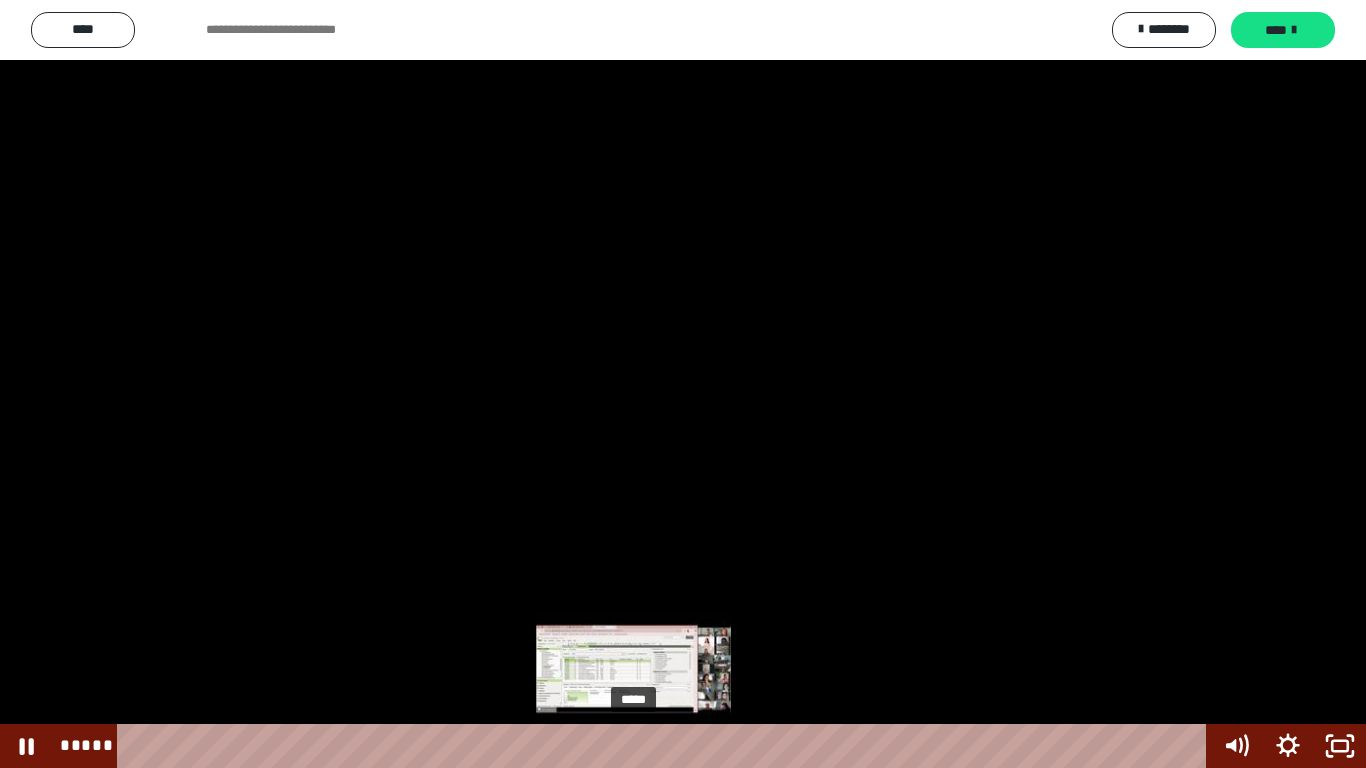 click on "*****" at bounding box center (666, 746) 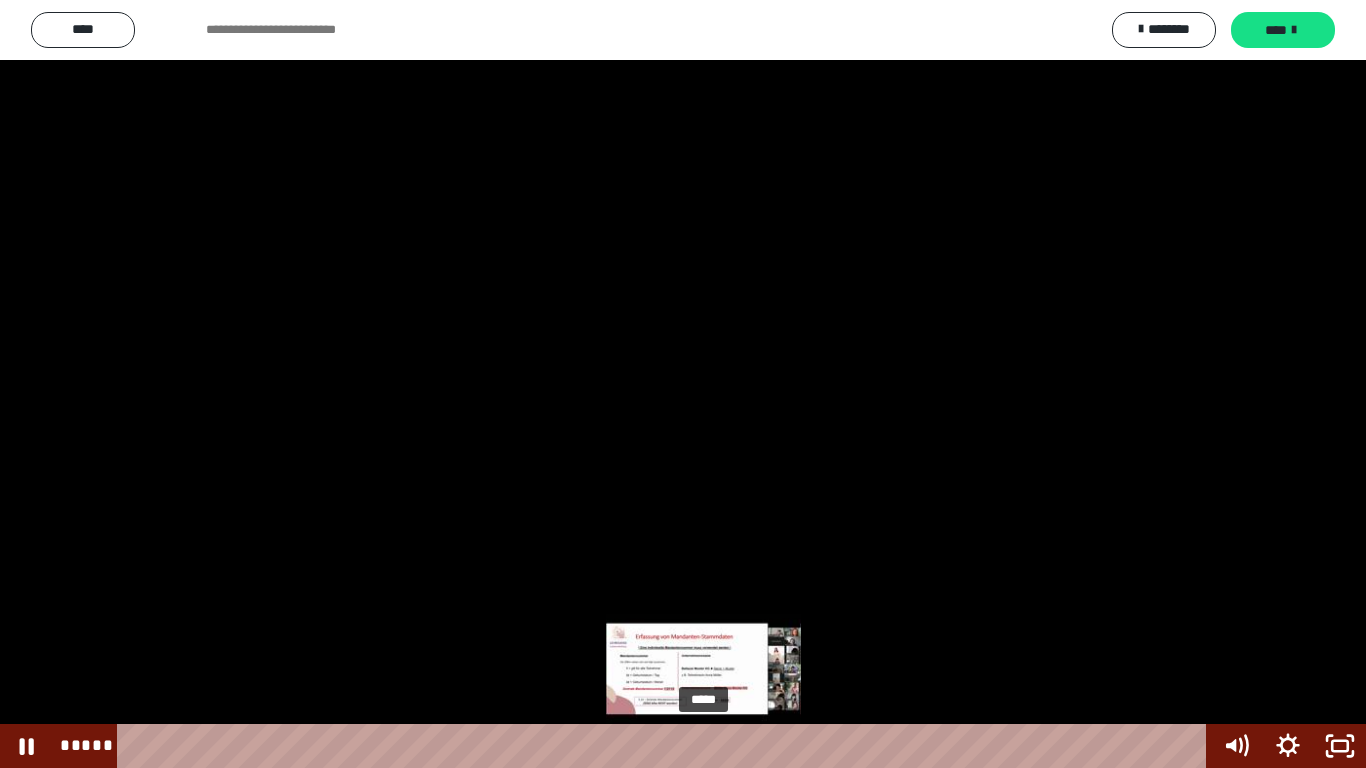 click on "*****" at bounding box center [666, 746] 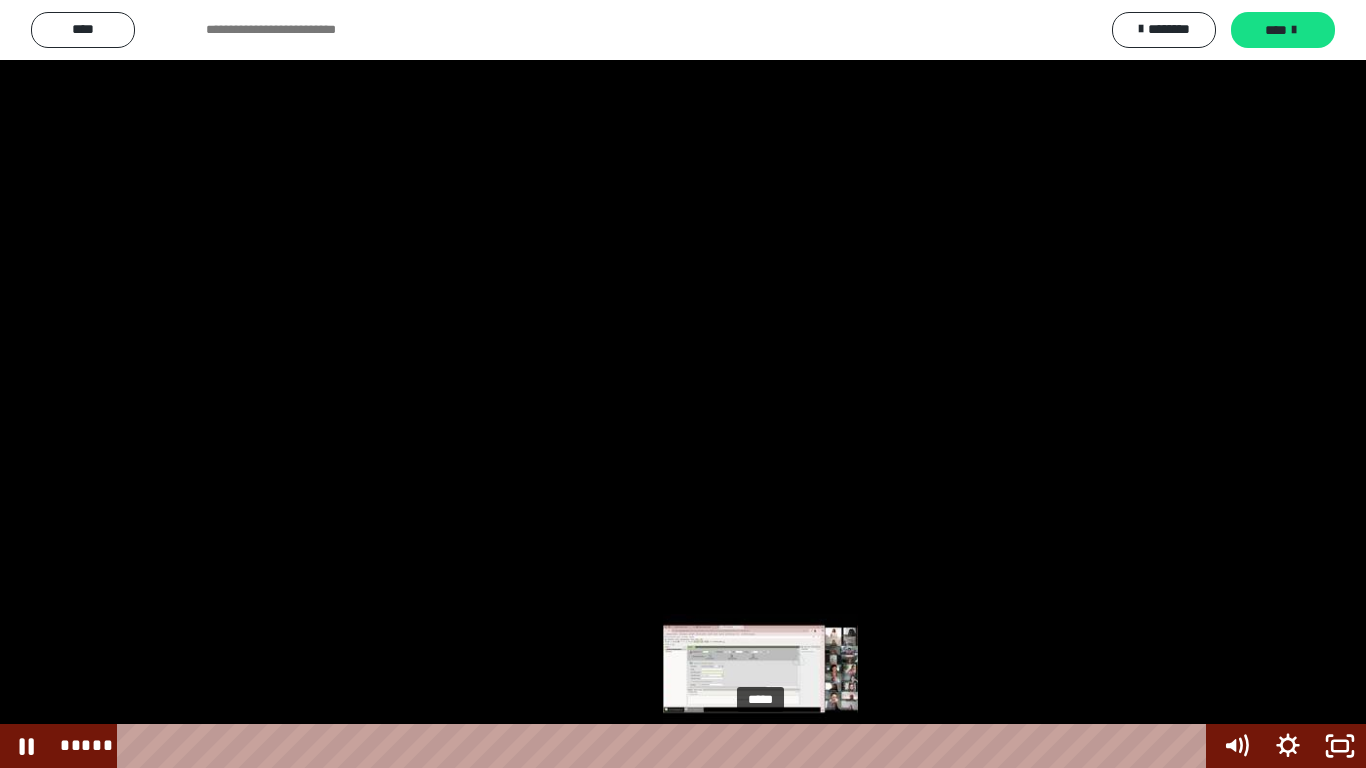 click on "*****" at bounding box center (666, 746) 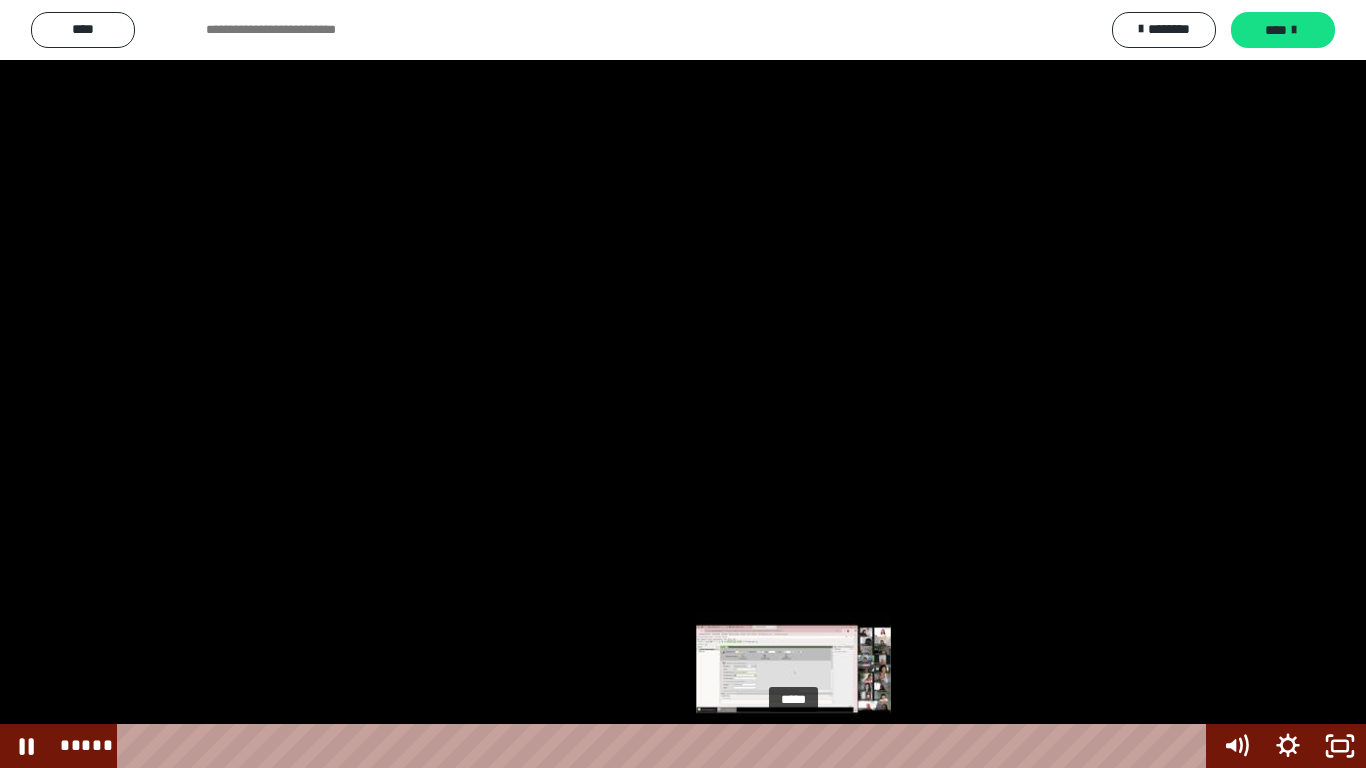 click on "*****" at bounding box center [666, 746] 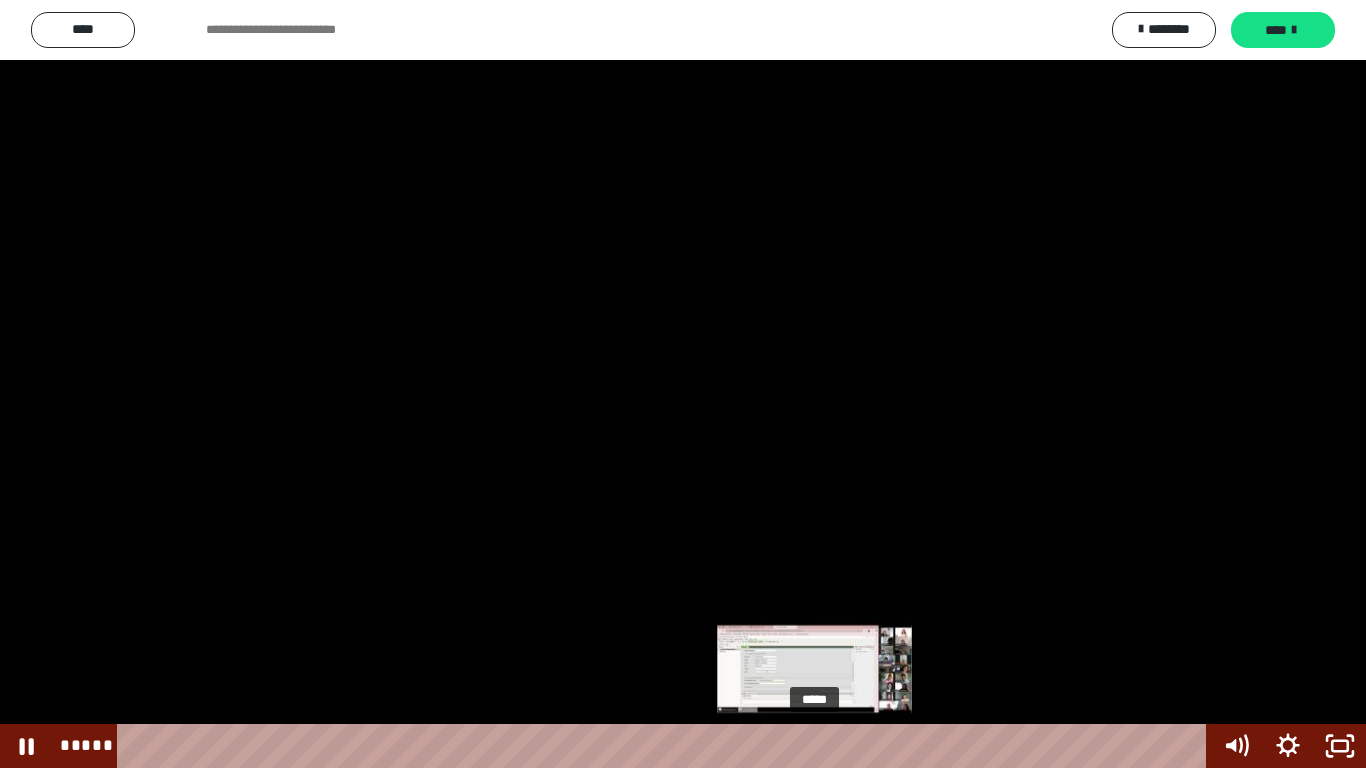click on "*****" at bounding box center [666, 746] 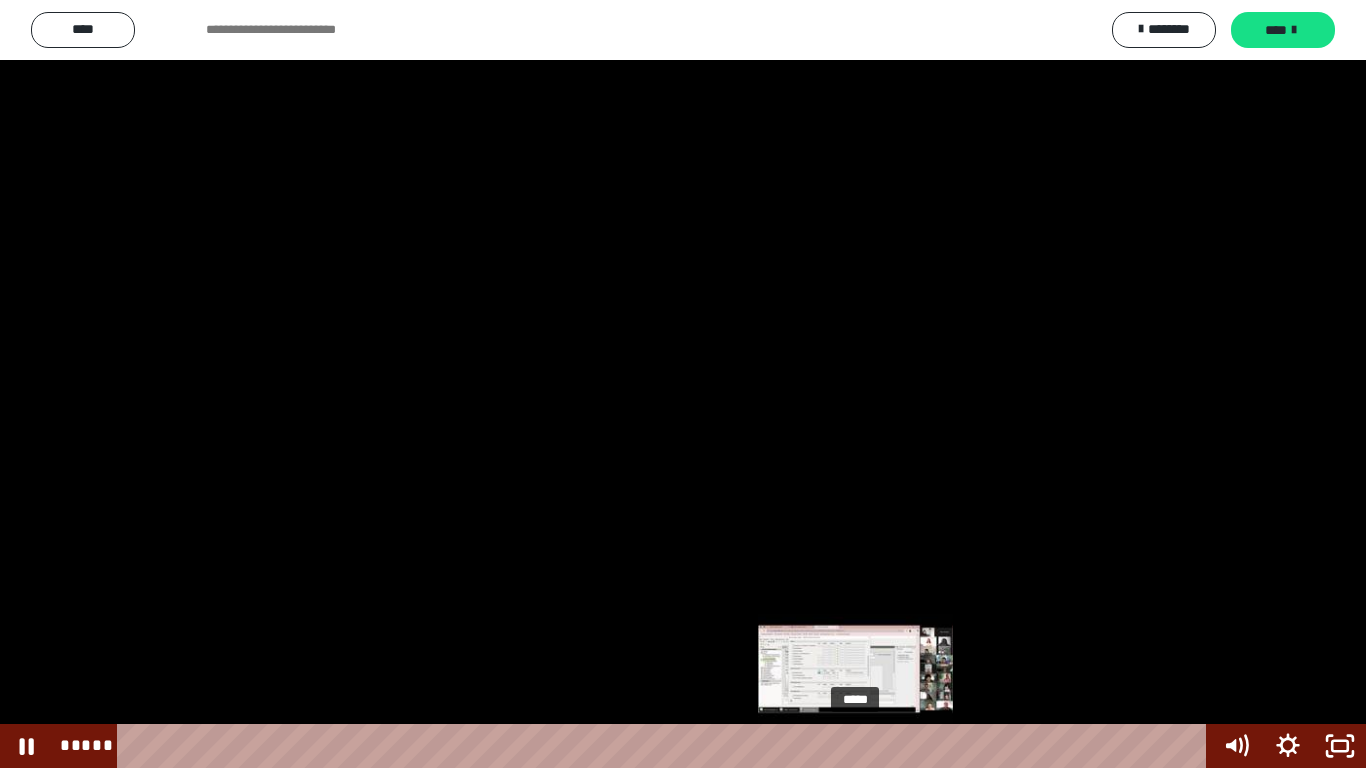 click on "*****" at bounding box center (666, 746) 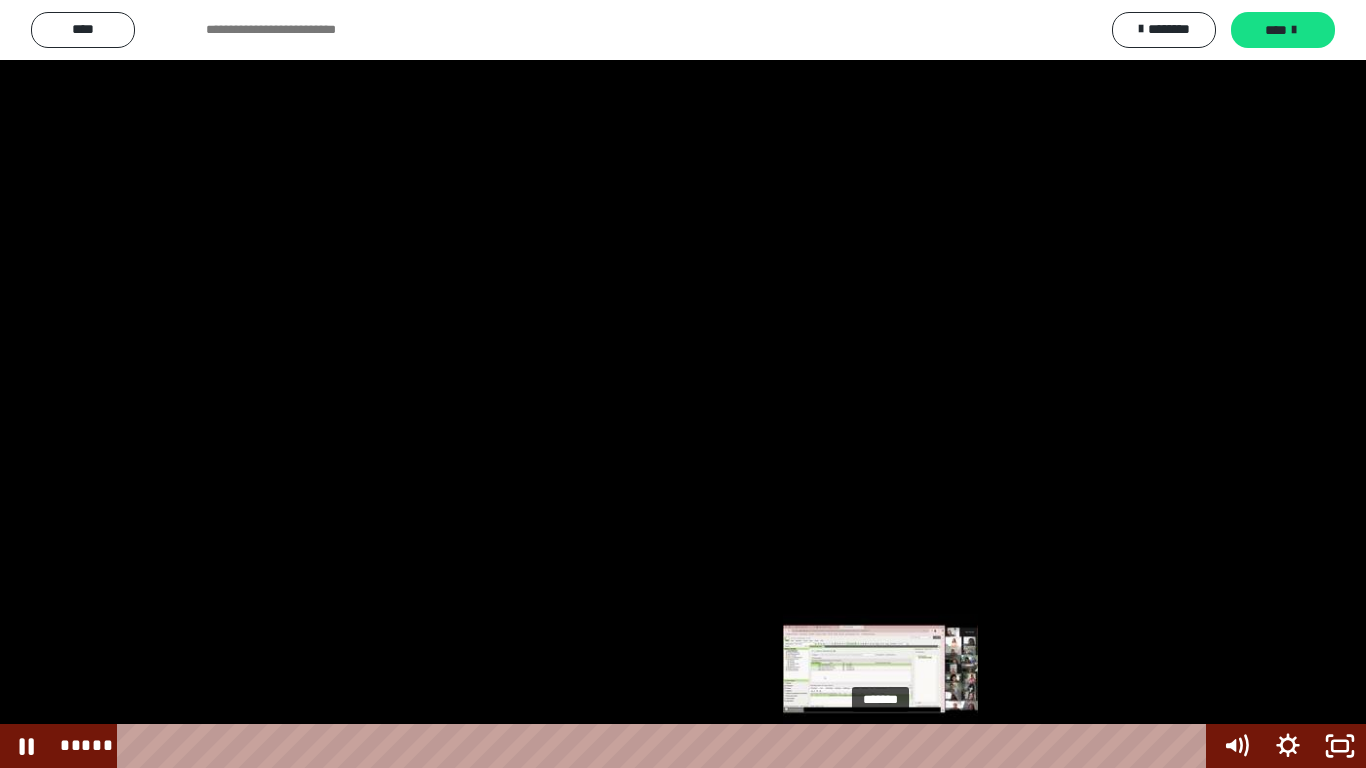 click on "*******" at bounding box center (666, 746) 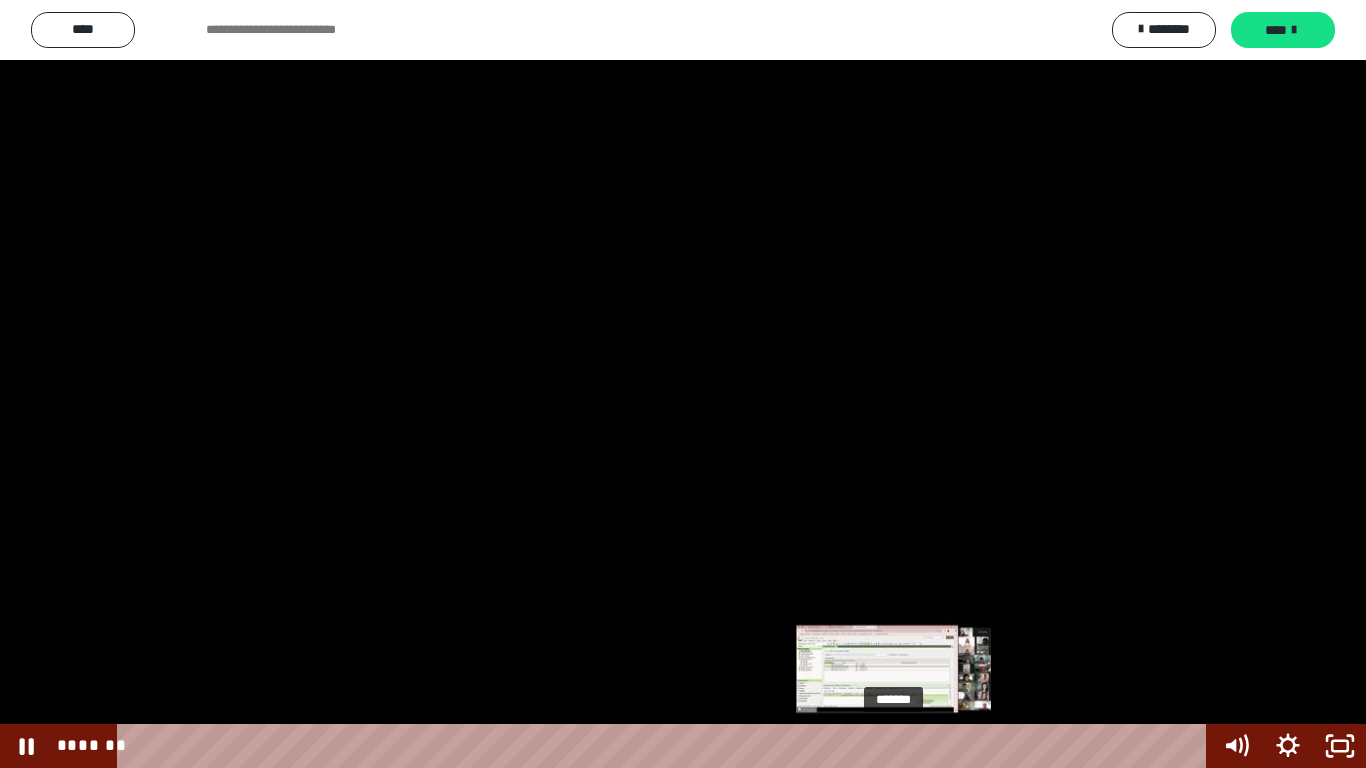 click on "*******" at bounding box center [666, 746] 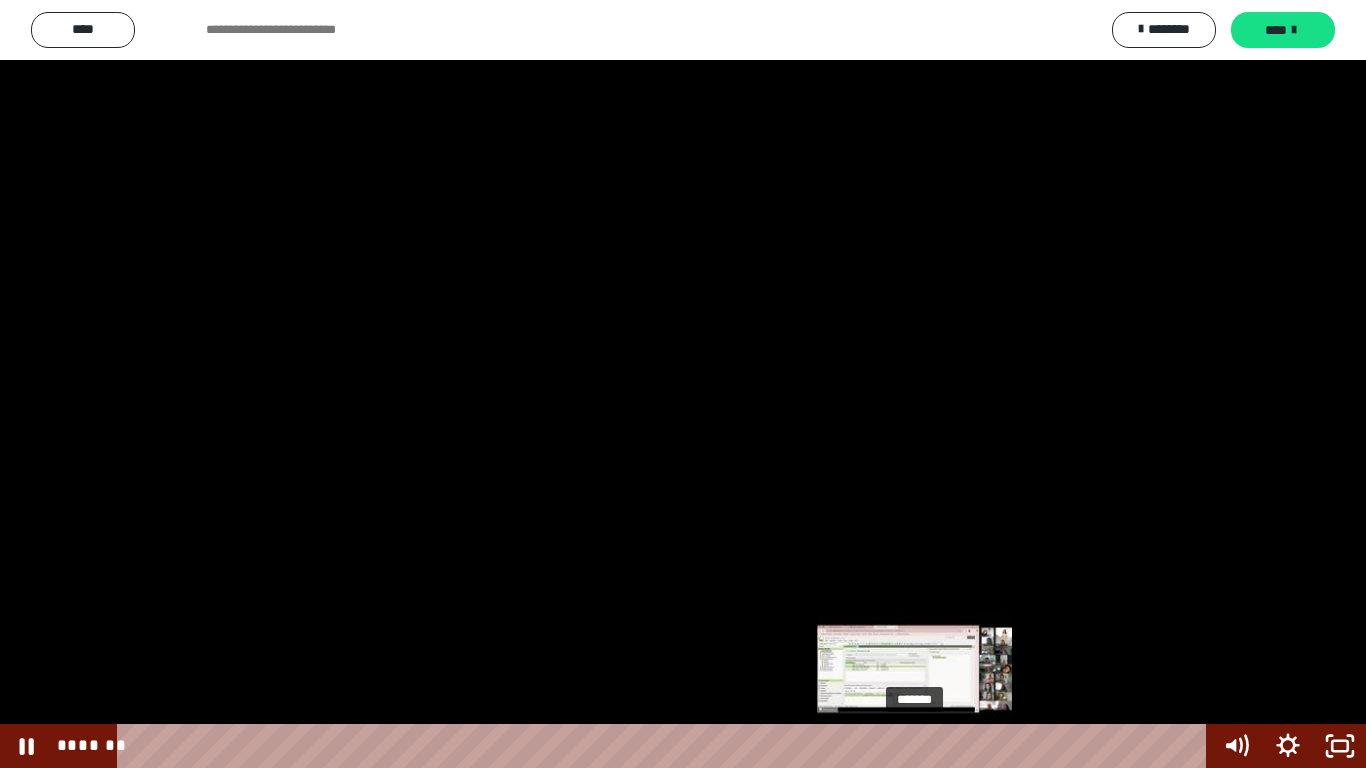 click on "*******" at bounding box center [666, 746] 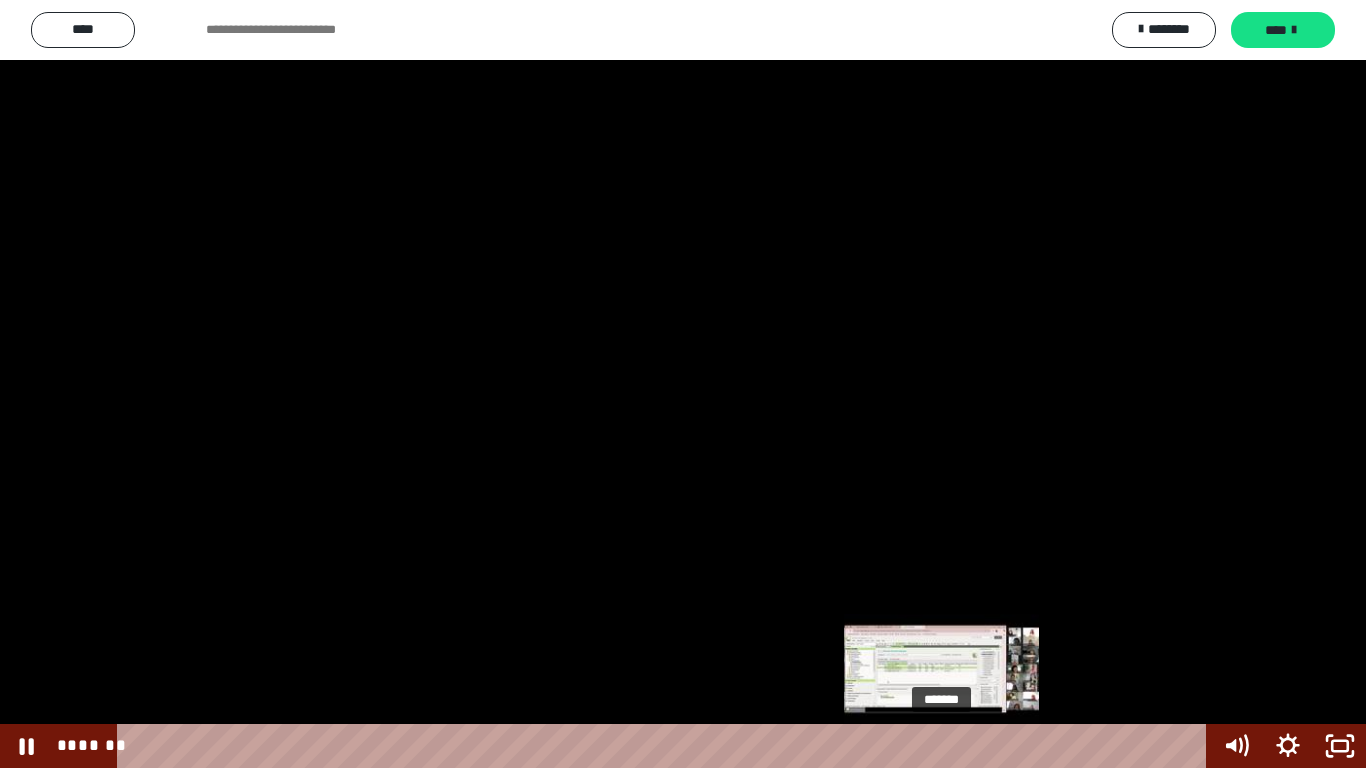 click on "*******" at bounding box center (666, 746) 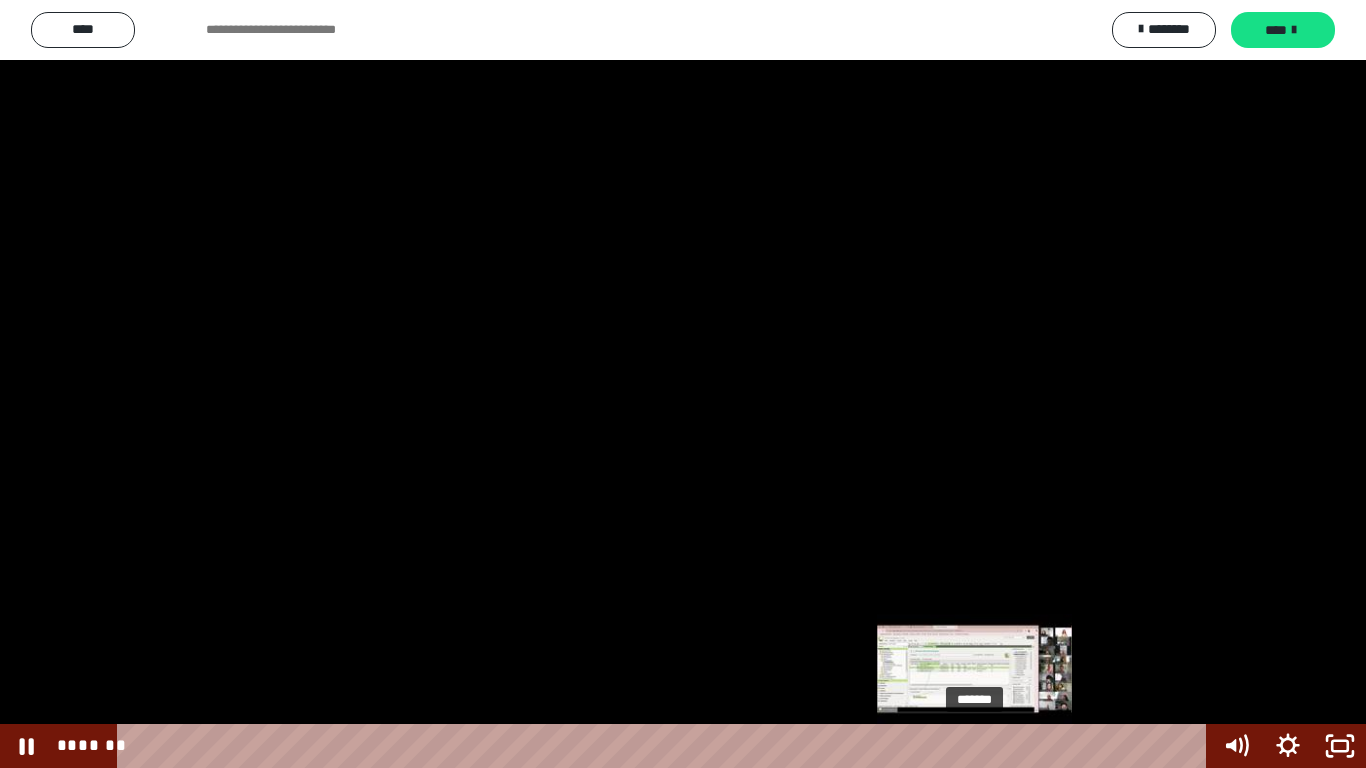 click on "*******" at bounding box center (666, 746) 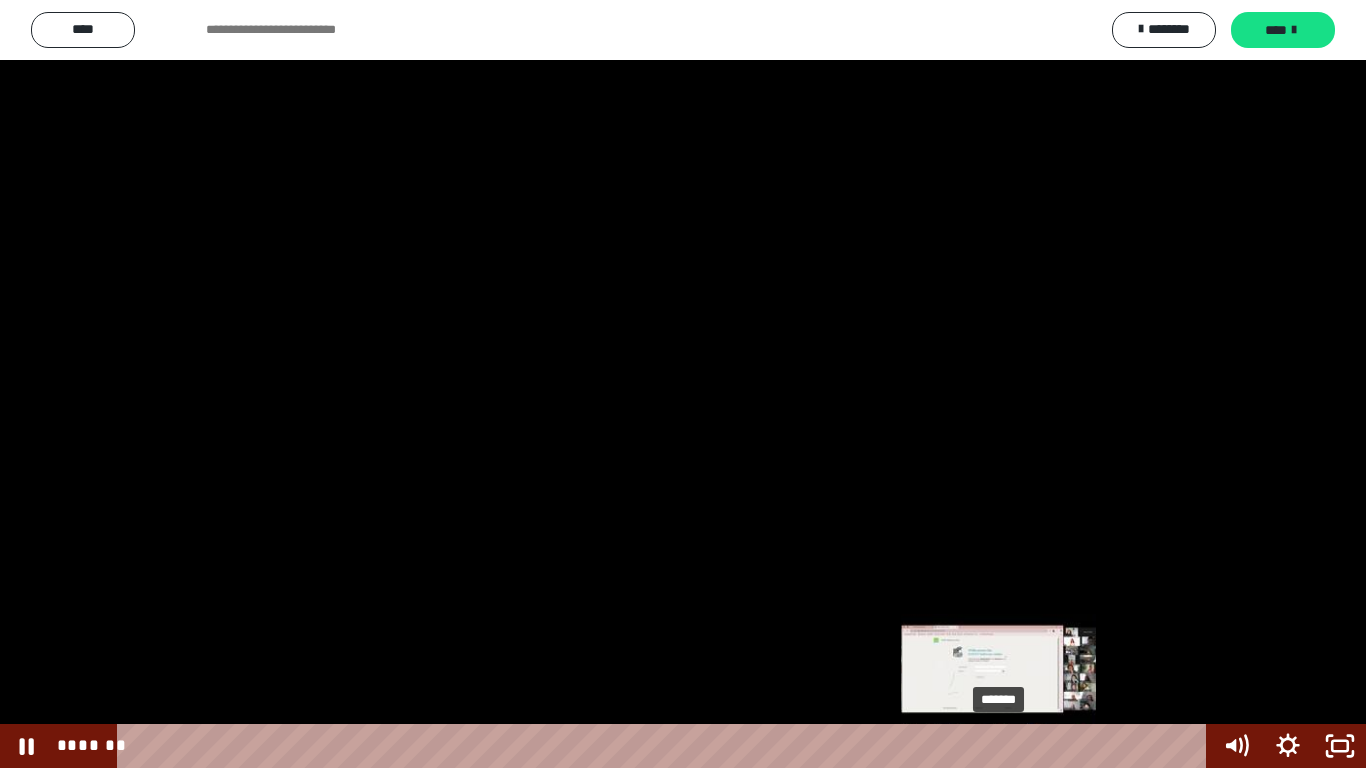 click on "*******" at bounding box center [666, 746] 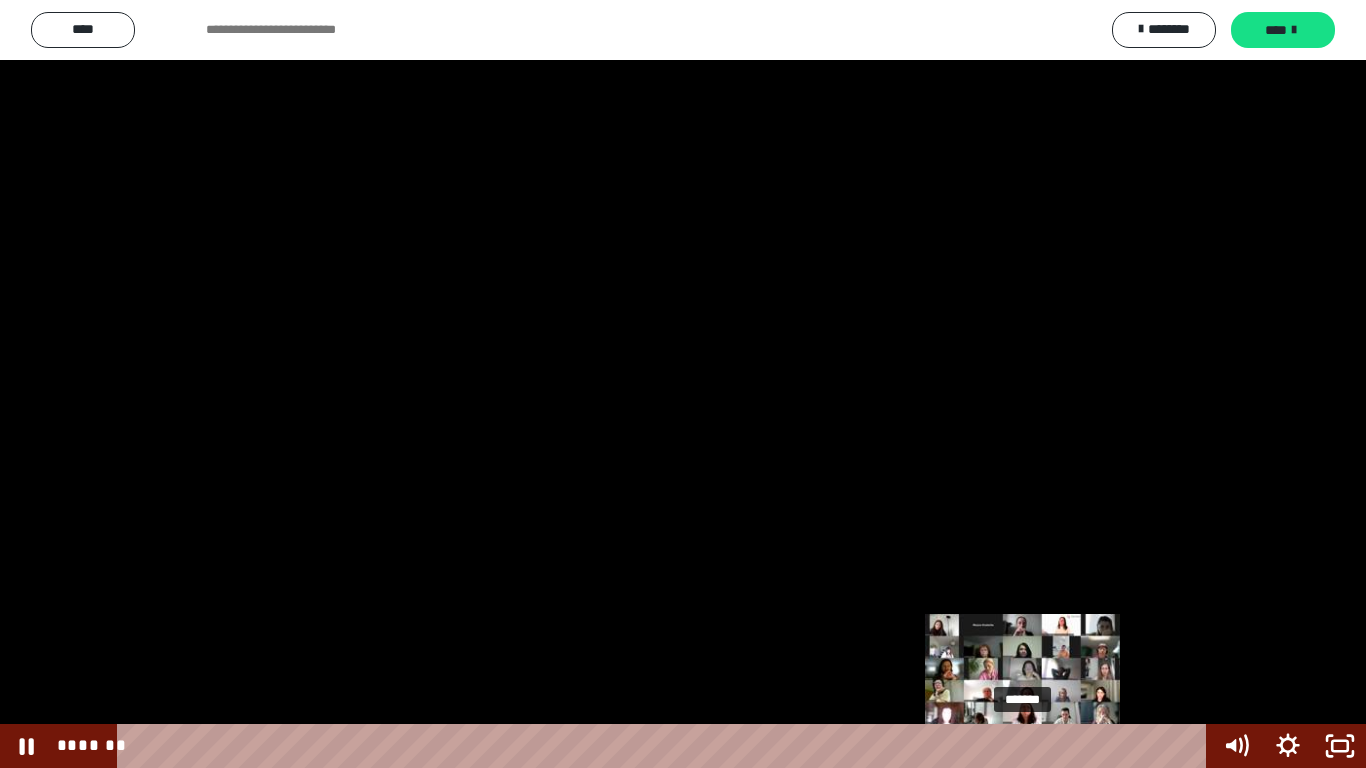 click on "*******" at bounding box center (666, 746) 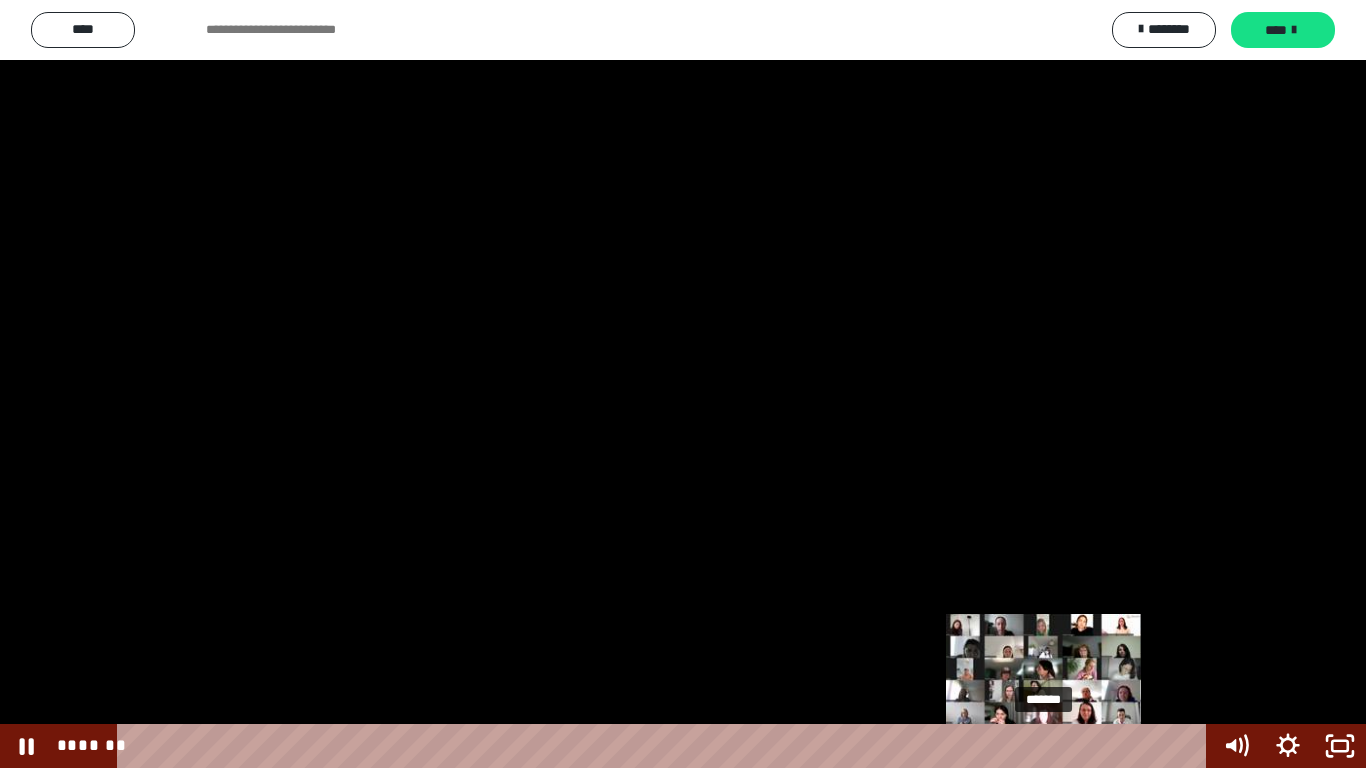 click on "*******" at bounding box center (666, 746) 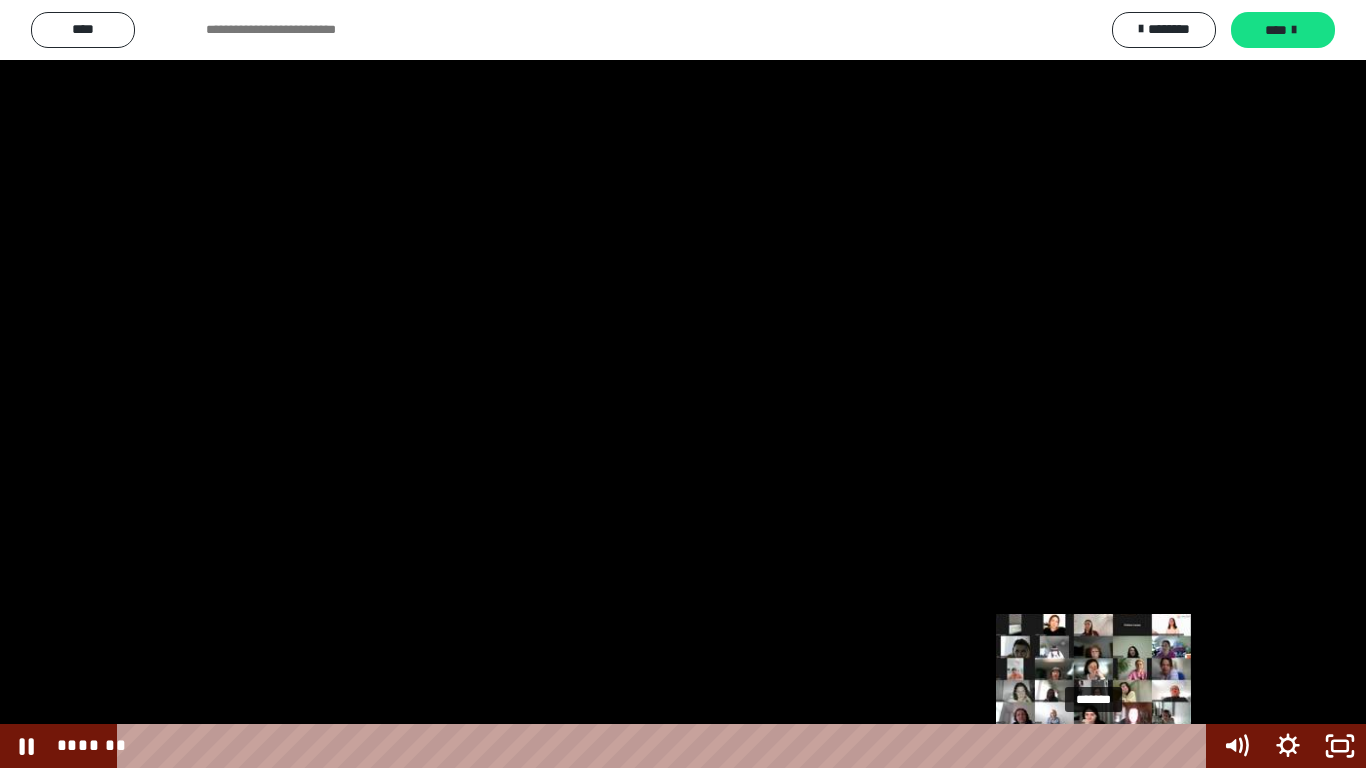 click on "*******" at bounding box center [666, 746] 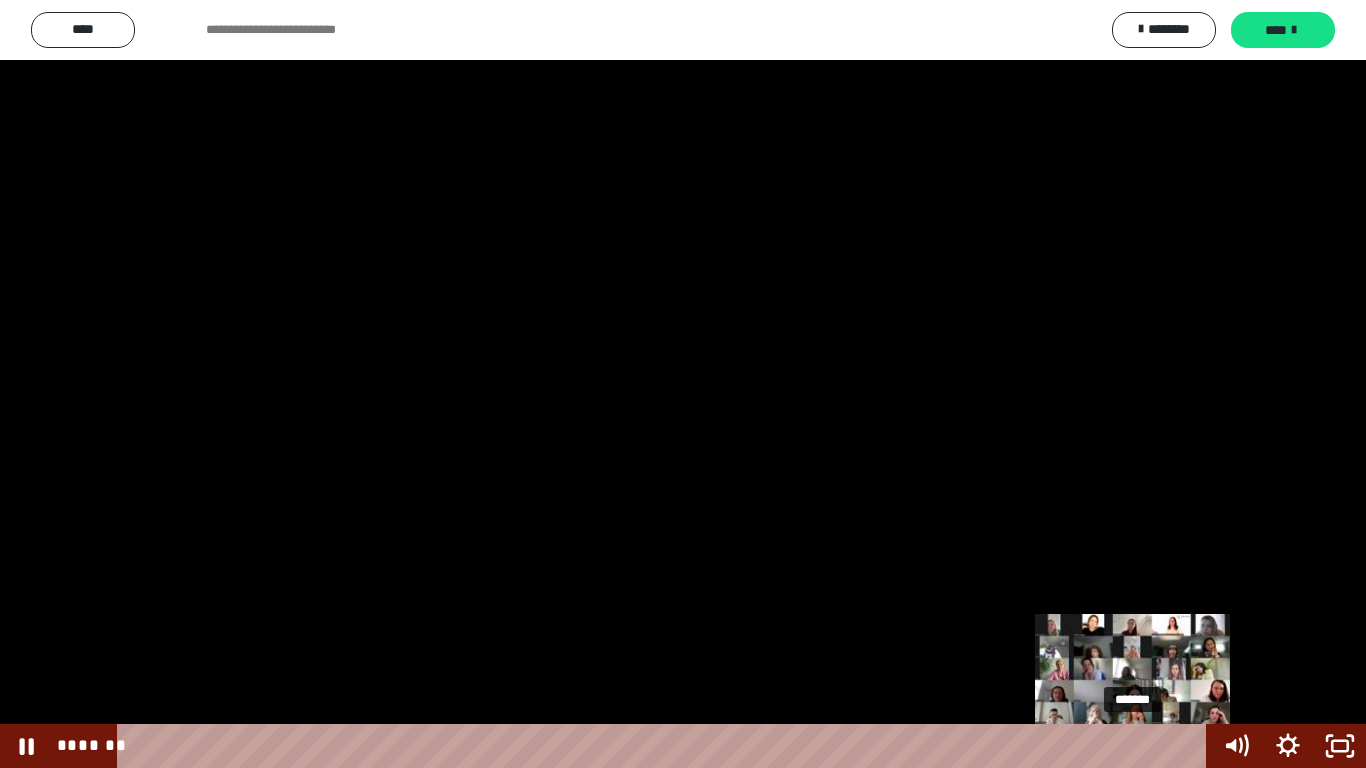 click on "*******" at bounding box center [666, 746] 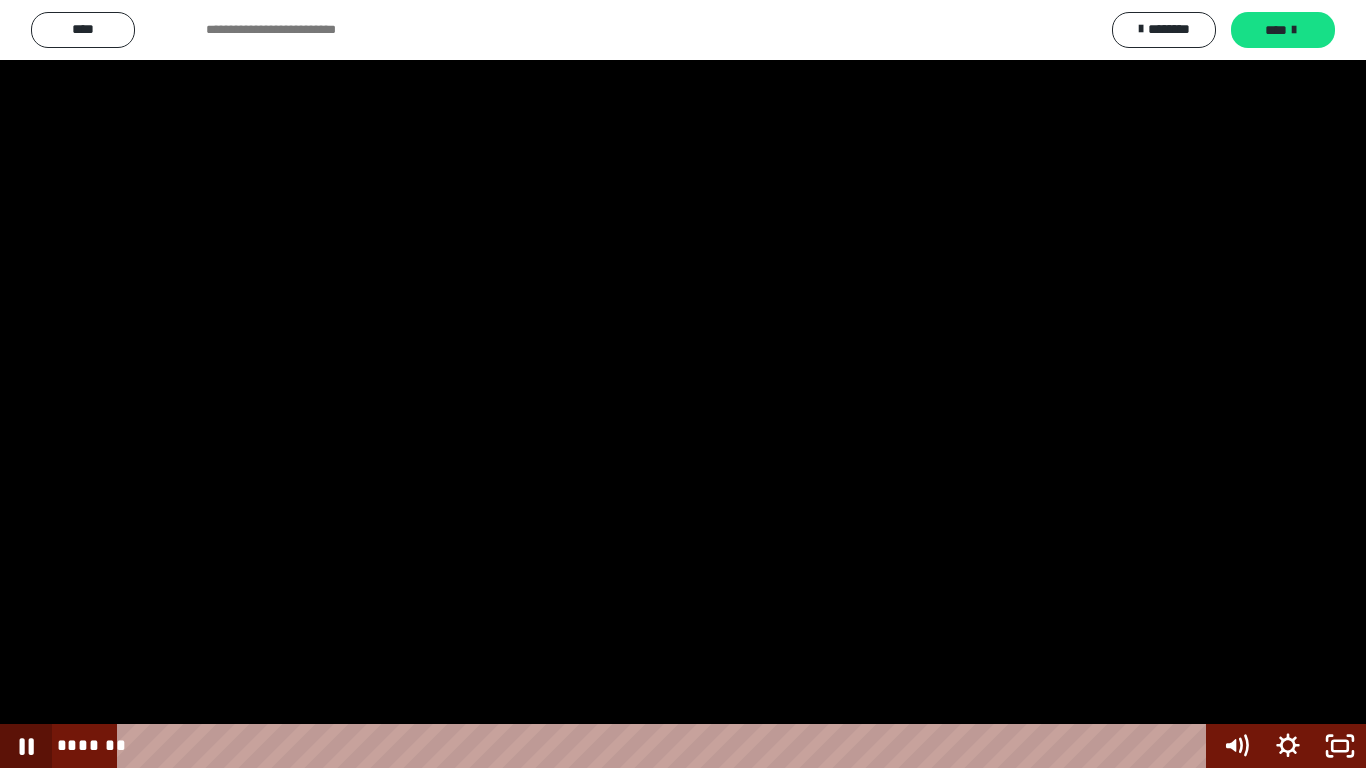 drag, startPoint x: 23, startPoint y: 753, endPoint x: 99, endPoint y: 748, distance: 76.1643 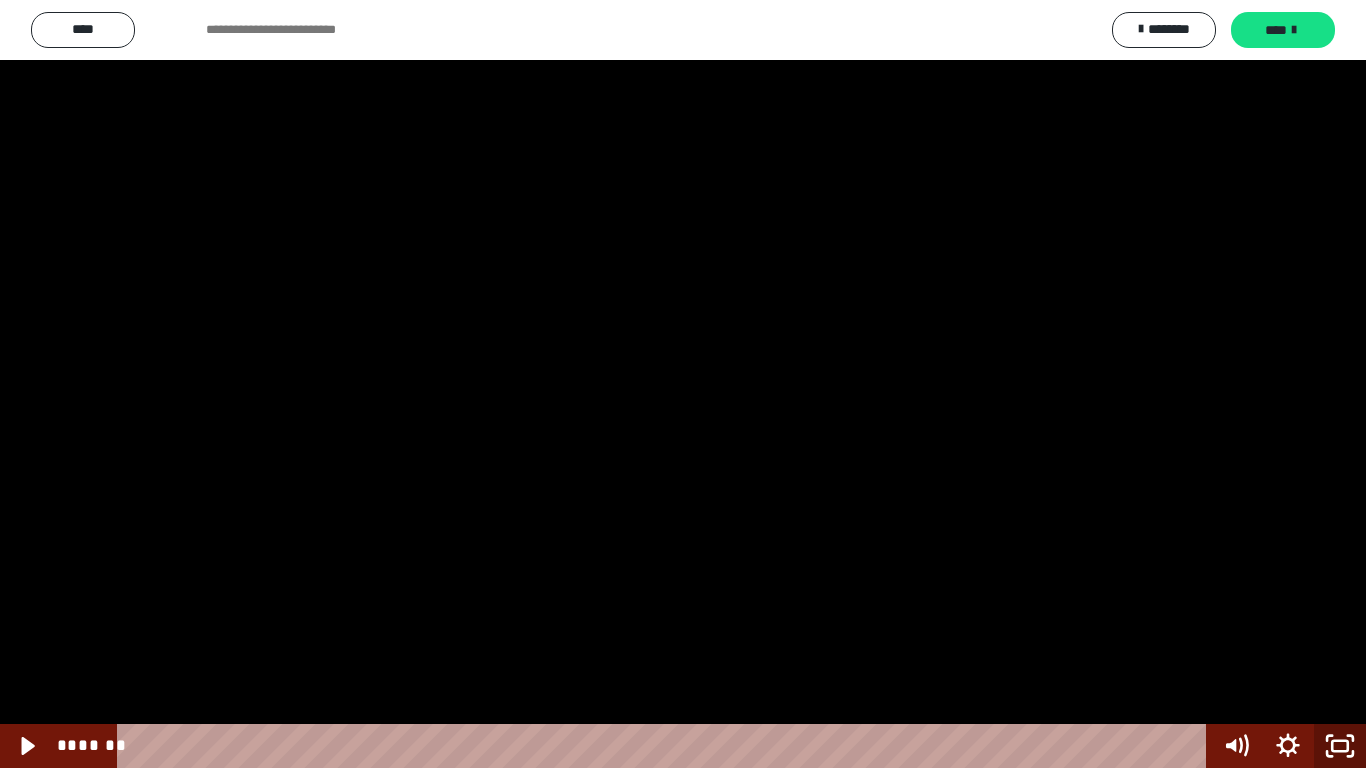 click 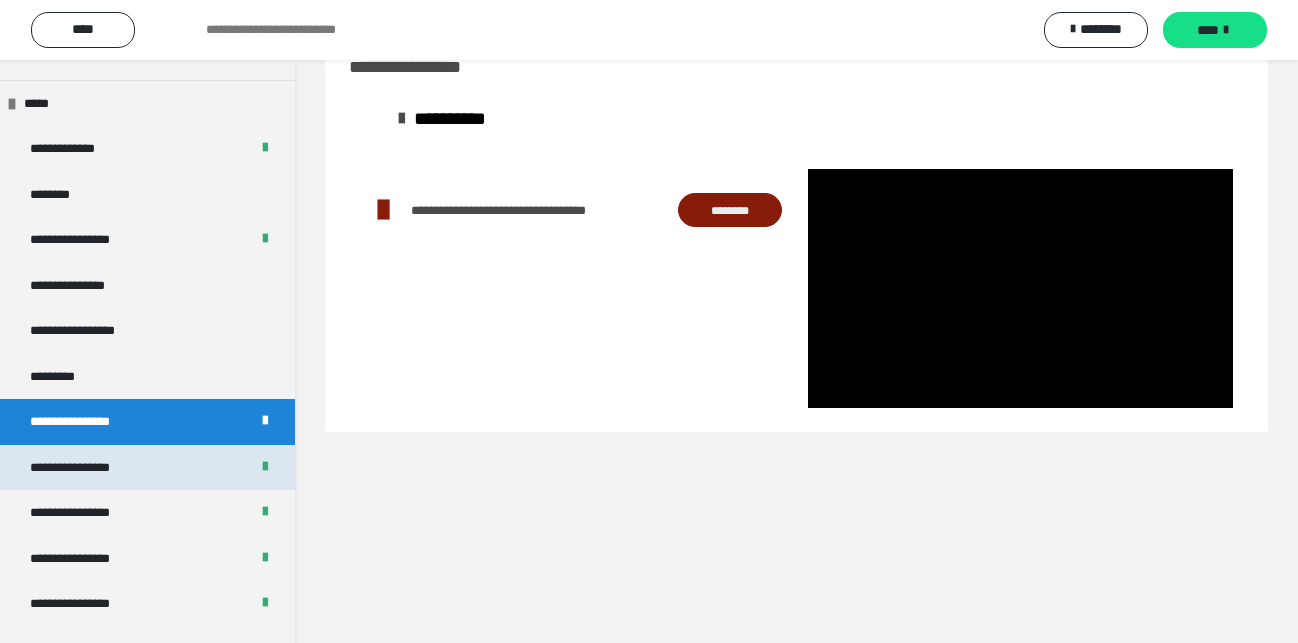 click on "**********" at bounding box center (87, 468) 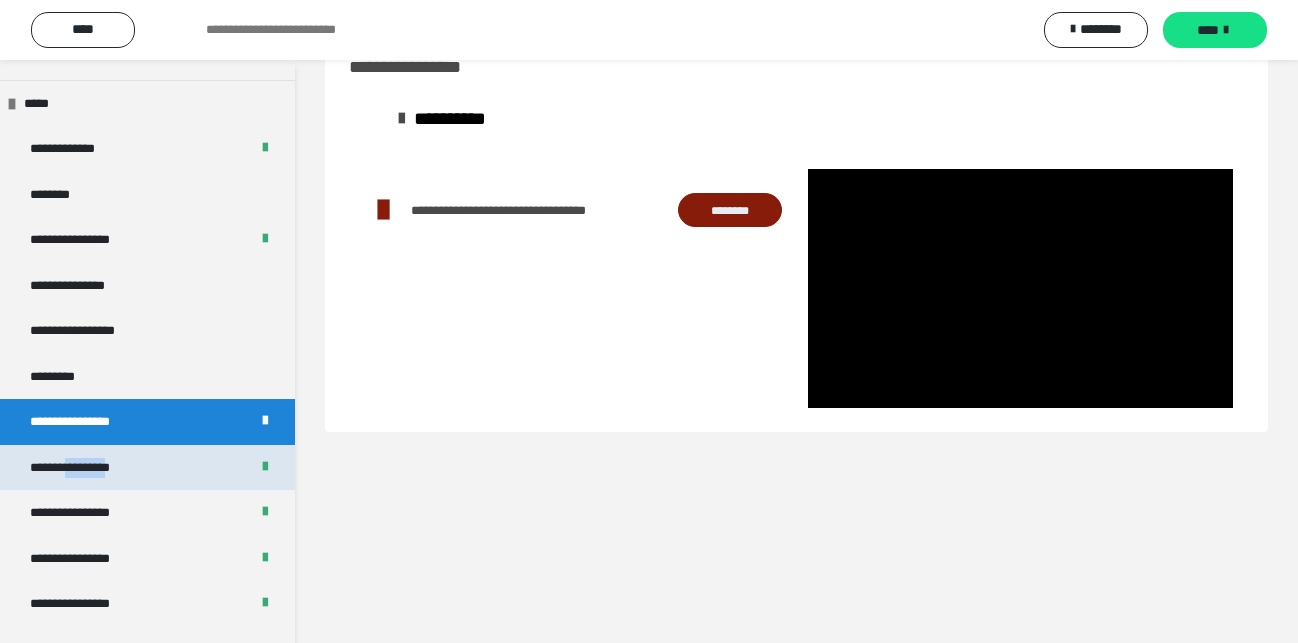 click on "**********" at bounding box center (87, 468) 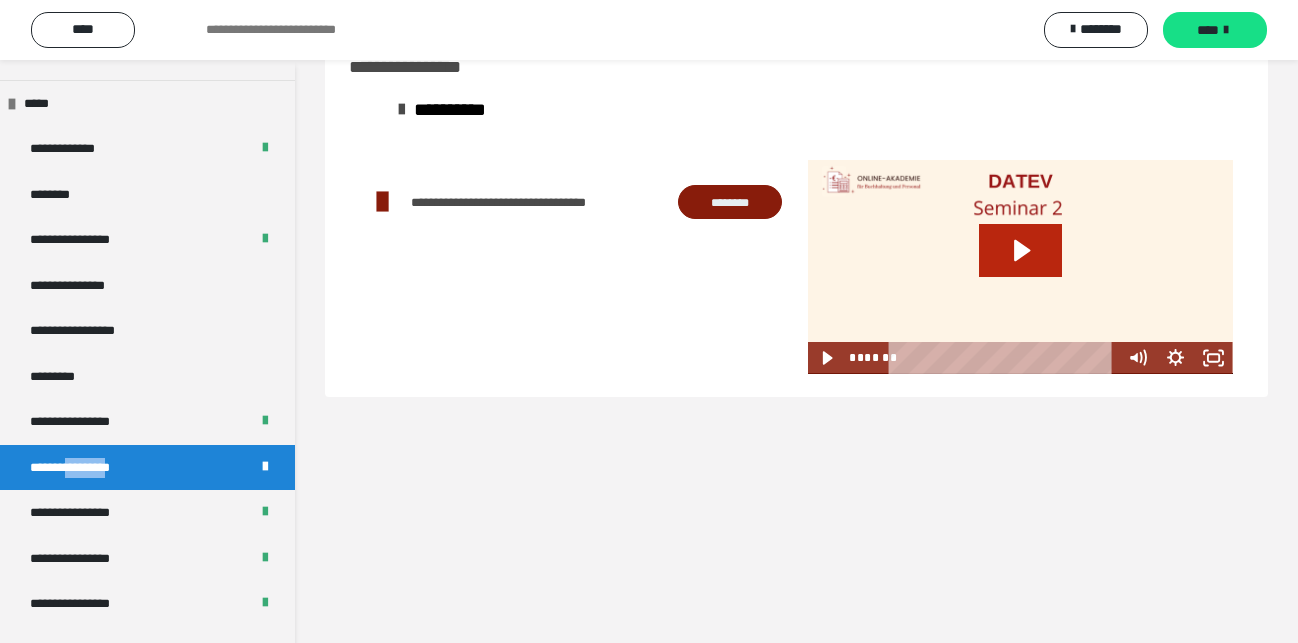 click 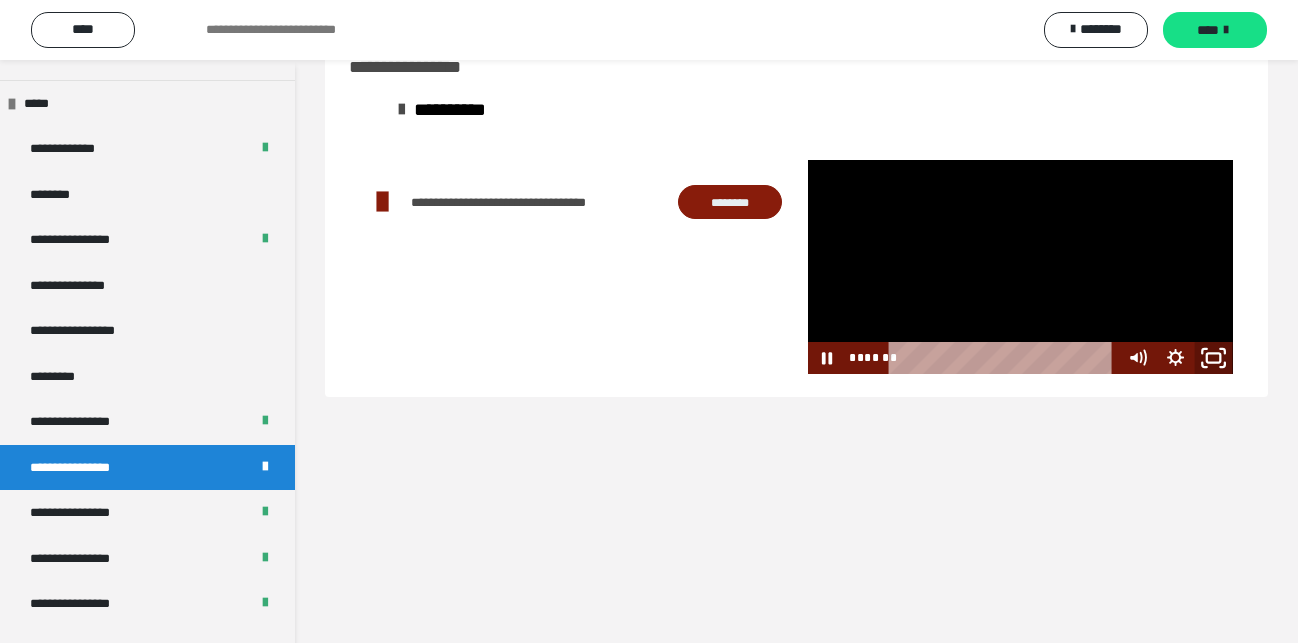 click 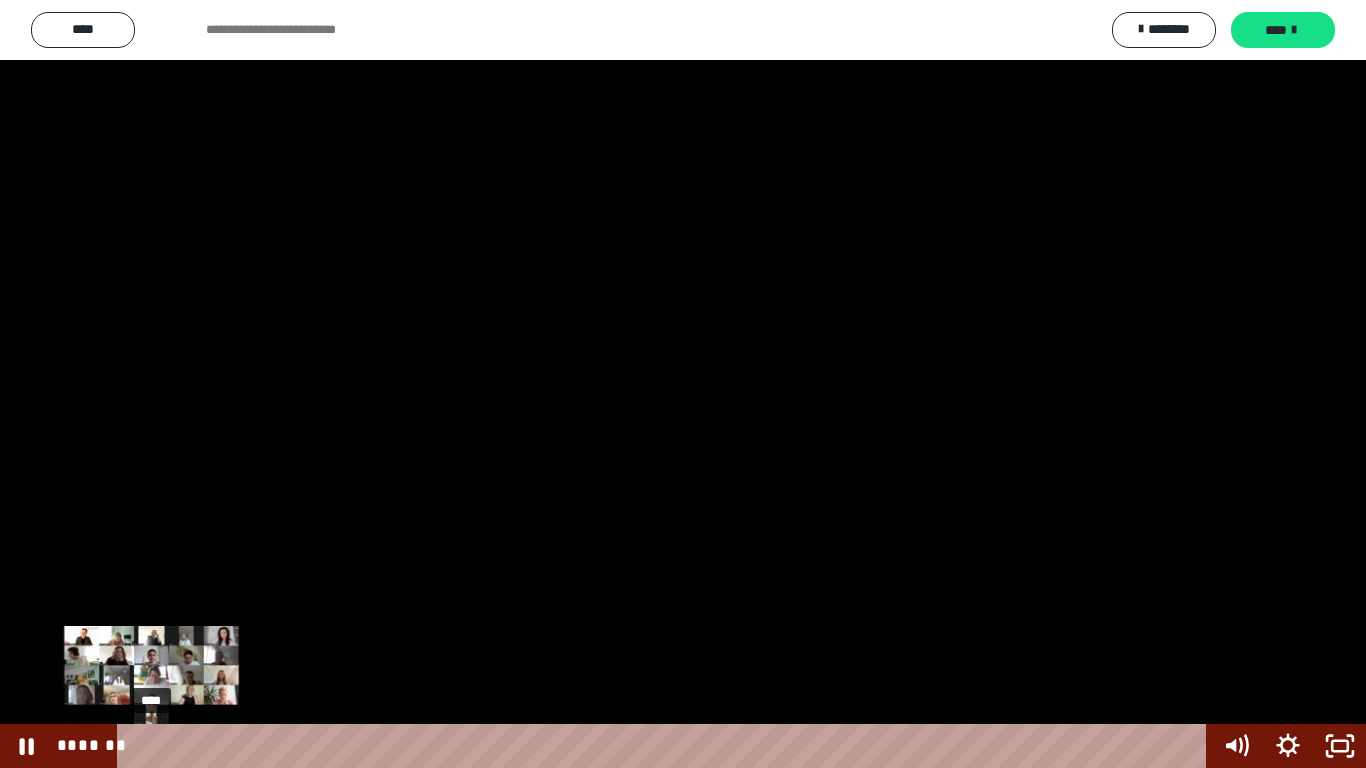 click on "****" at bounding box center [666, 746] 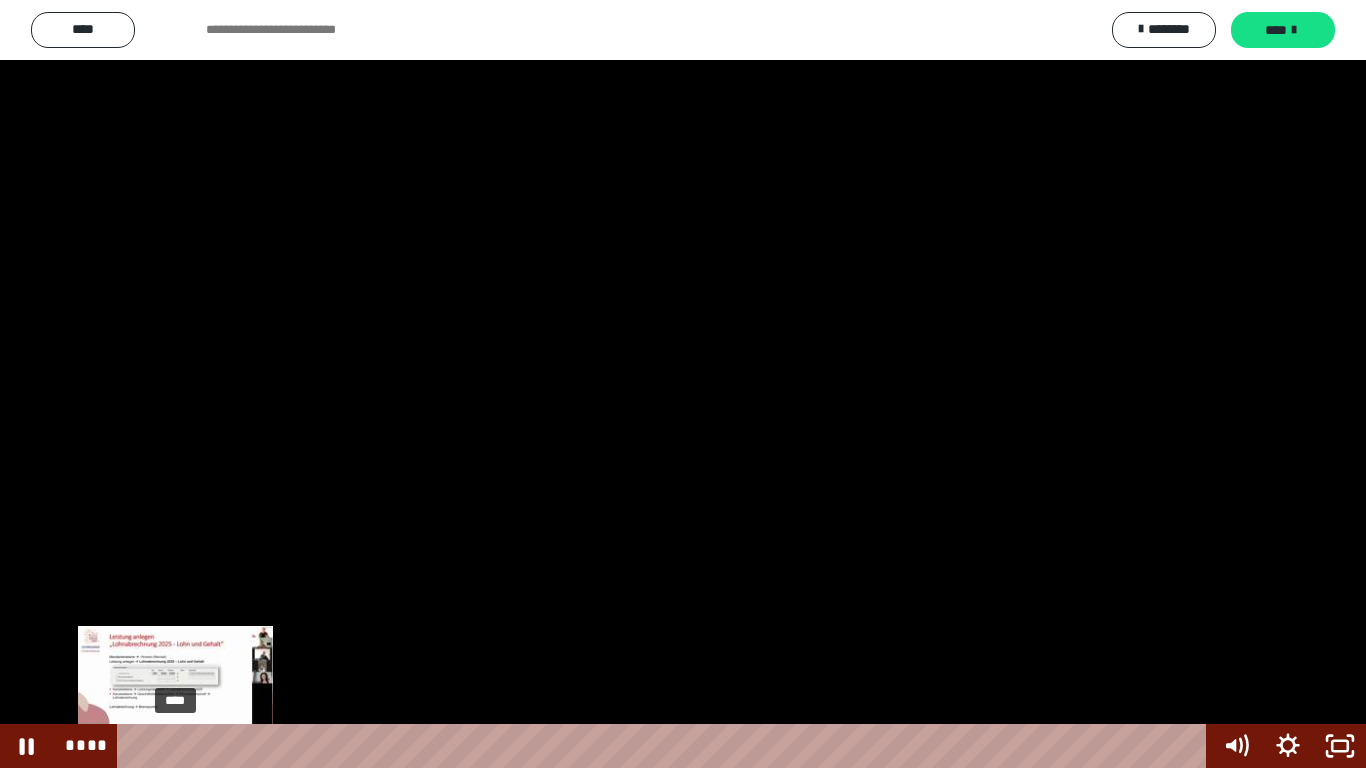 click on "****" at bounding box center (666, 746) 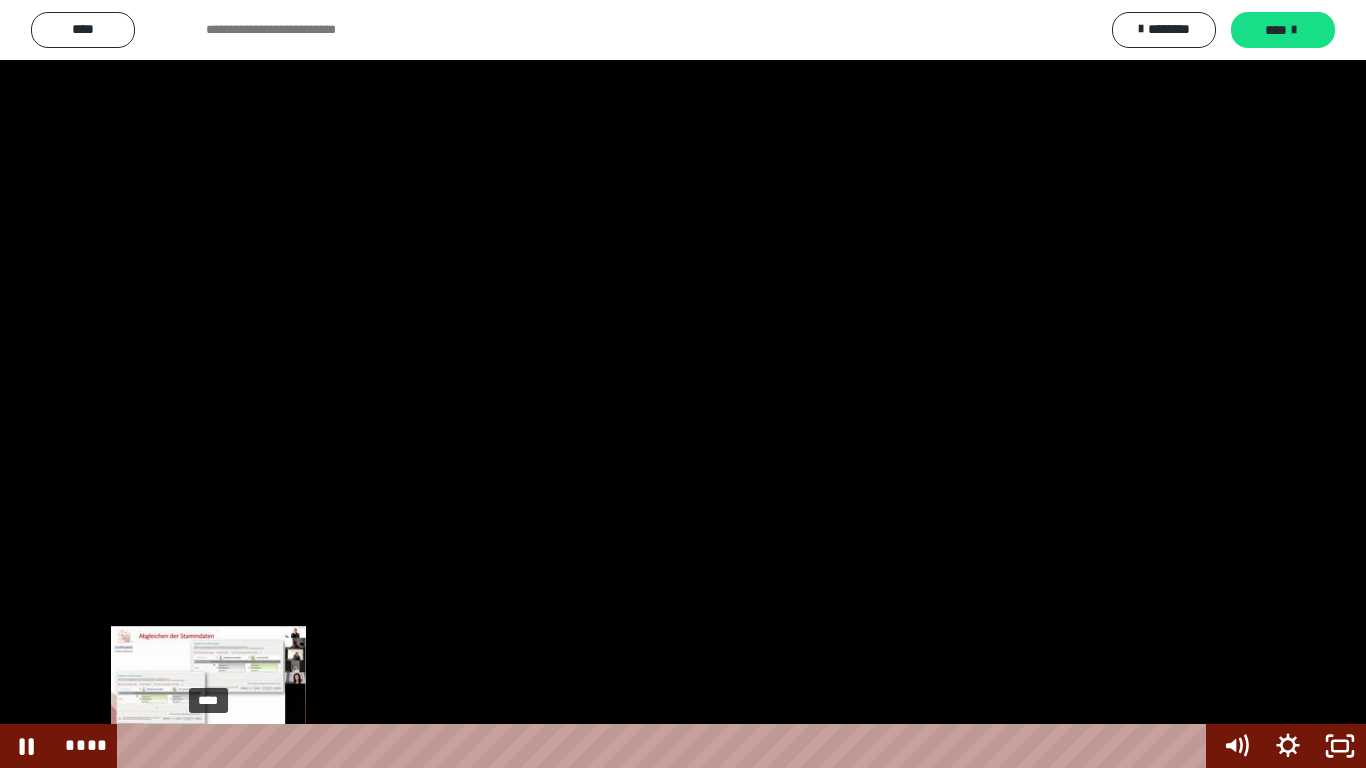 click on "****" at bounding box center (666, 746) 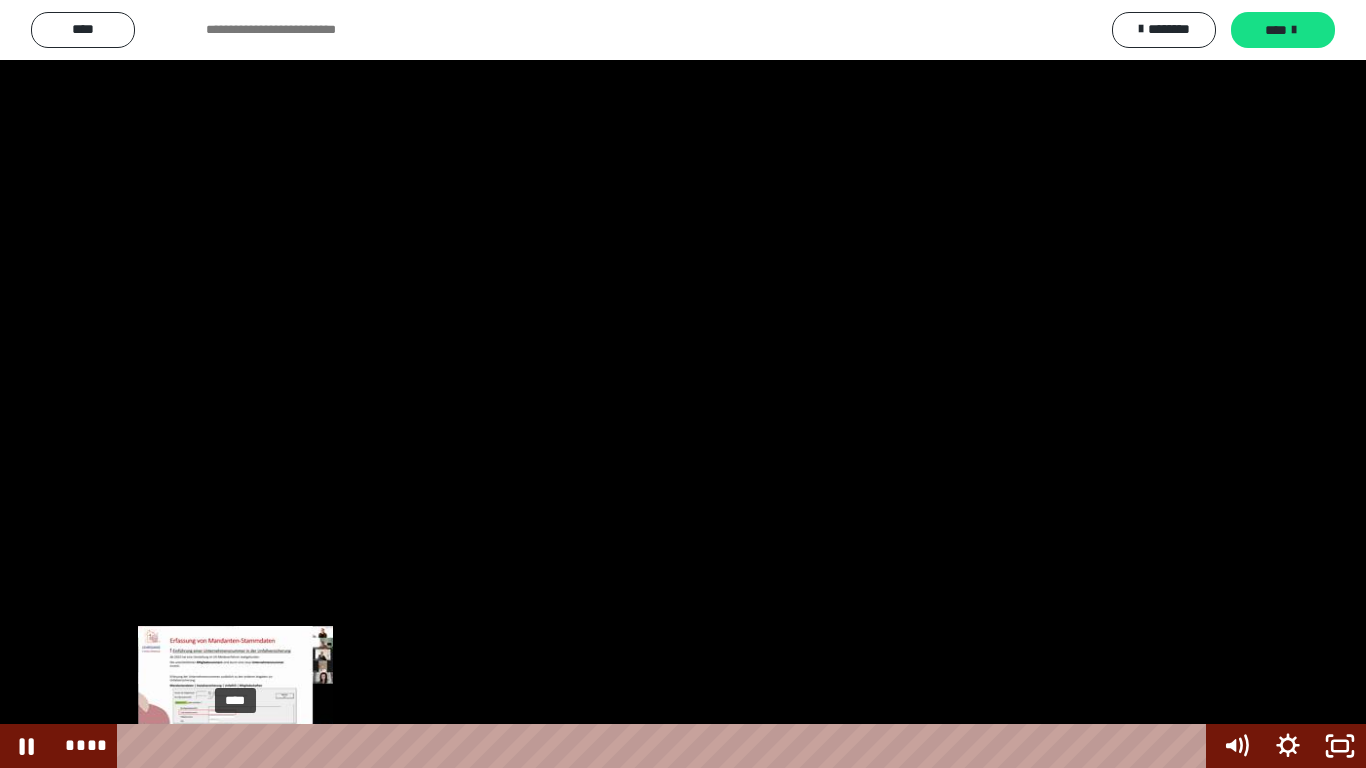 click on "****" at bounding box center [666, 746] 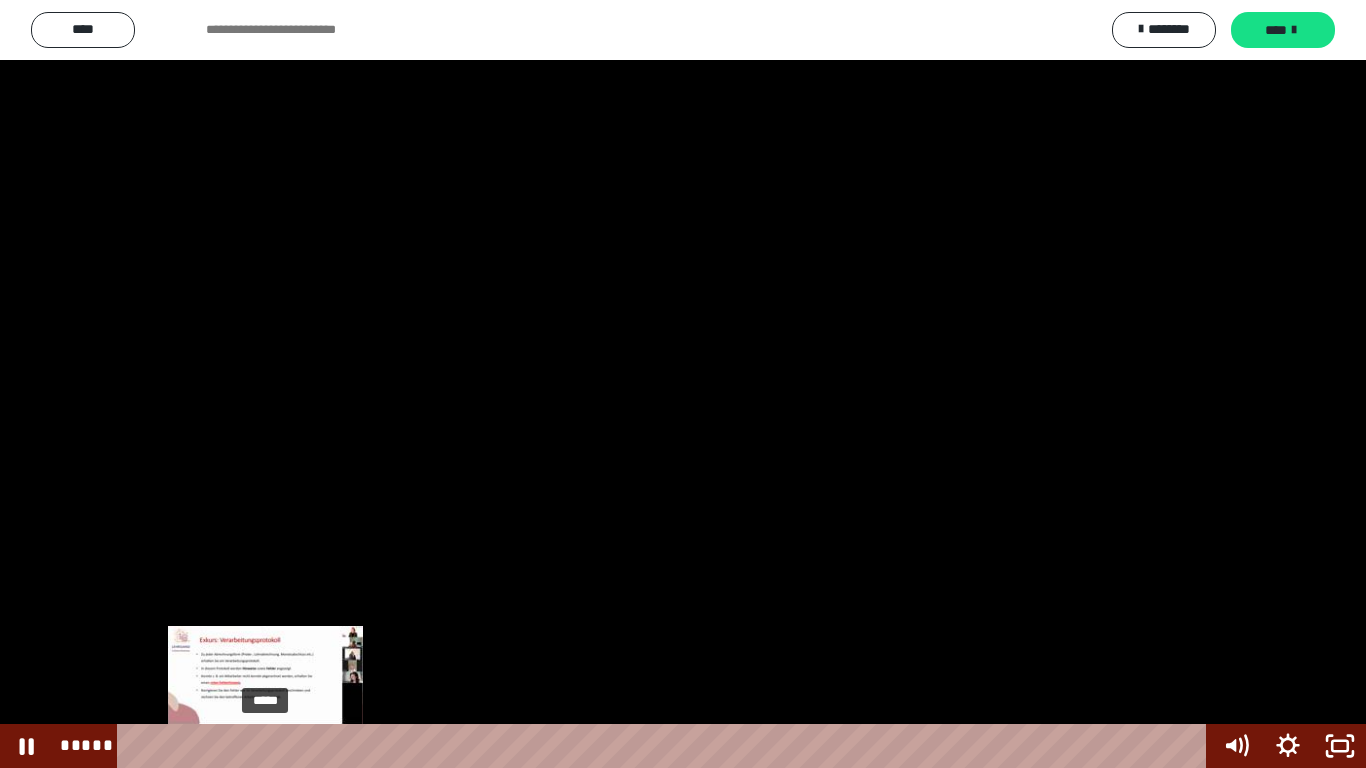 click on "*****" at bounding box center (666, 746) 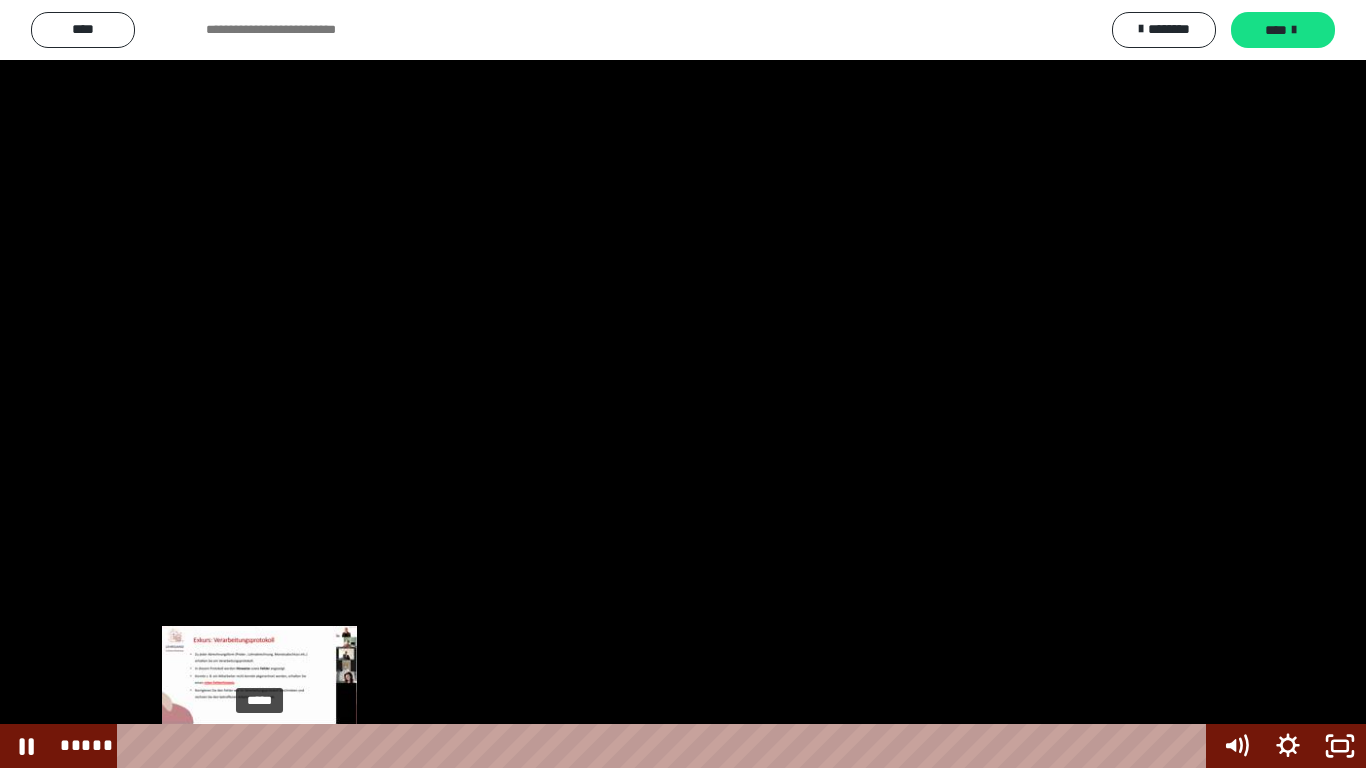 click at bounding box center [259, 746] 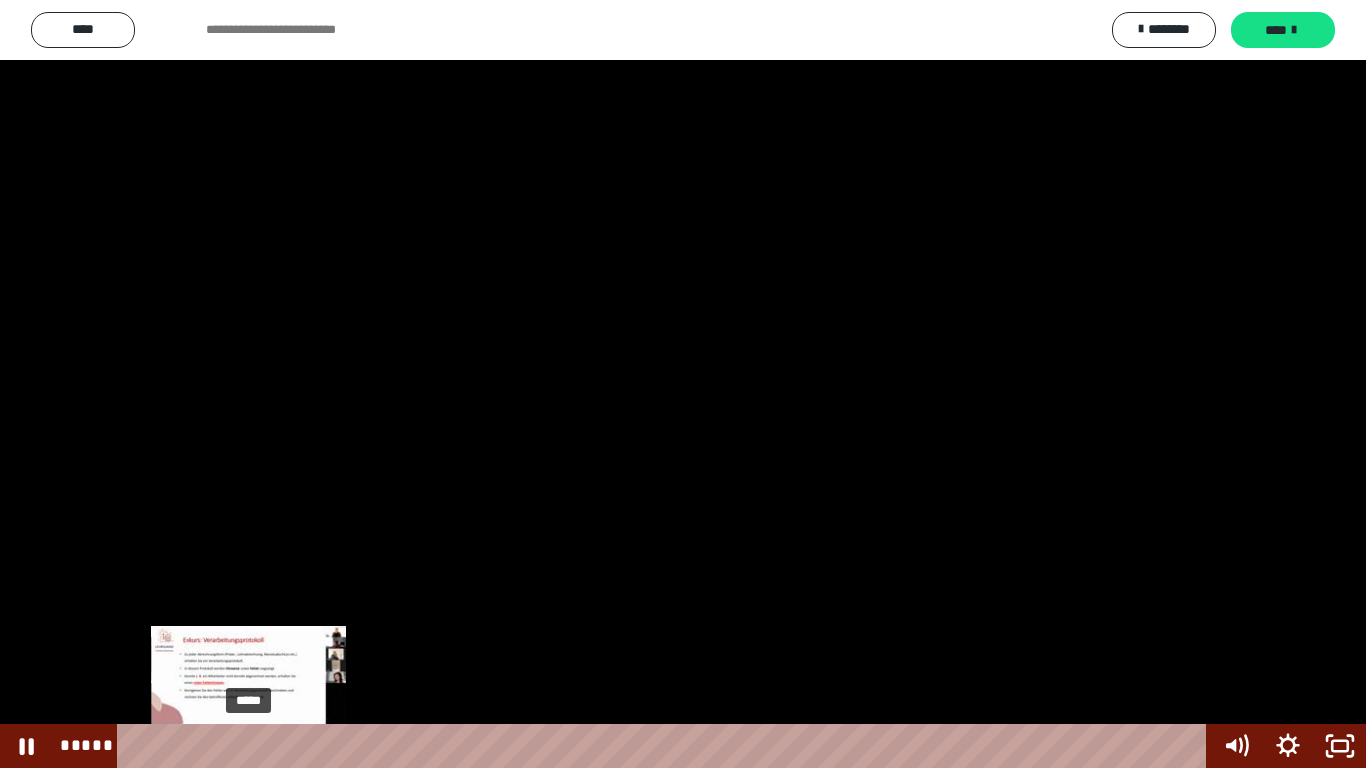click at bounding box center [248, 746] 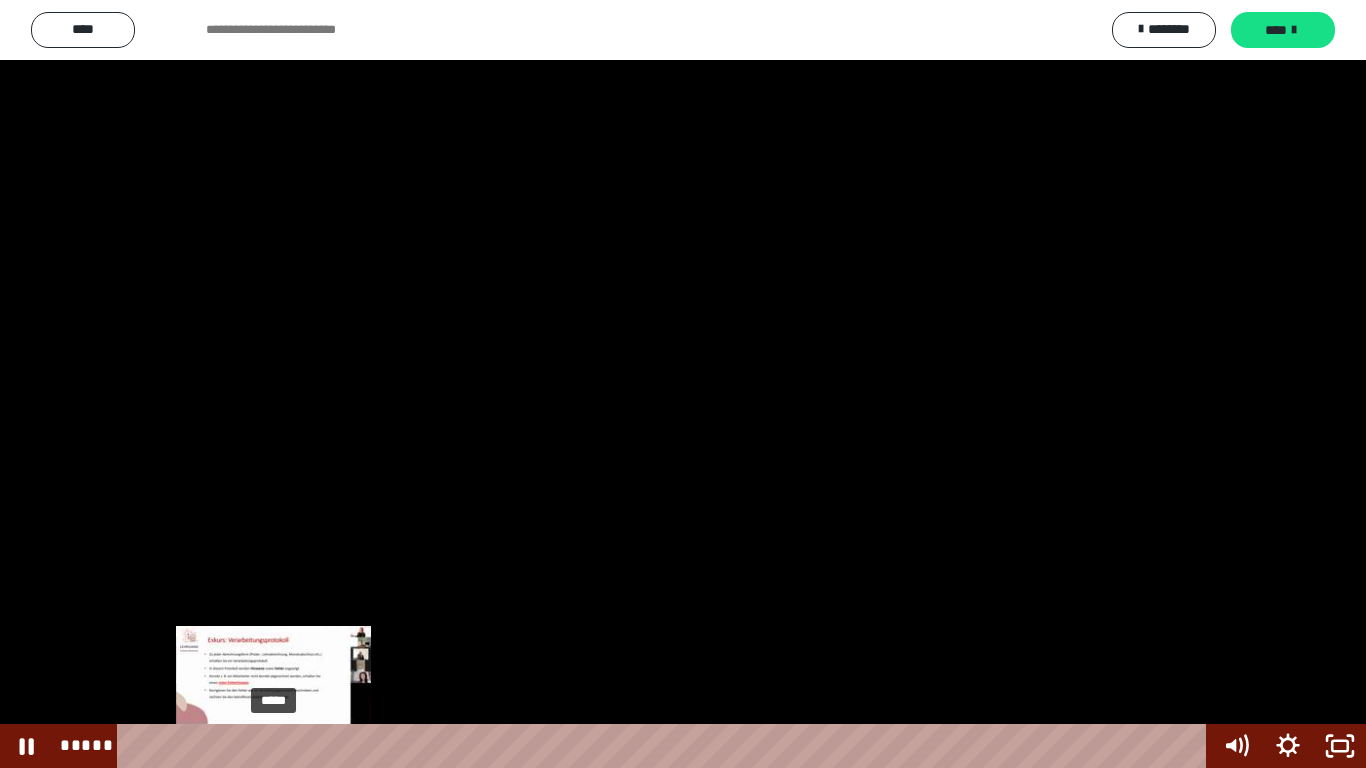 click on "*****" at bounding box center (666, 746) 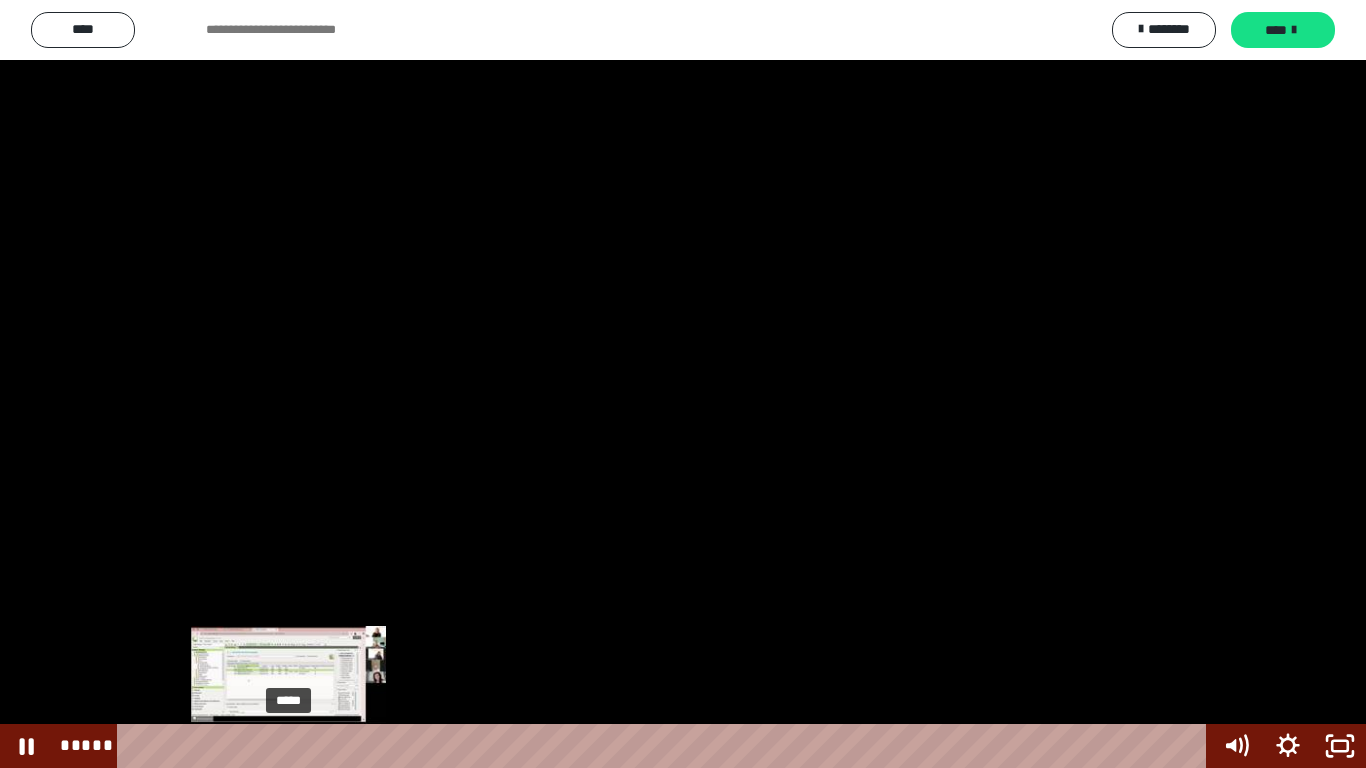 click on "*****" at bounding box center (666, 746) 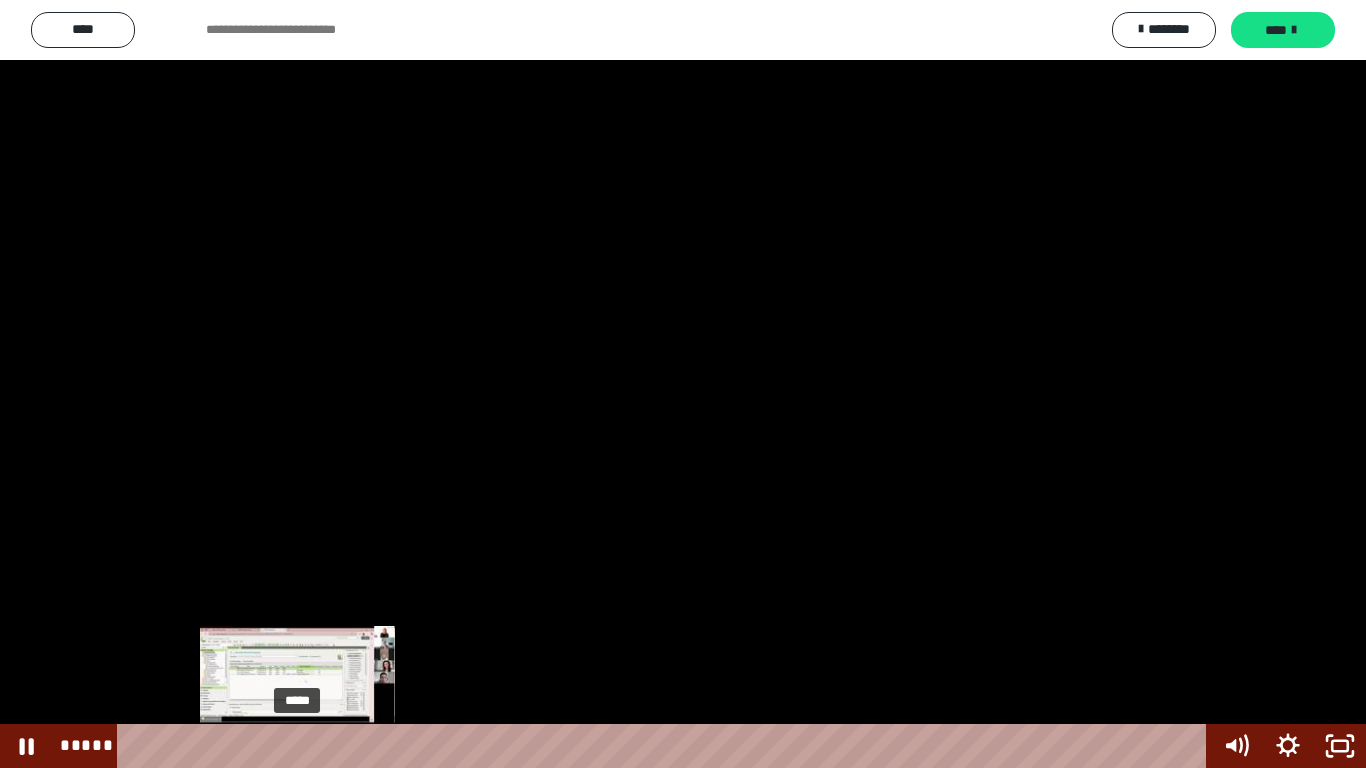 click on "*****" at bounding box center [666, 746] 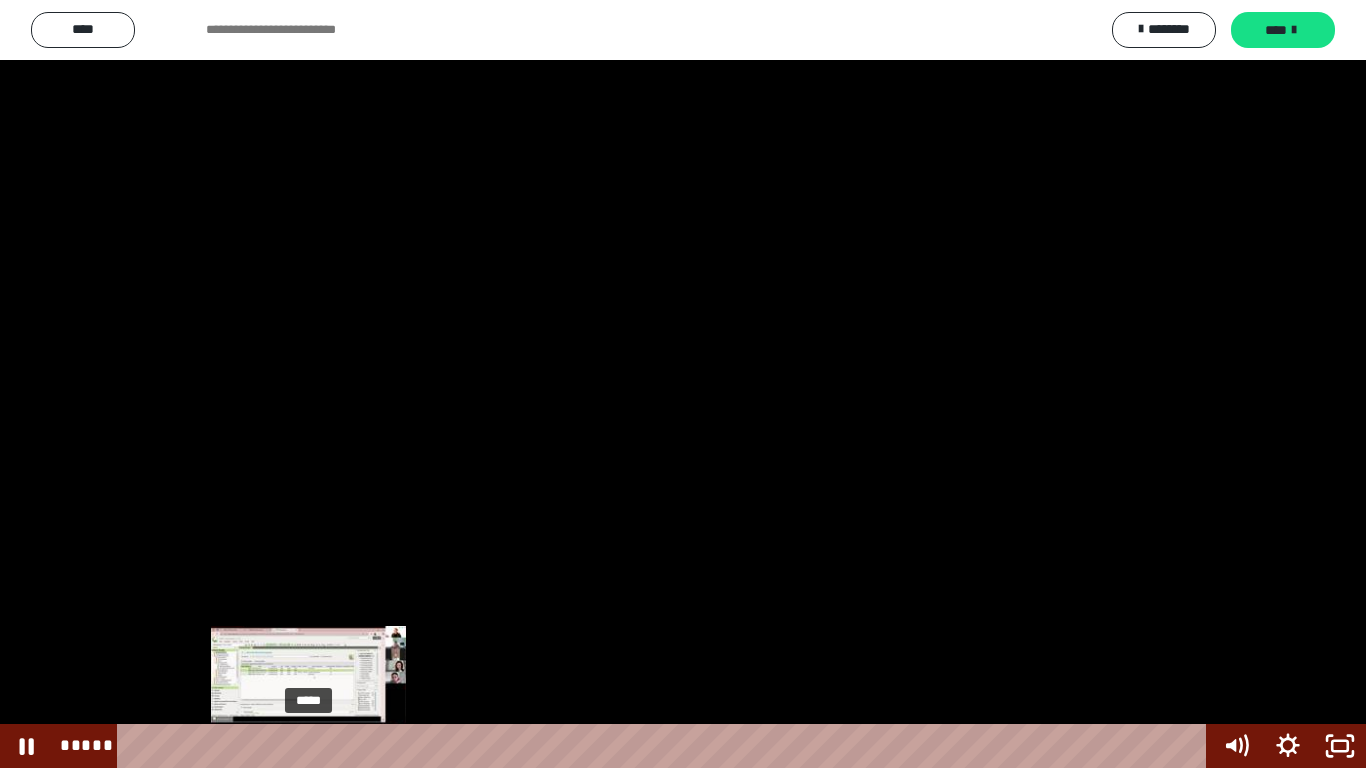 click on "*****" at bounding box center [666, 746] 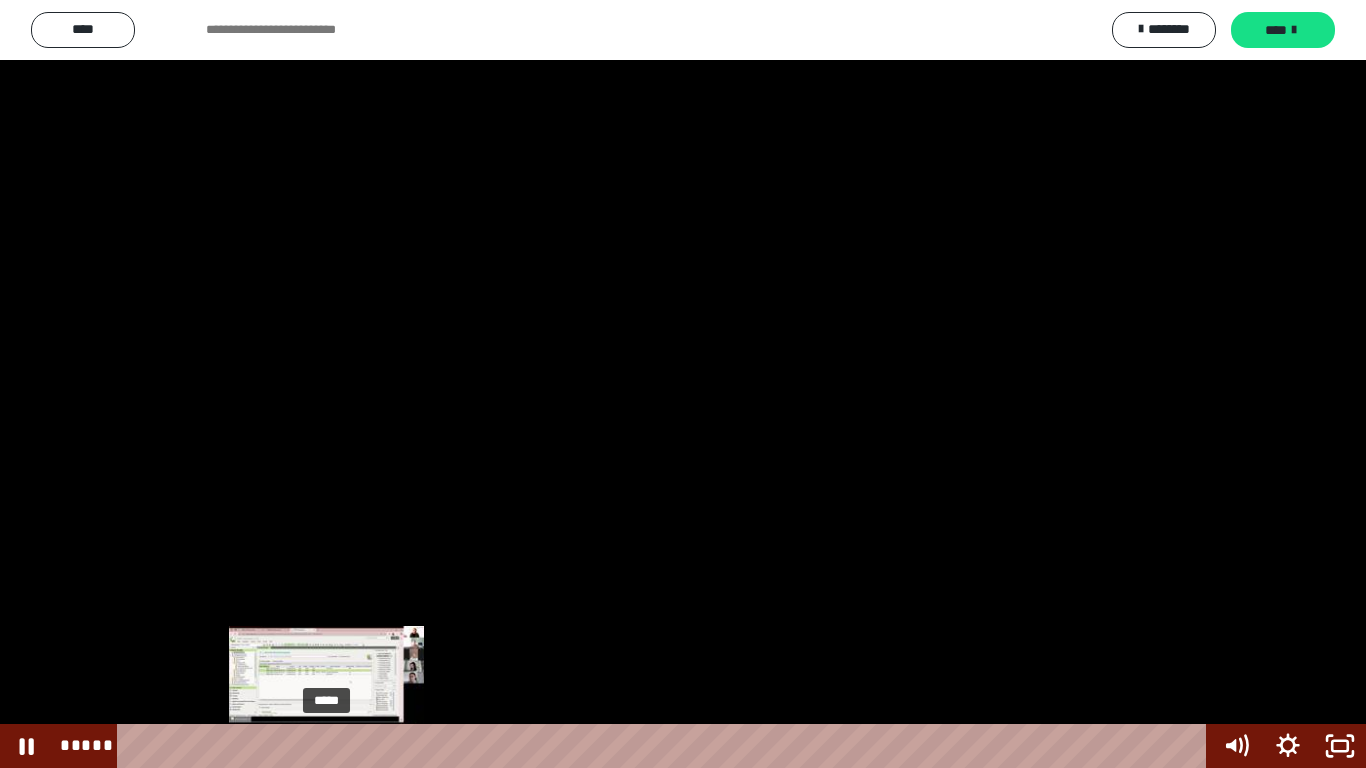 click on "*****" at bounding box center (666, 746) 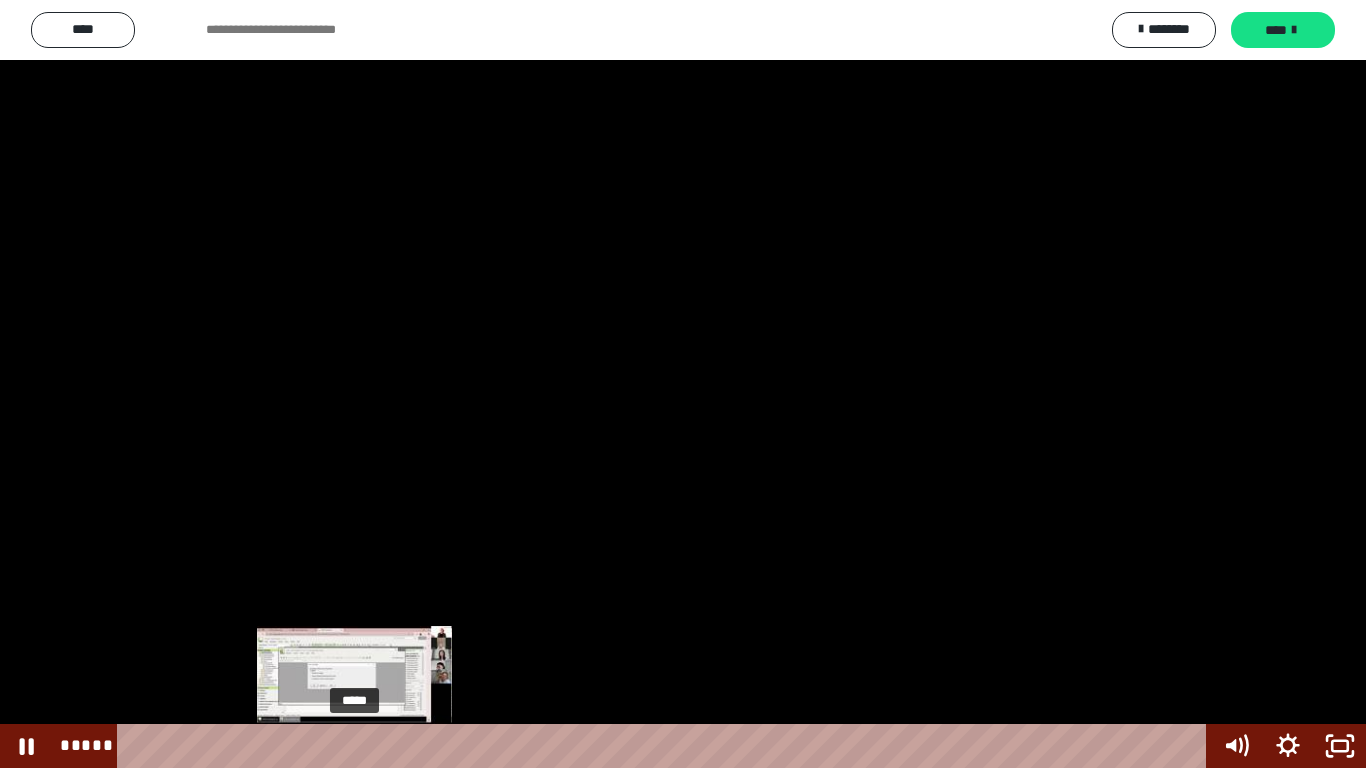 click on "*****" at bounding box center (666, 746) 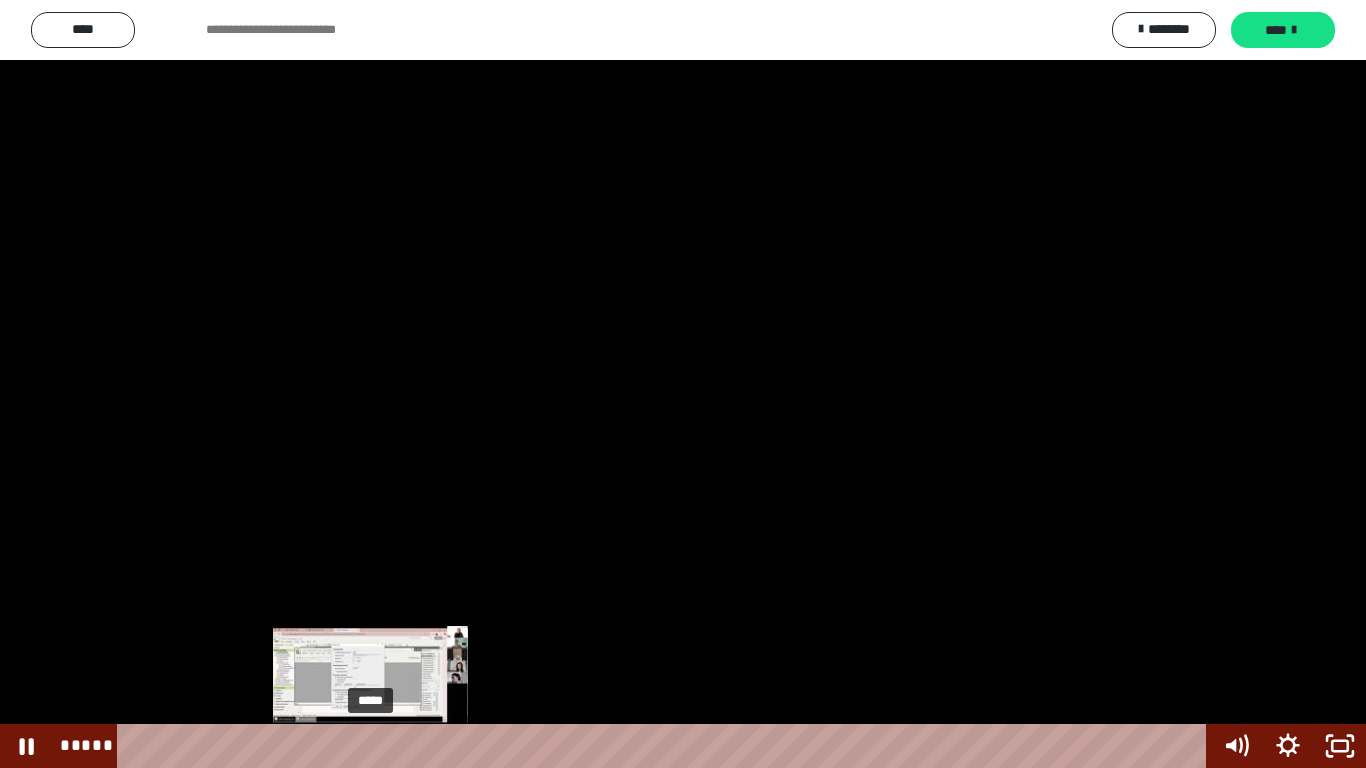 click on "*****" at bounding box center [666, 746] 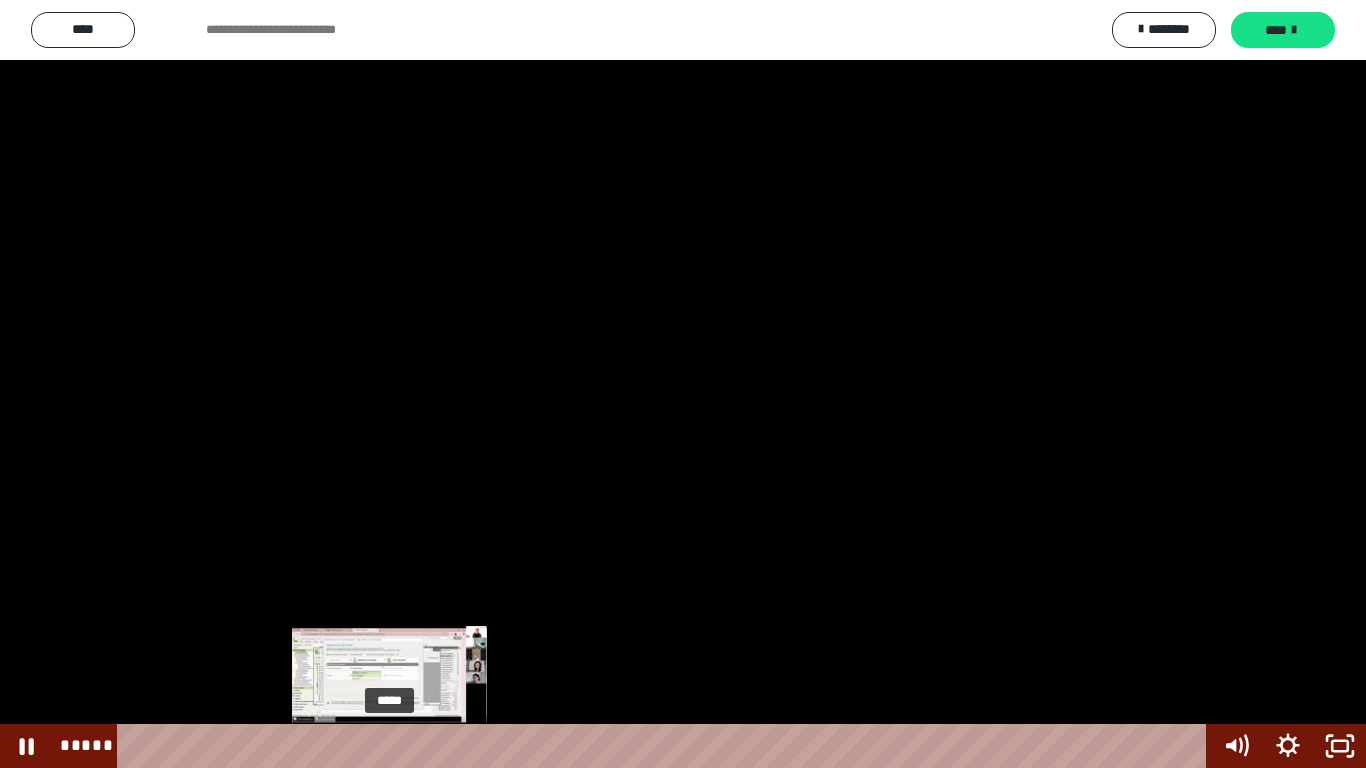 click on "*****" at bounding box center (666, 746) 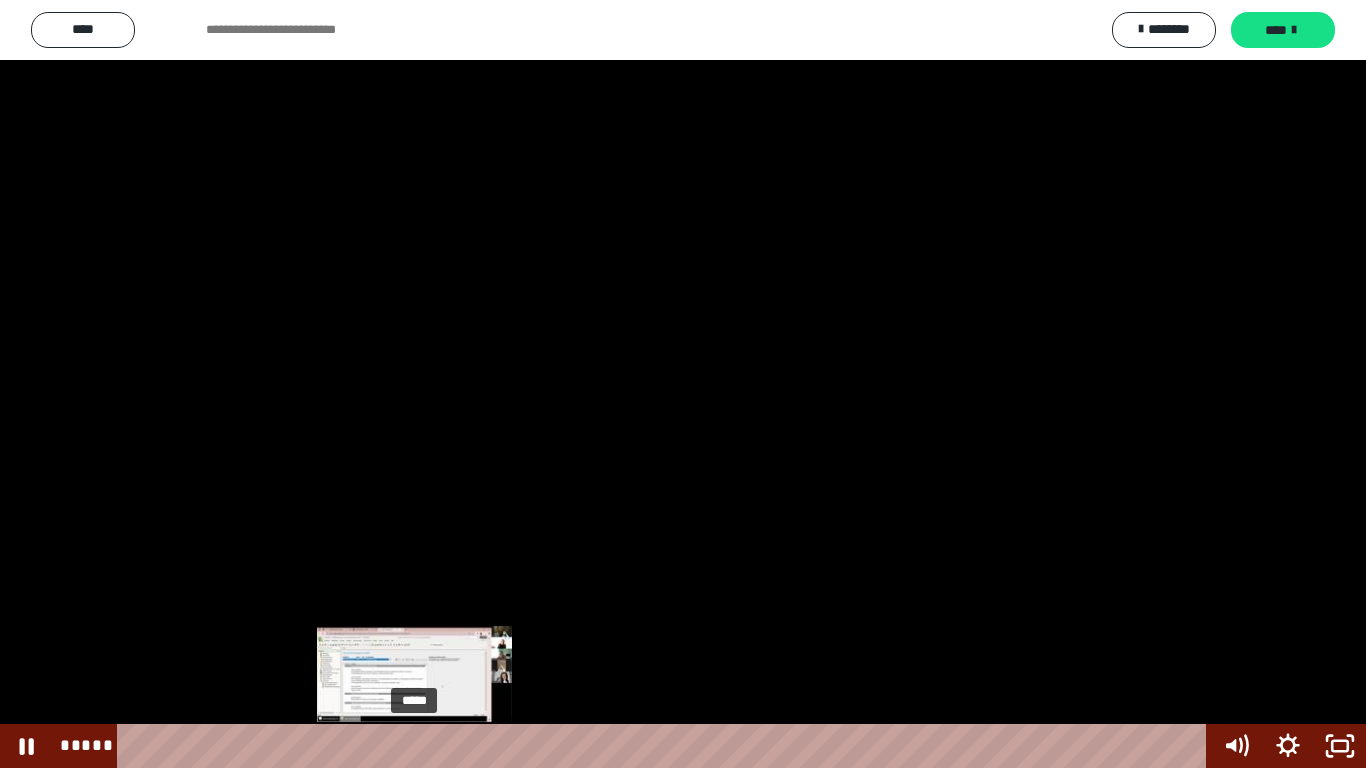 click on "*****" at bounding box center [666, 746] 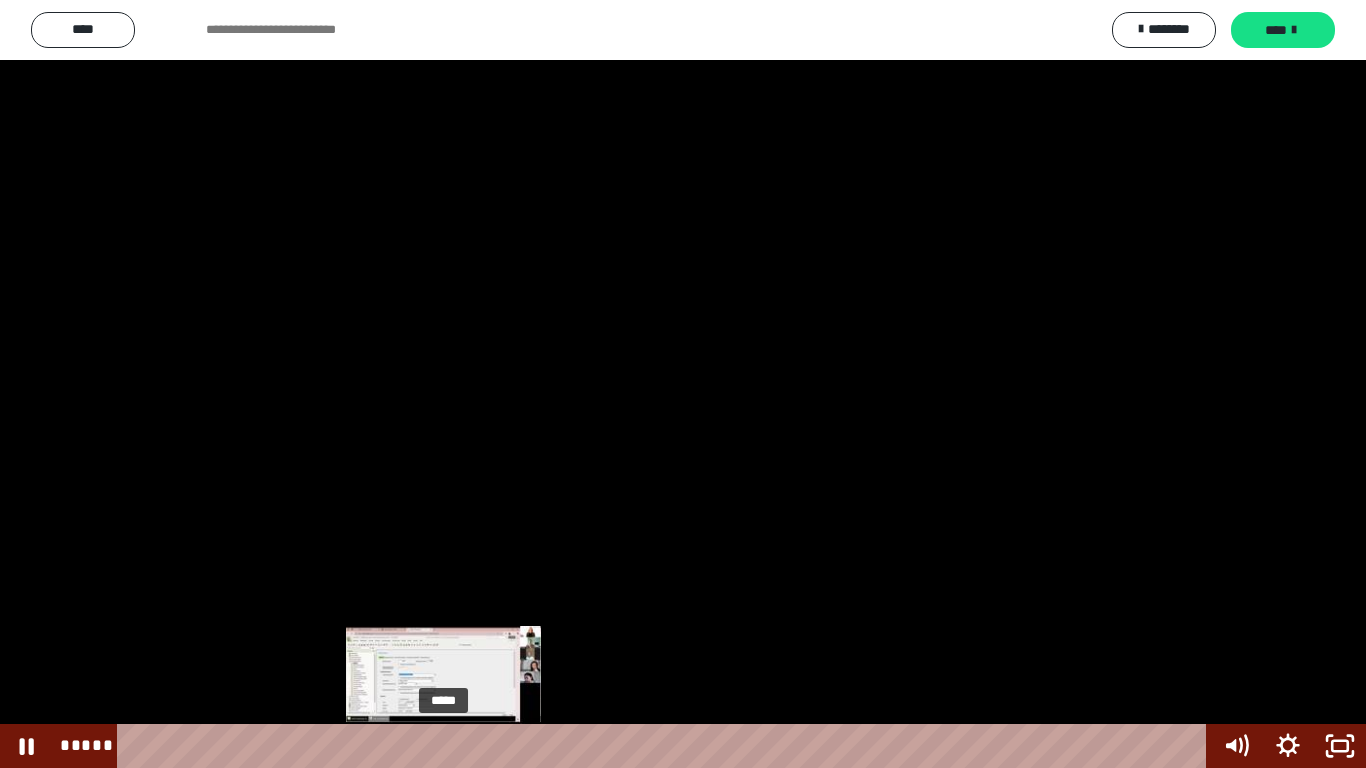 click on "*****" at bounding box center [666, 746] 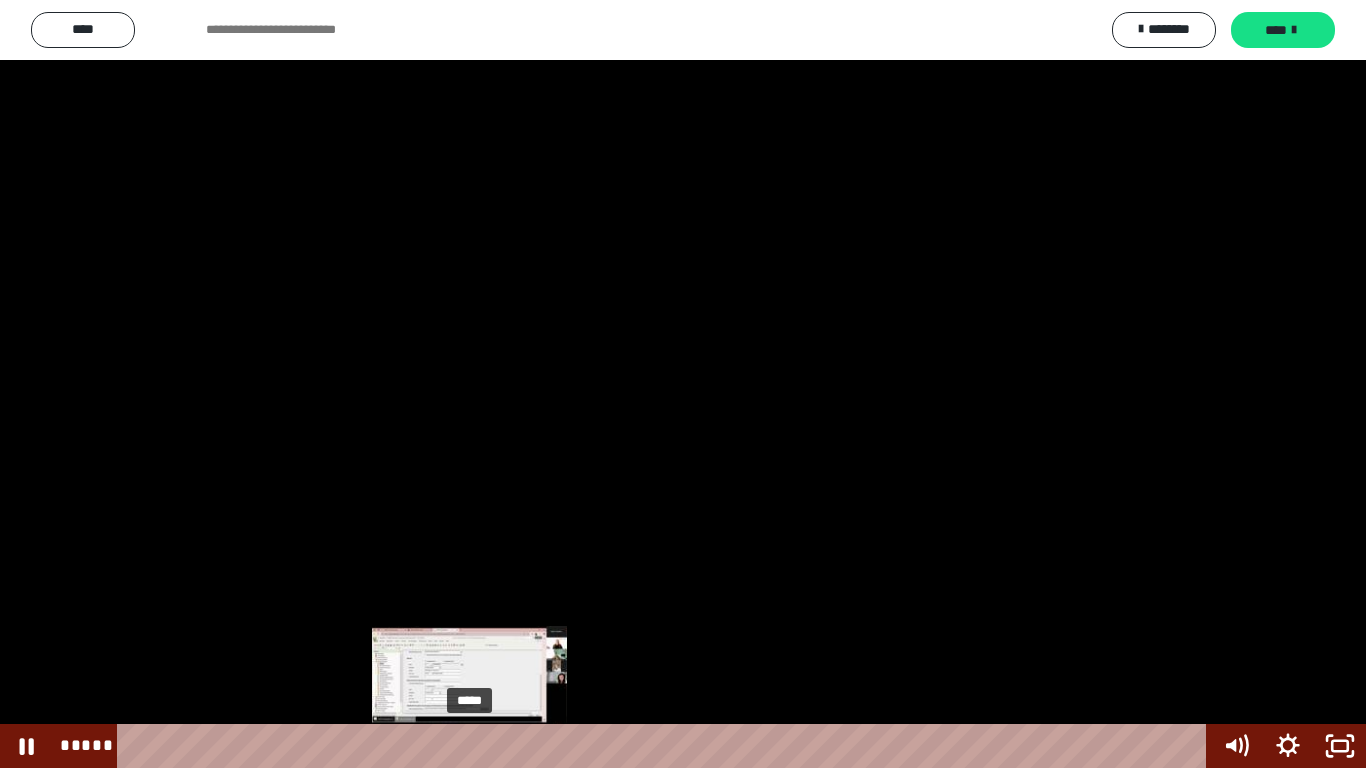 click on "*****" at bounding box center (666, 746) 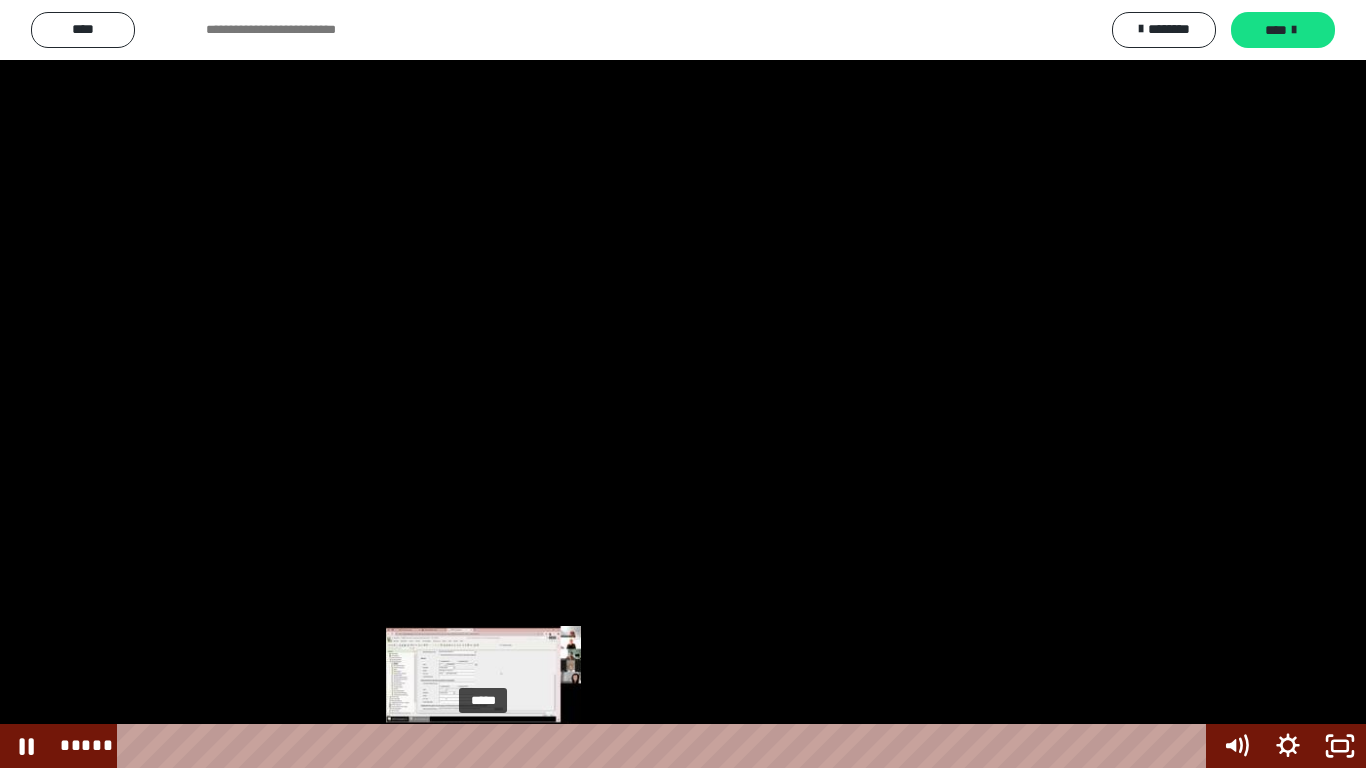 click on "*****" at bounding box center (666, 746) 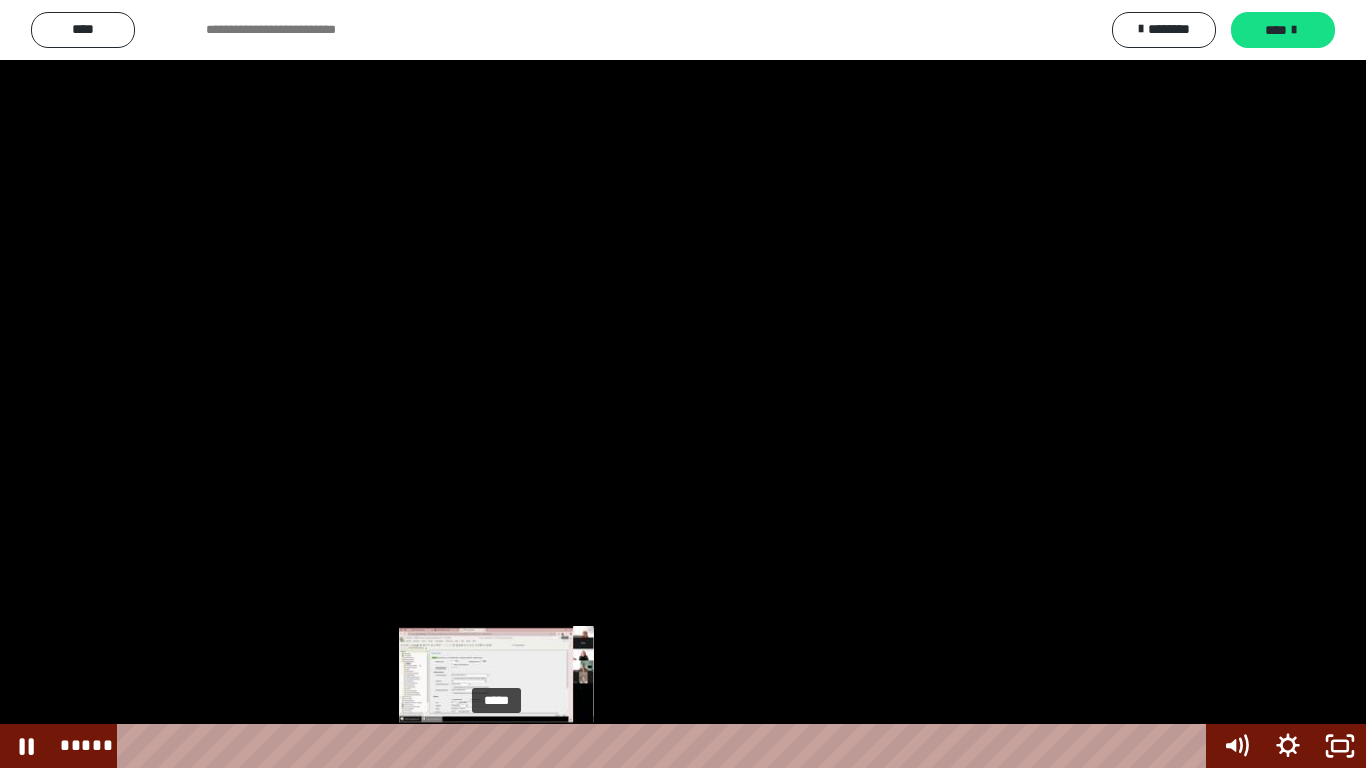 click on "*****" at bounding box center (666, 746) 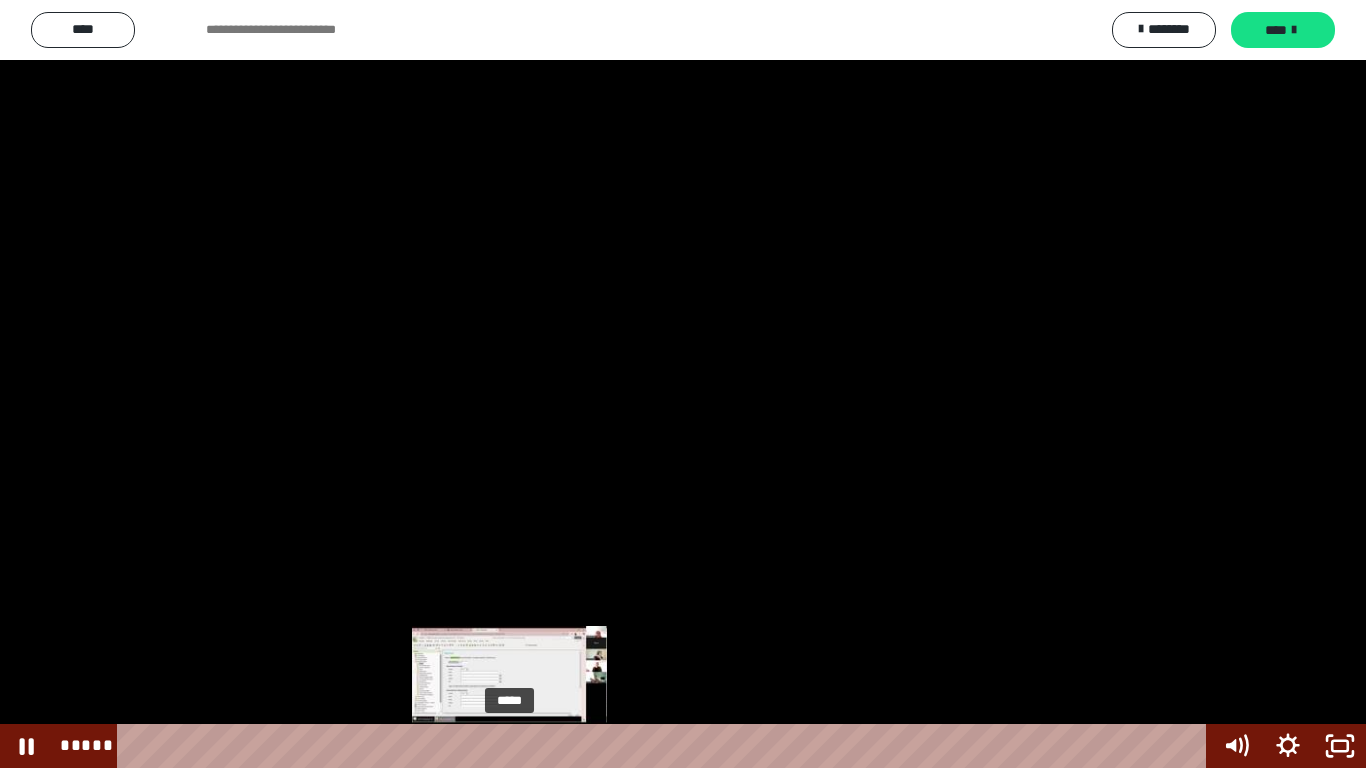 click on "*****" at bounding box center (666, 746) 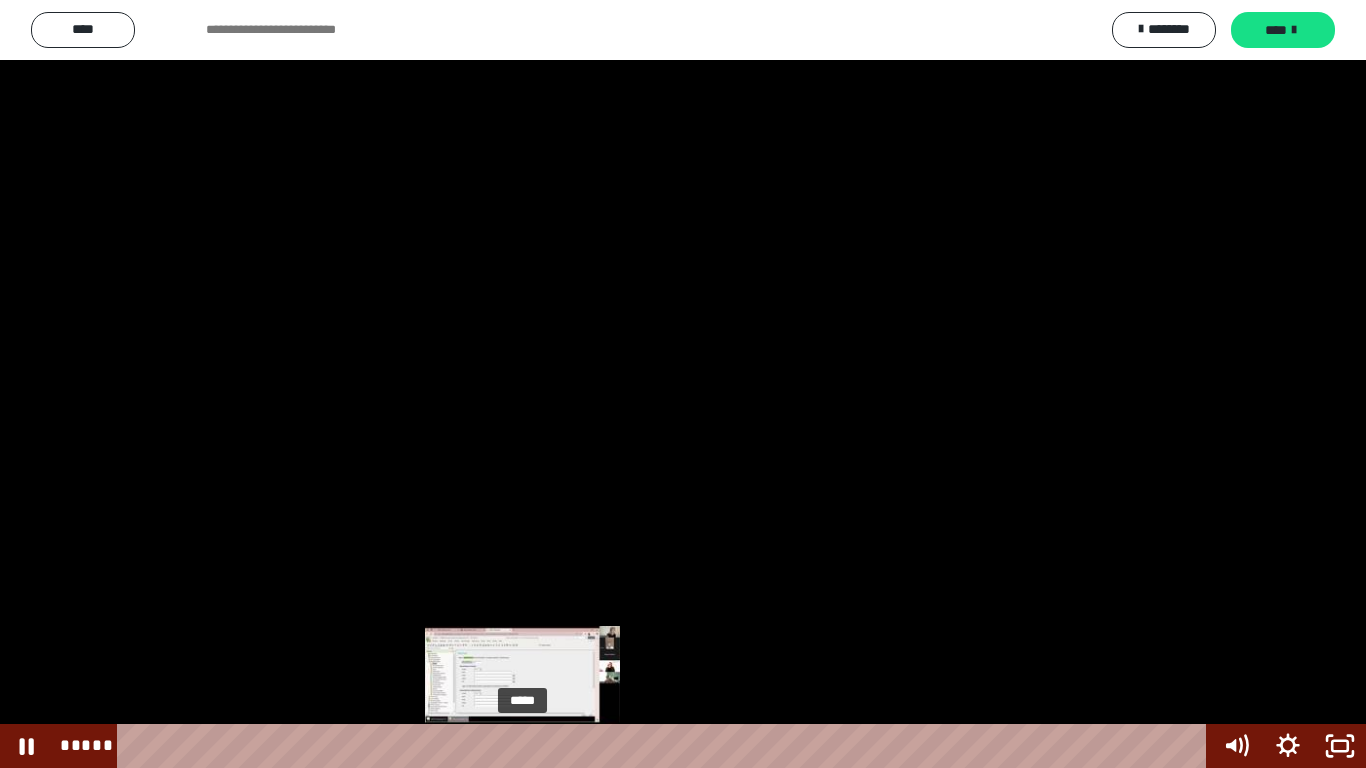click on "*****" at bounding box center [666, 746] 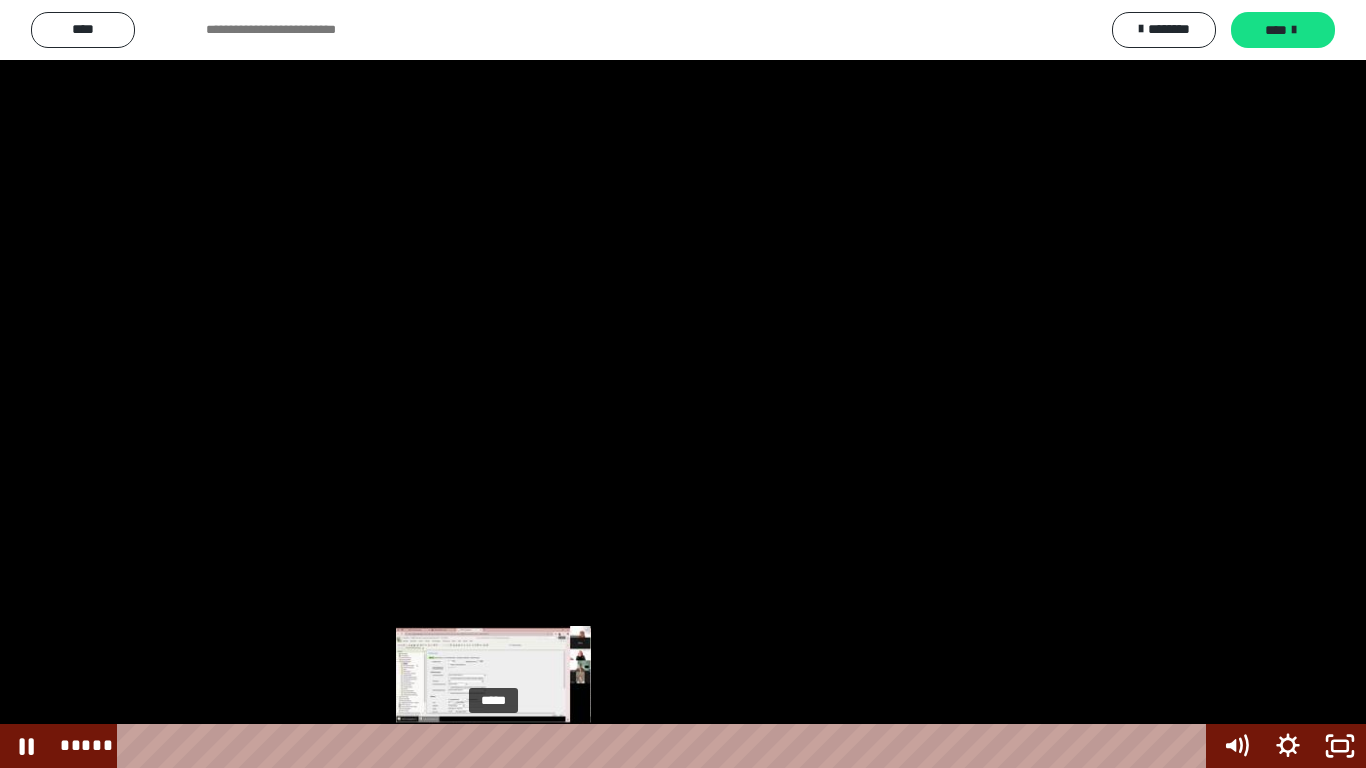 click on "*****" at bounding box center [666, 746] 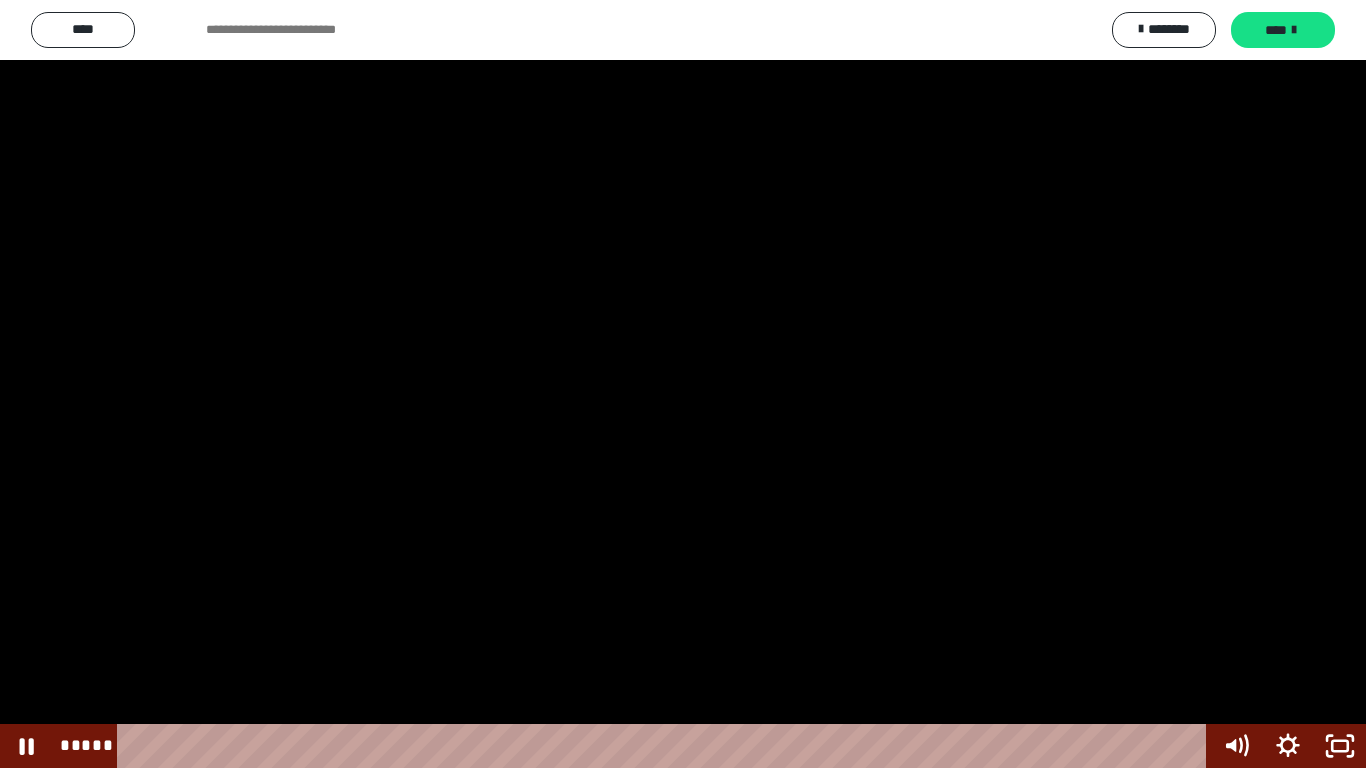 click at bounding box center (683, 384) 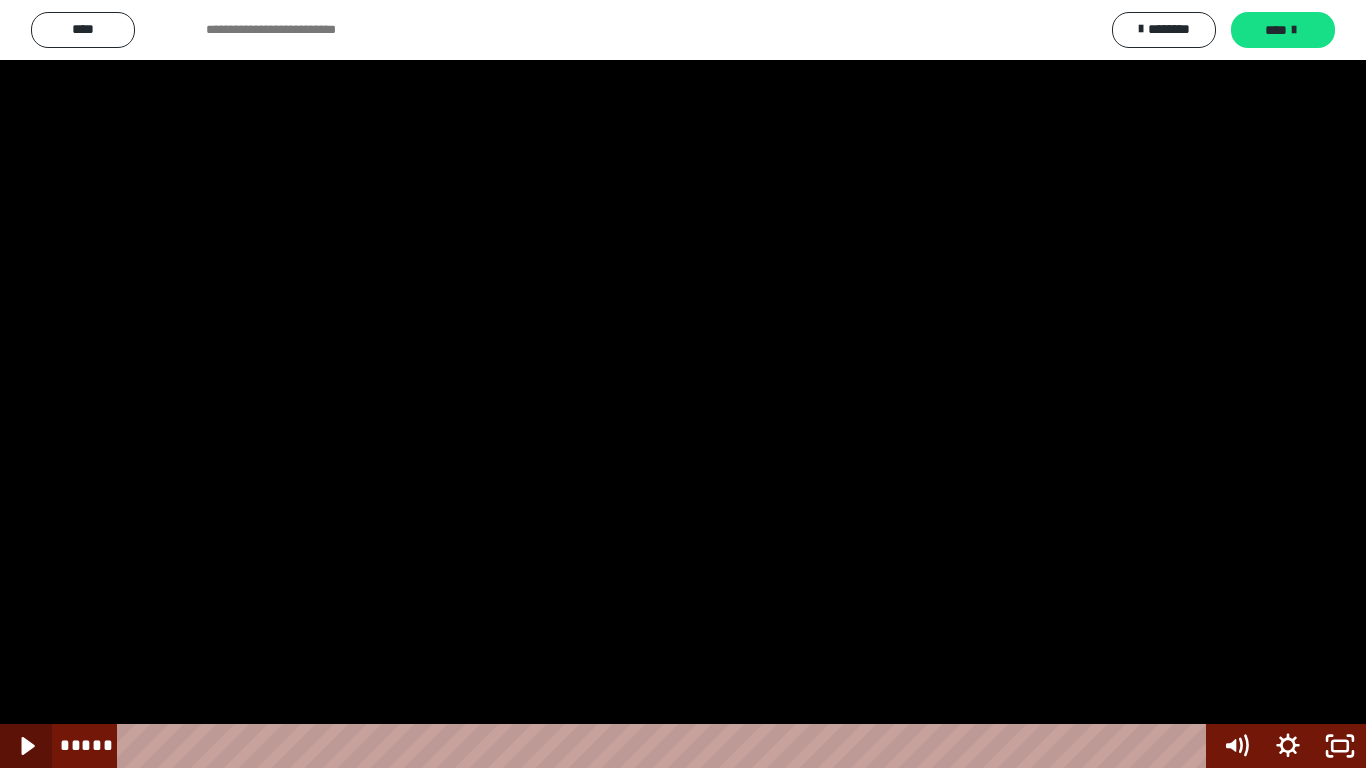click 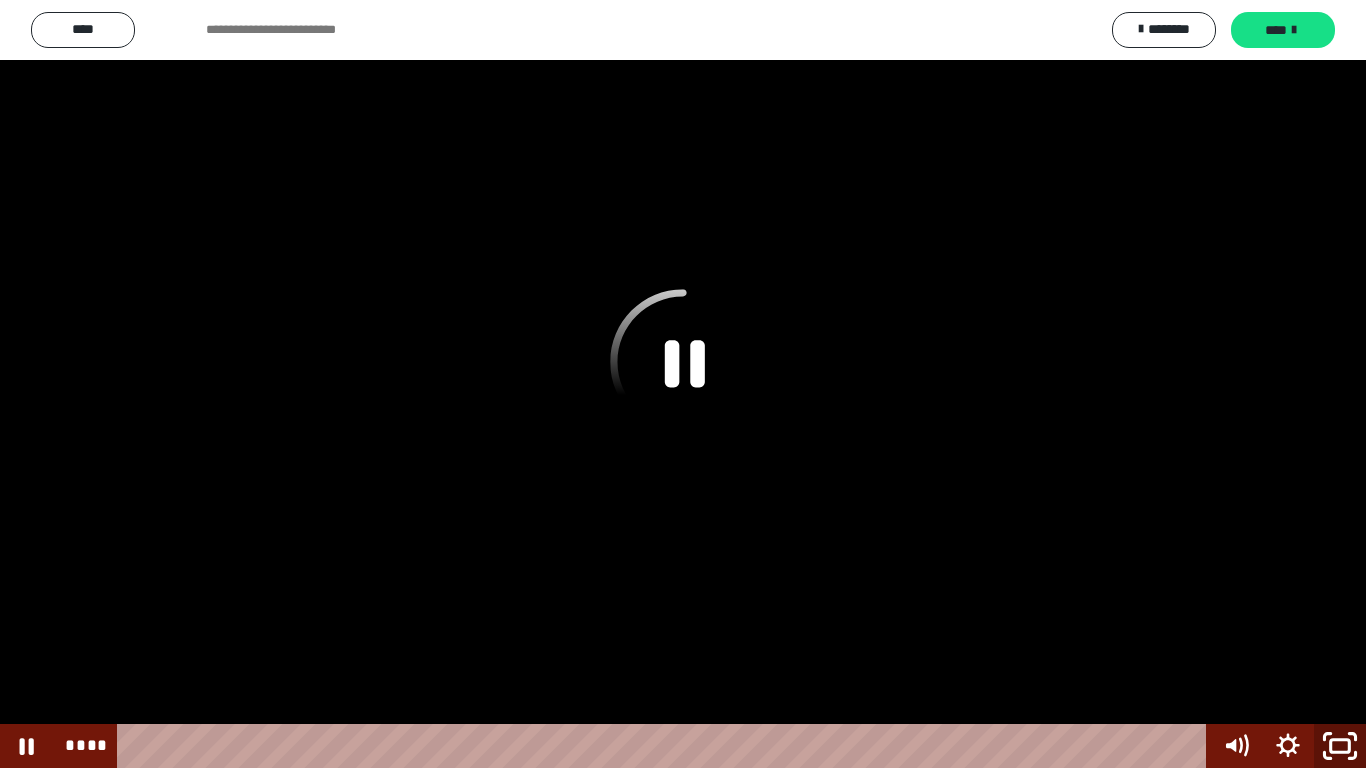 click 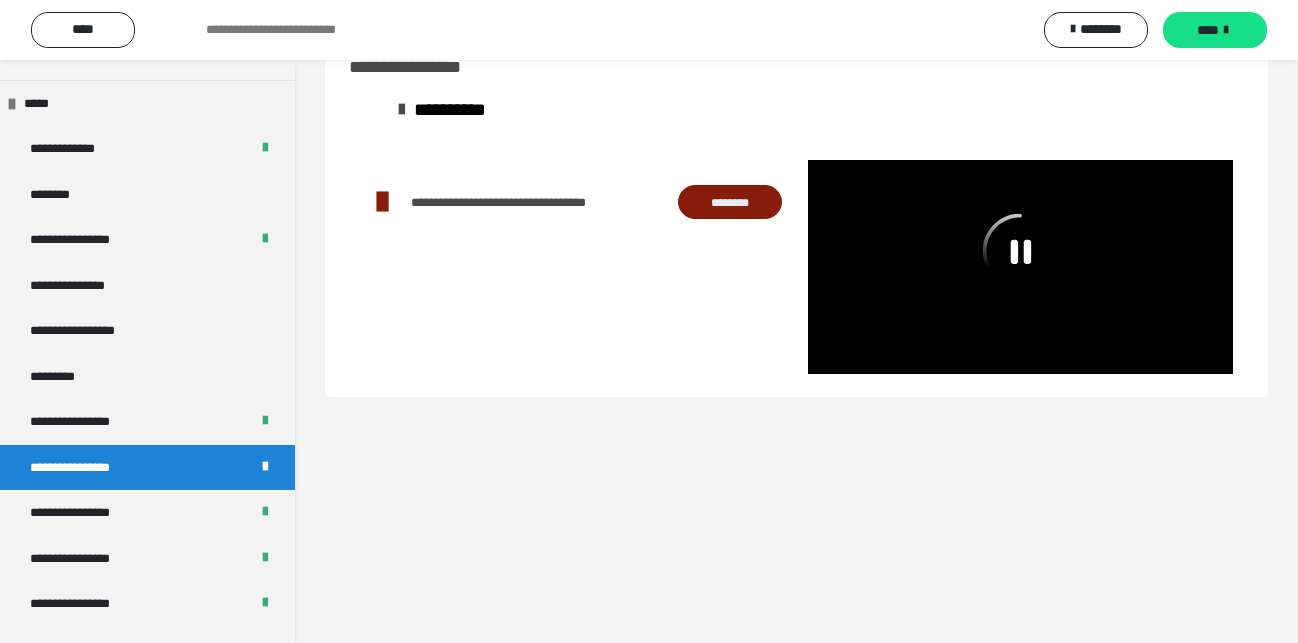 click on "**********" at bounding box center (796, 321) 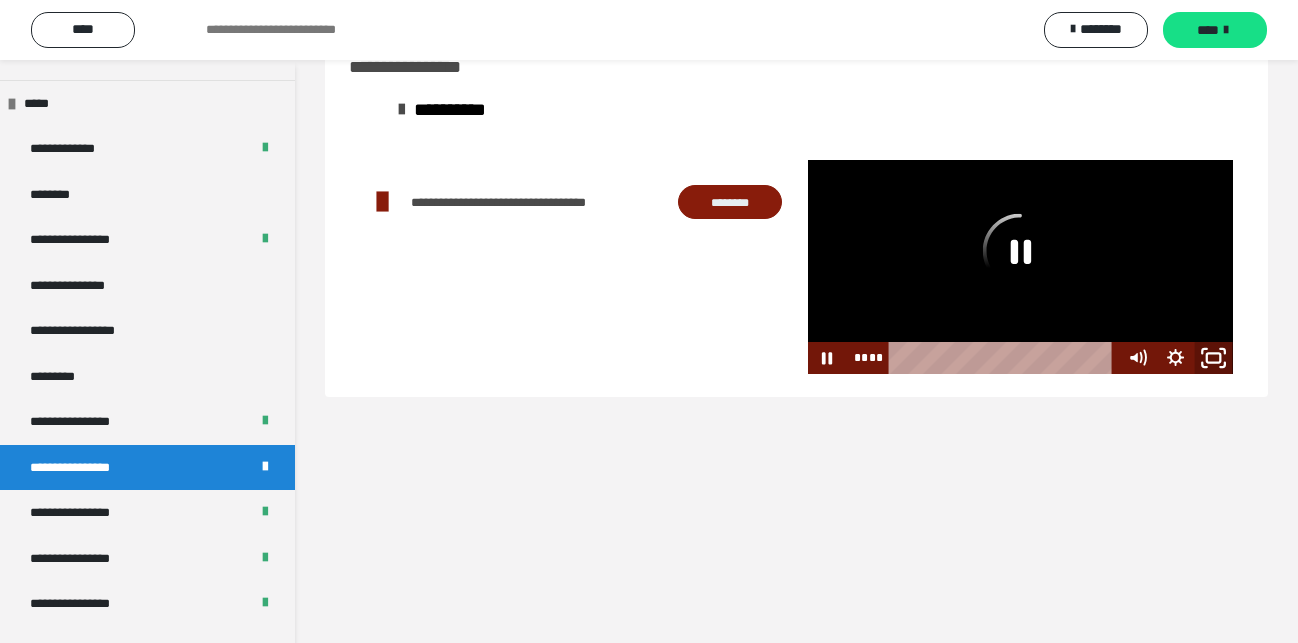 click 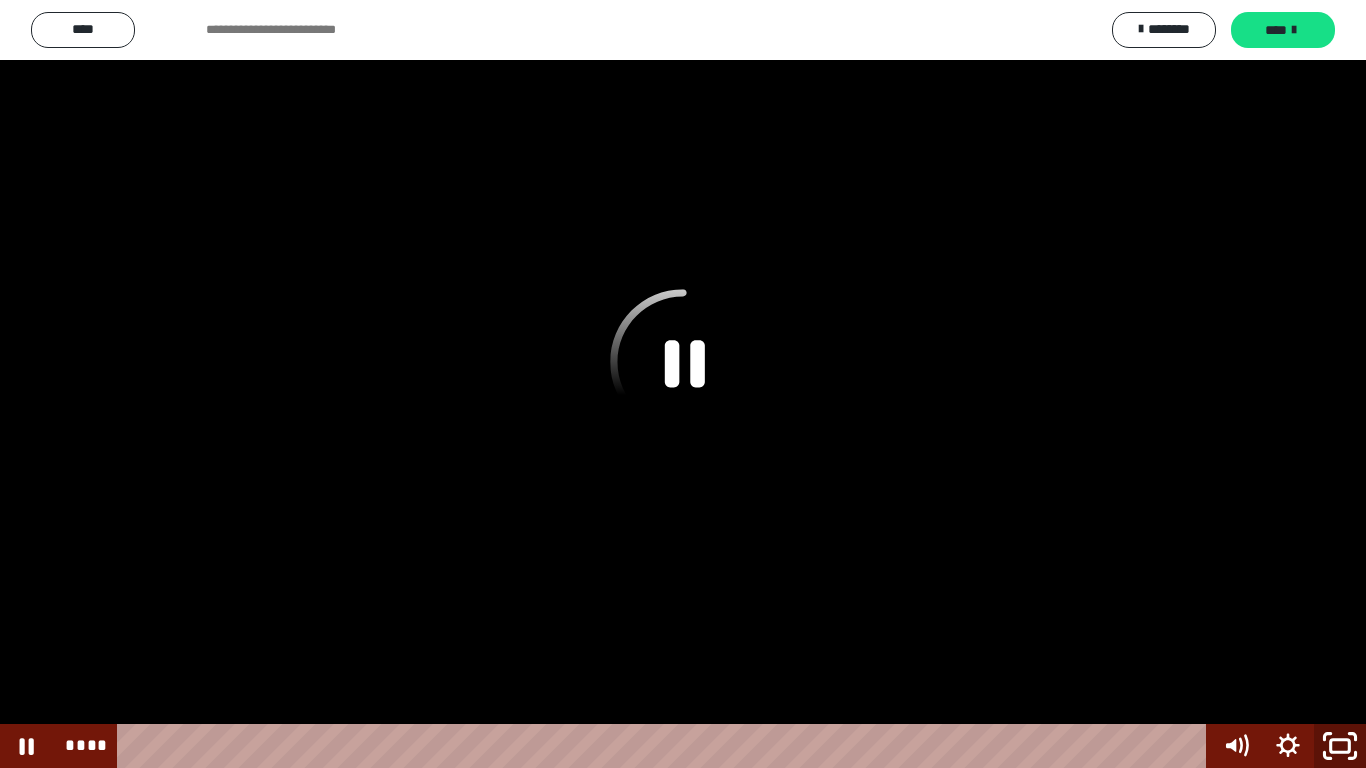click 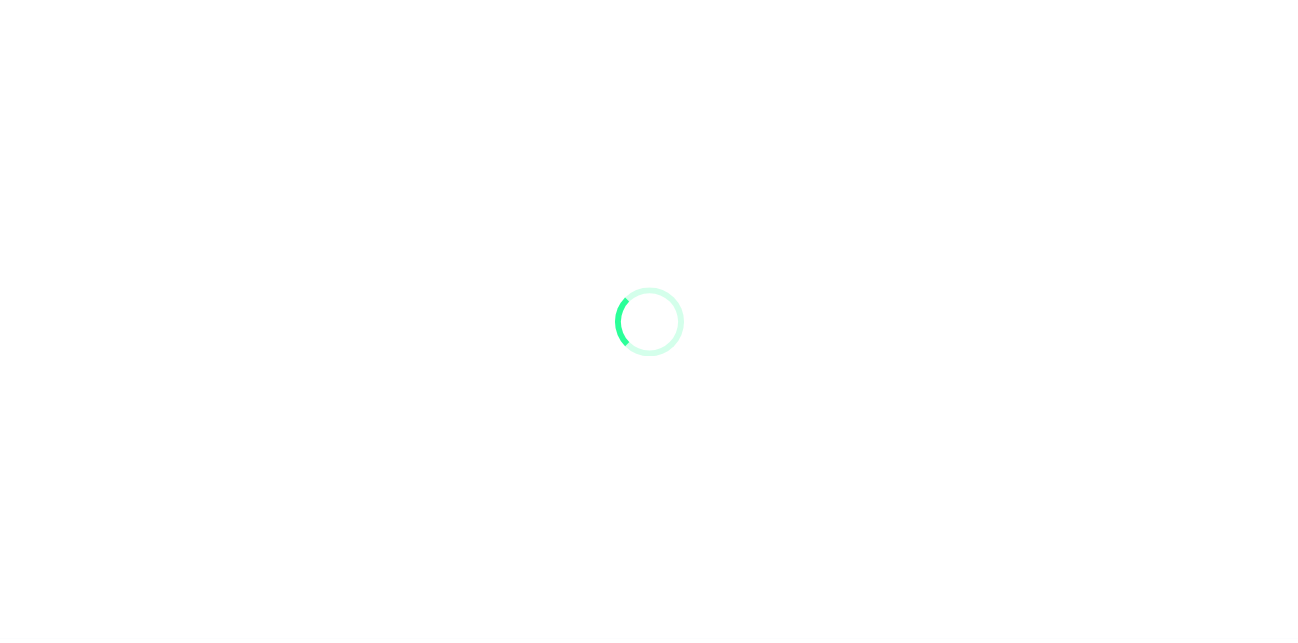 scroll, scrollTop: 0, scrollLeft: 0, axis: both 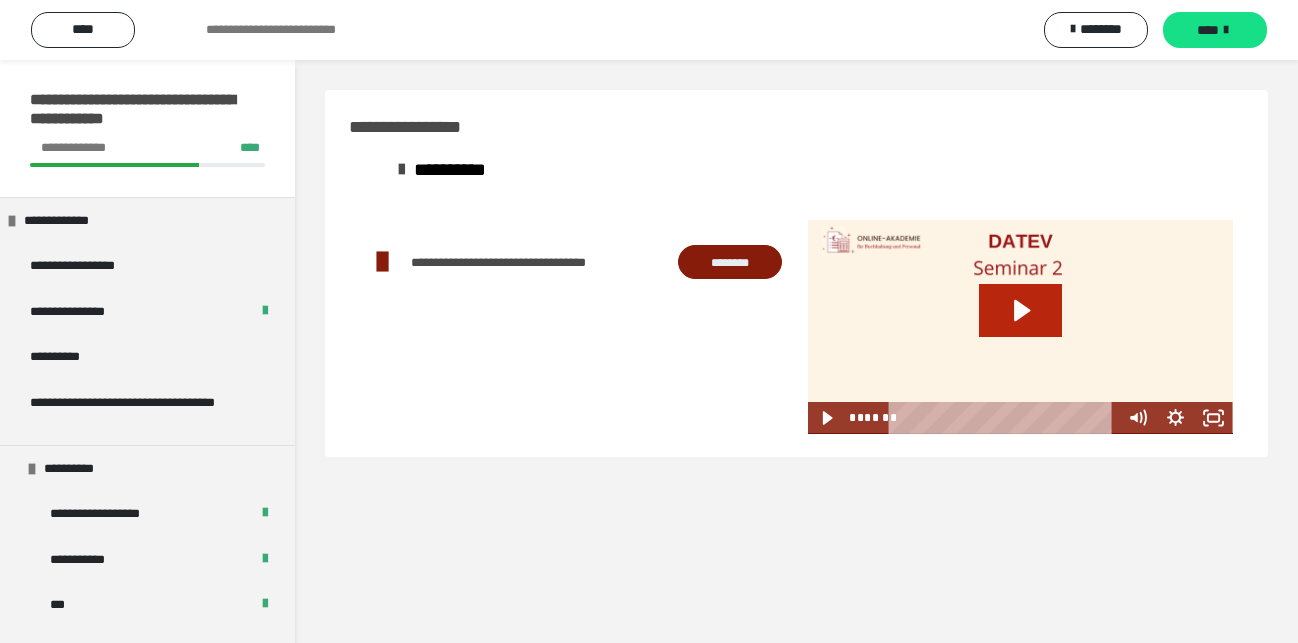 click 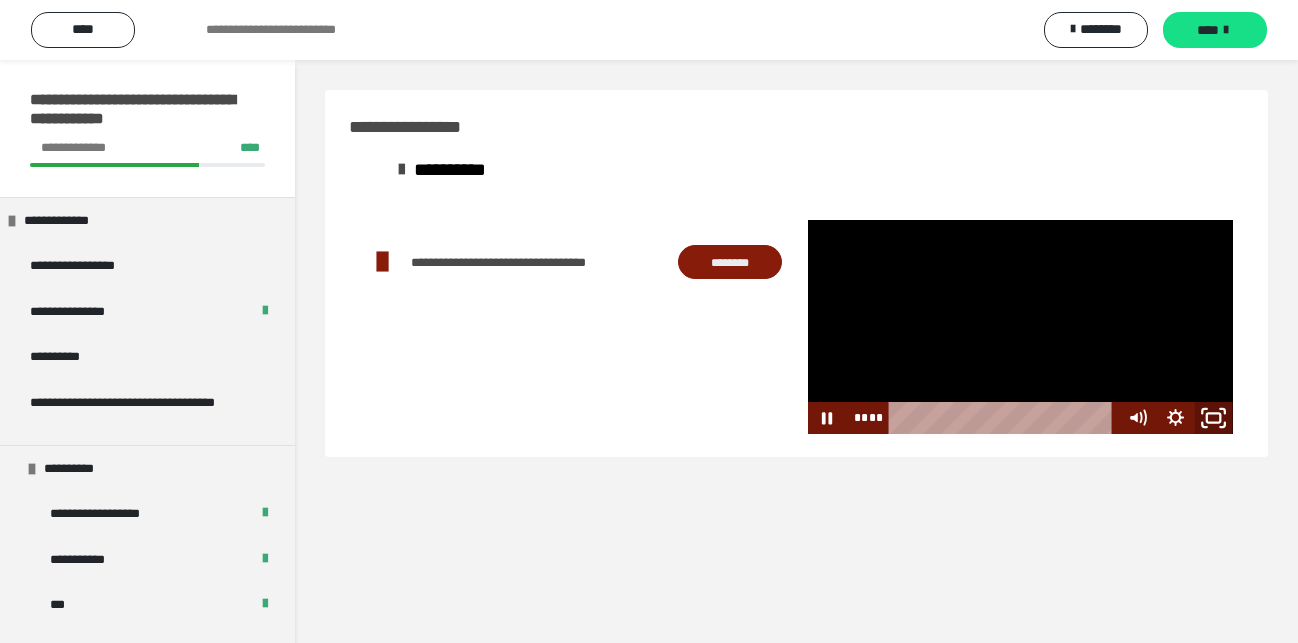 click 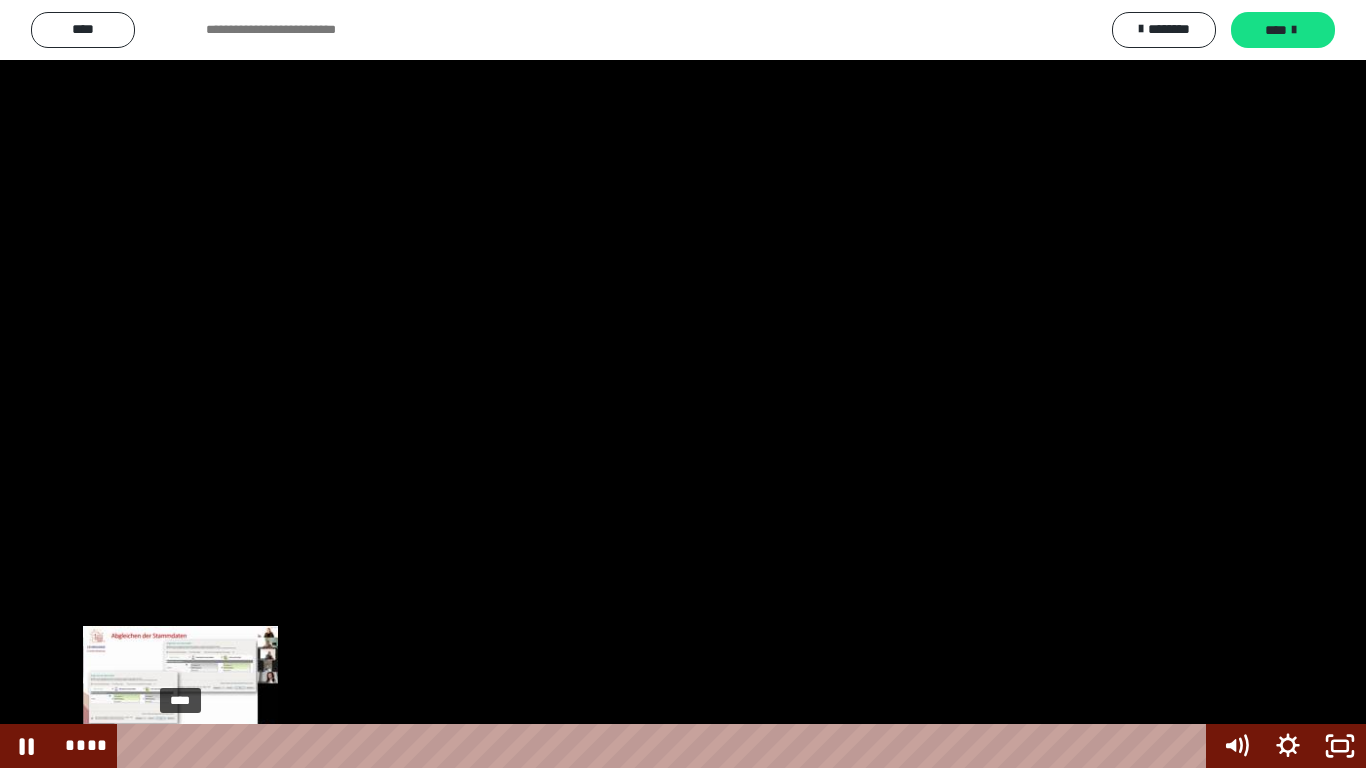 click on "****" at bounding box center (666, 746) 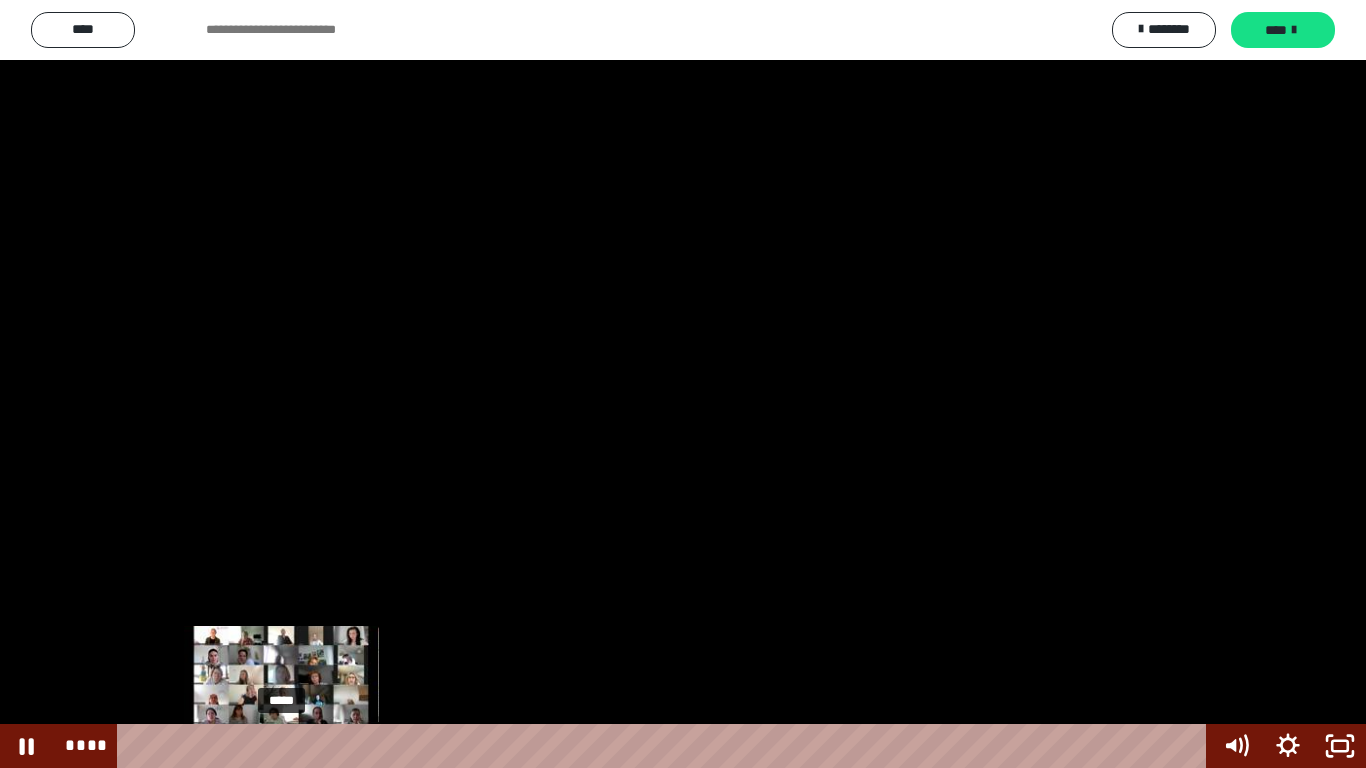 click on "*****" at bounding box center [666, 746] 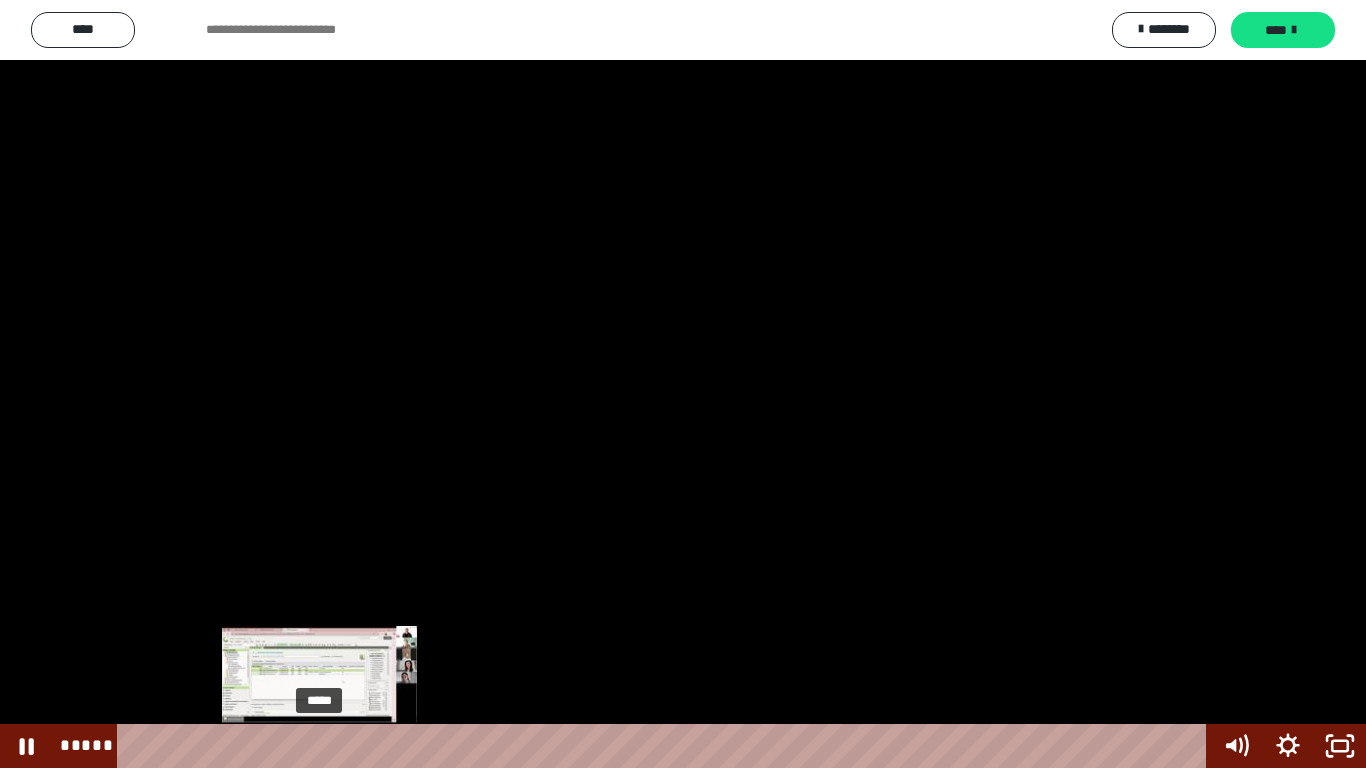 click on "*****" at bounding box center [666, 746] 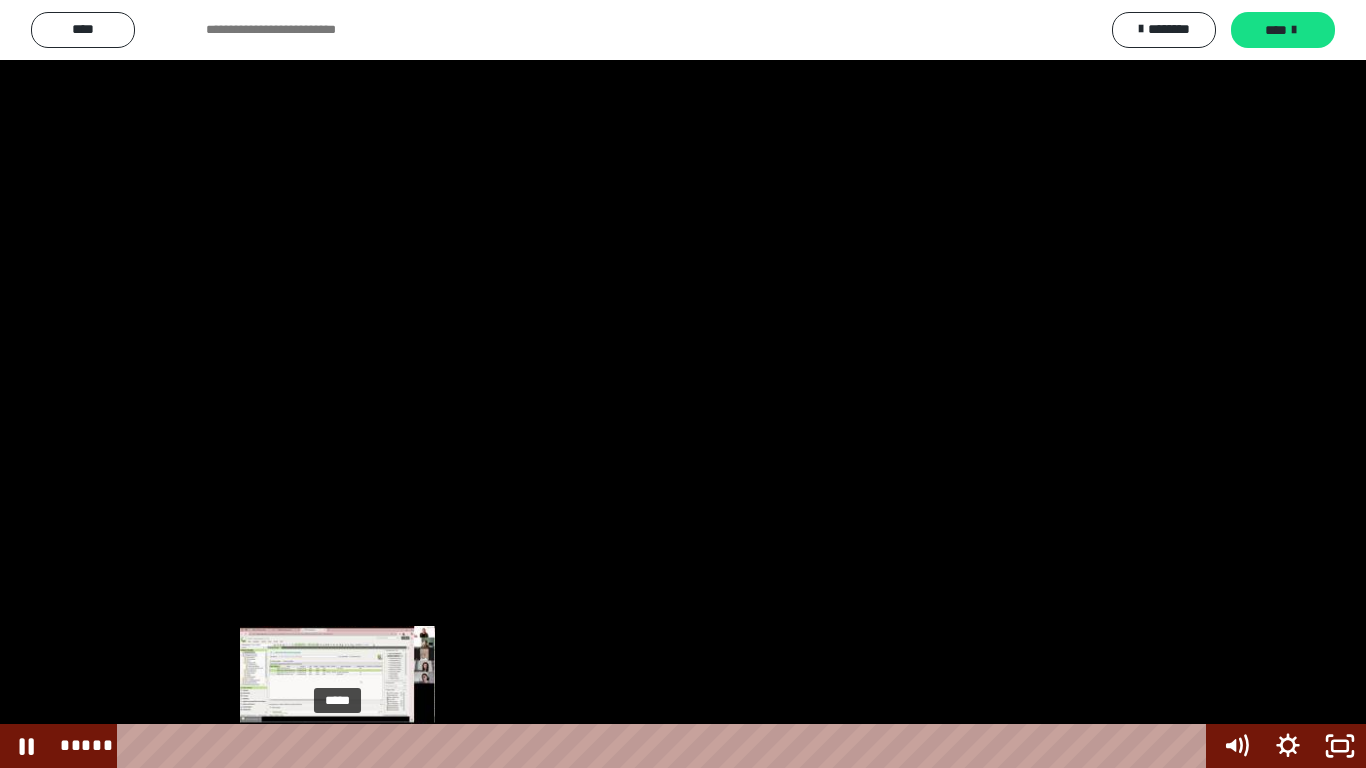 click on "*****" at bounding box center [666, 746] 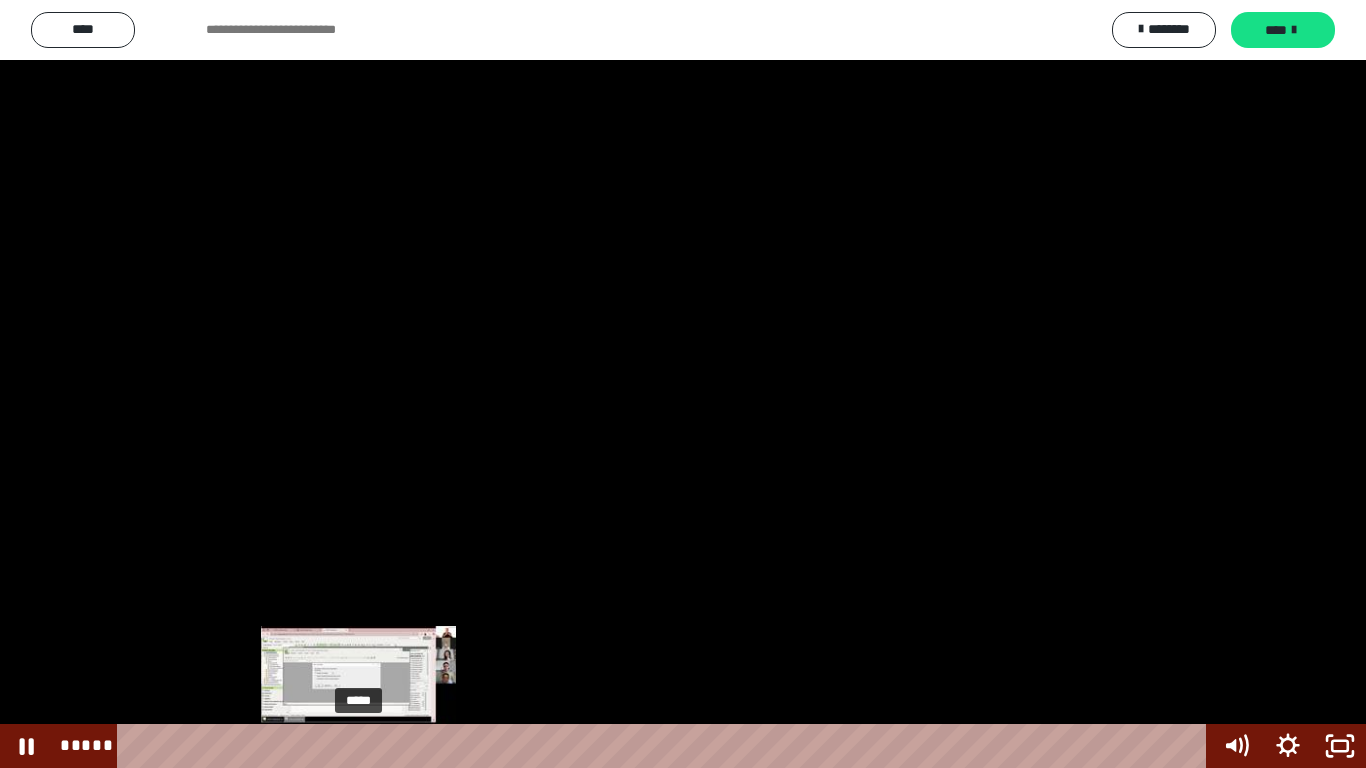 click on "*****" at bounding box center (666, 746) 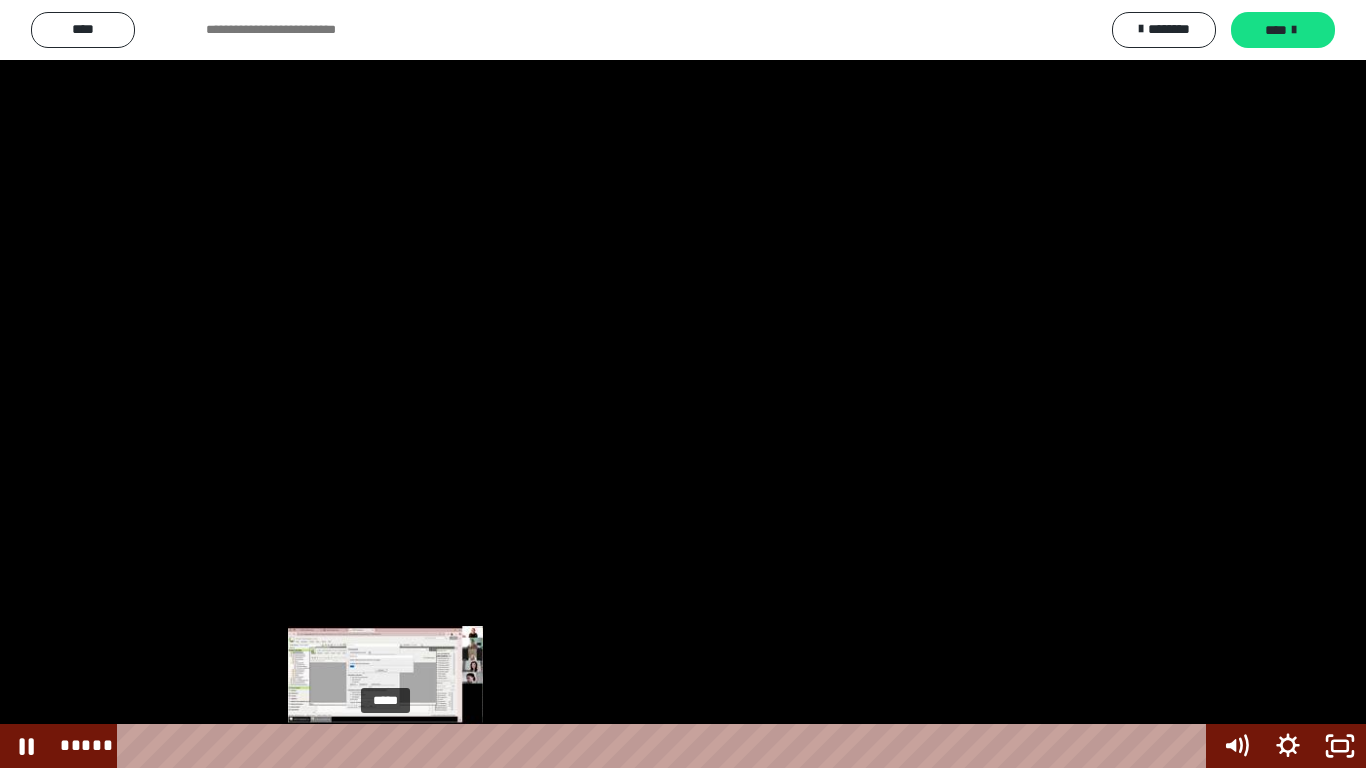 click on "*****" at bounding box center [666, 746] 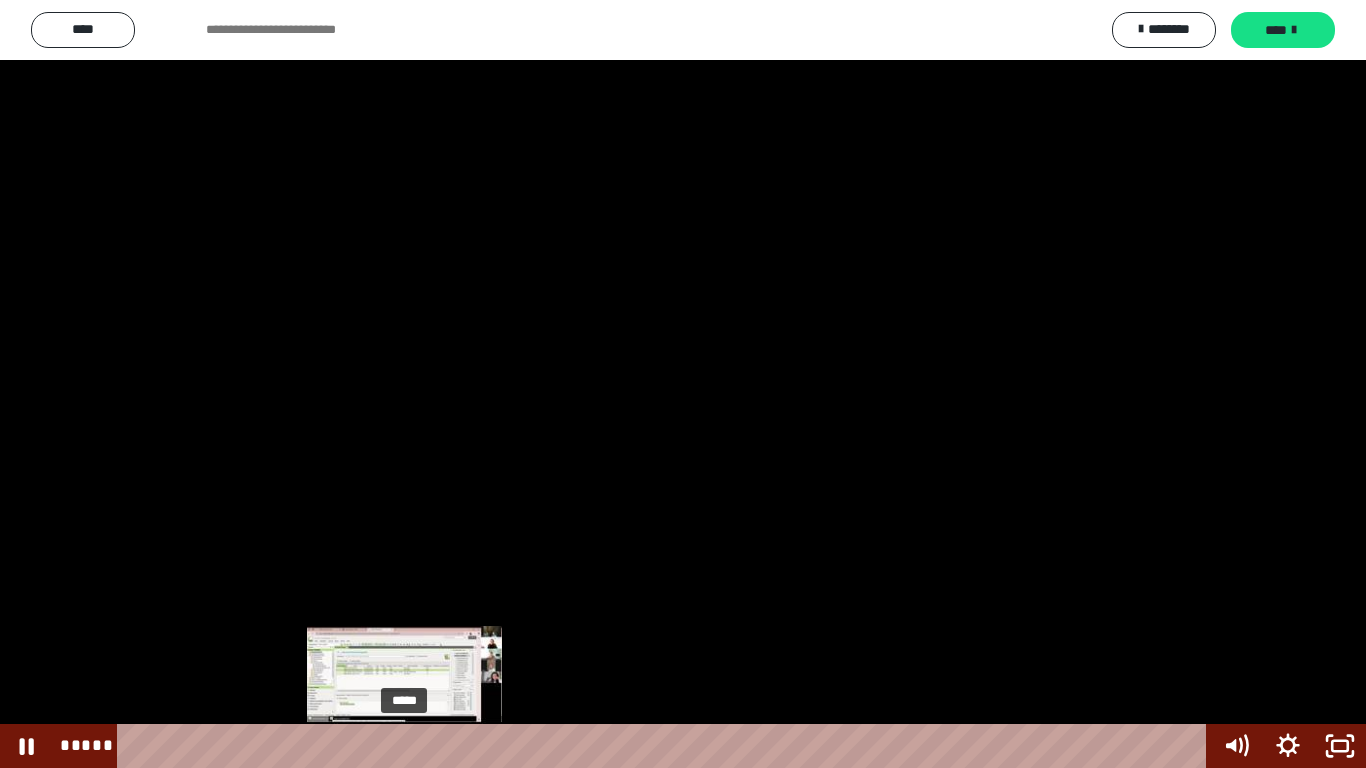 click on "*****" at bounding box center [666, 746] 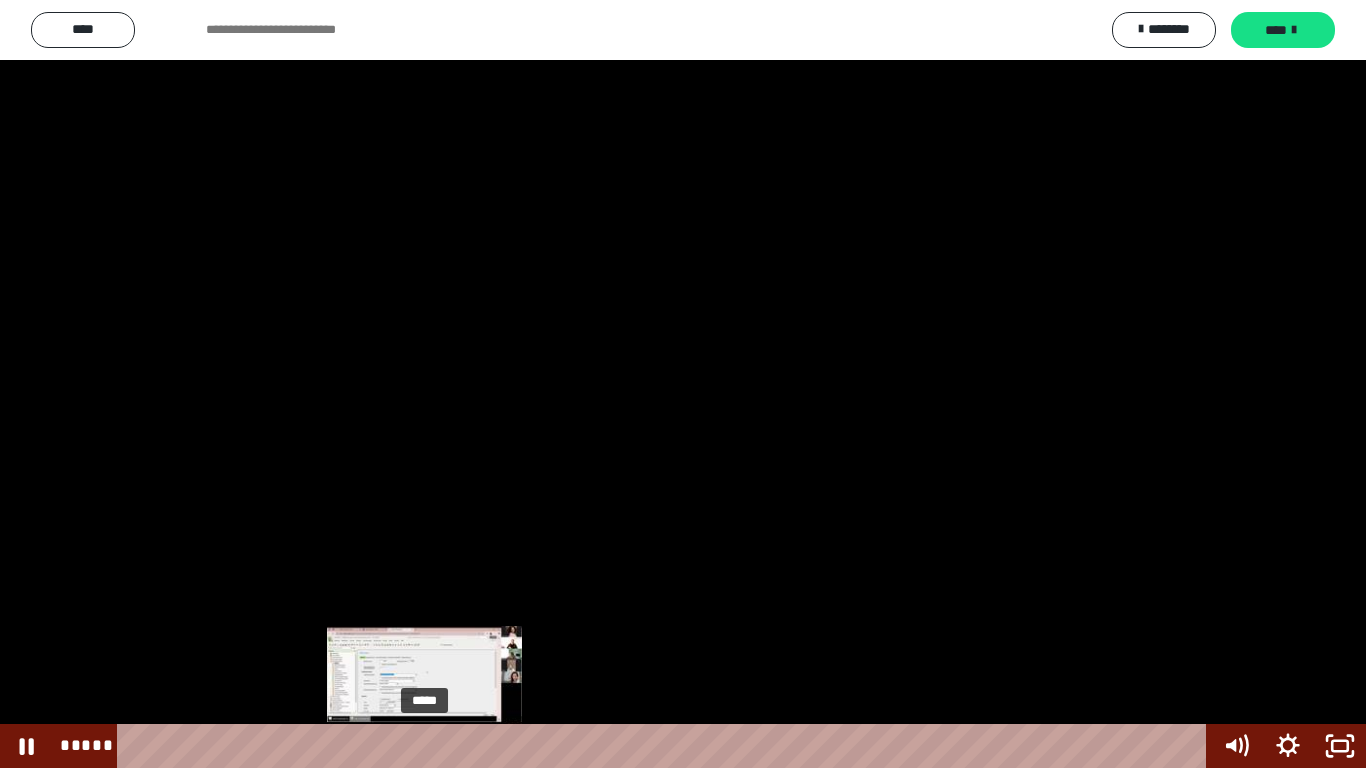 click on "*****" at bounding box center (666, 746) 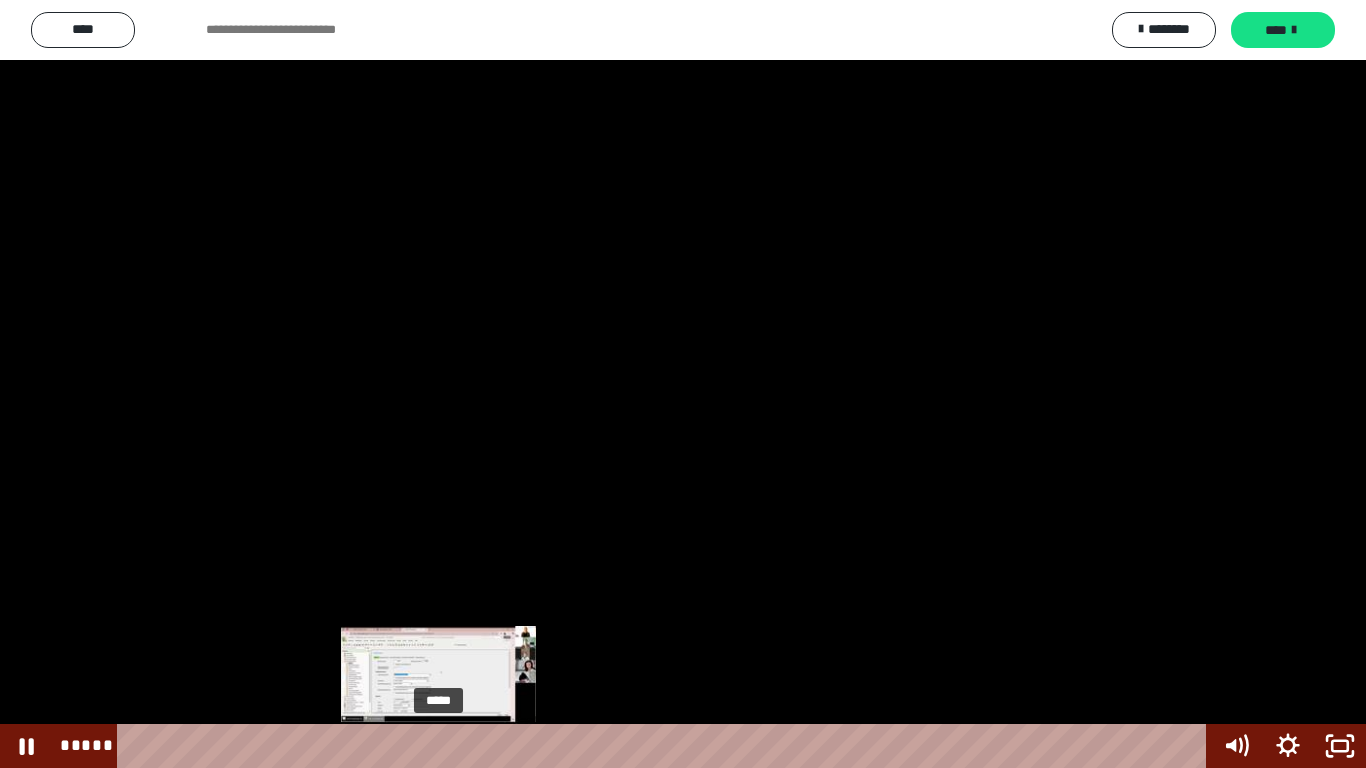 click on "*****" at bounding box center [666, 746] 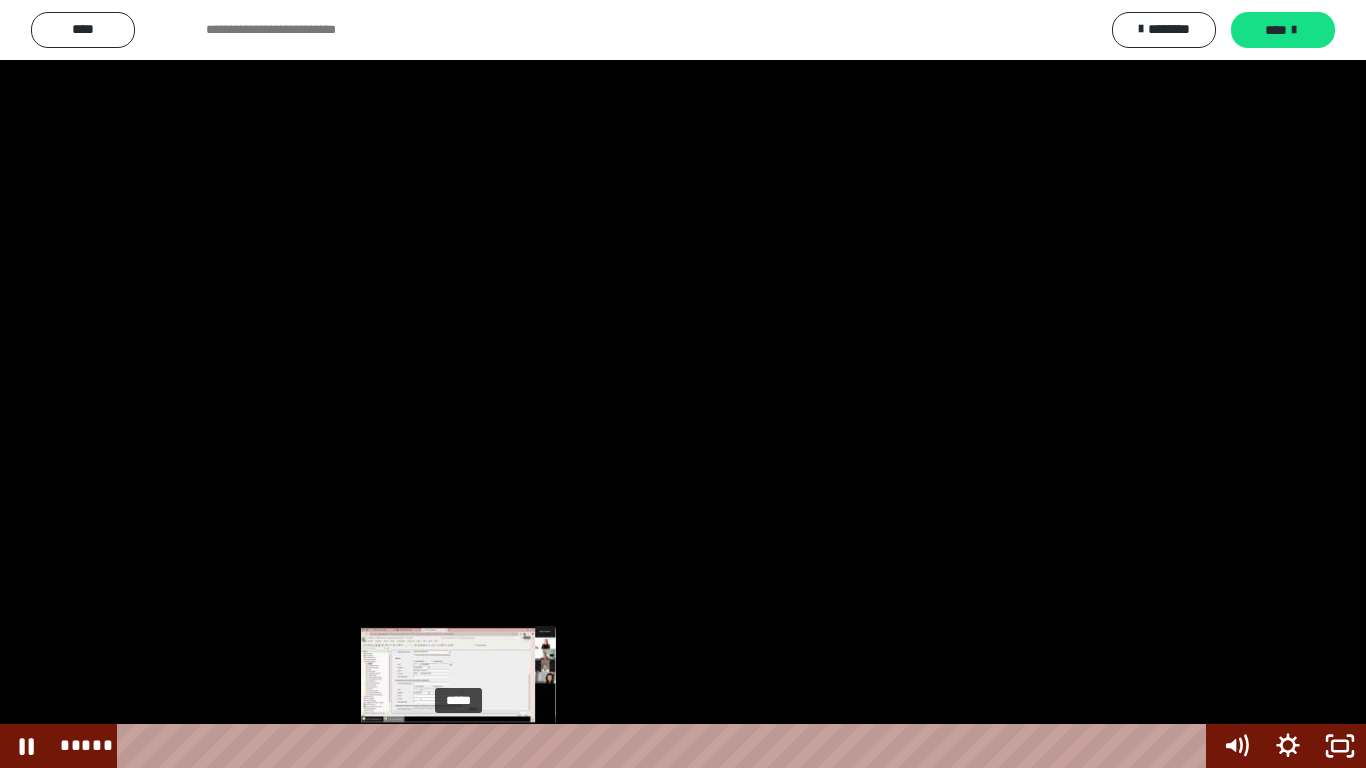 click on "*****" at bounding box center [666, 746] 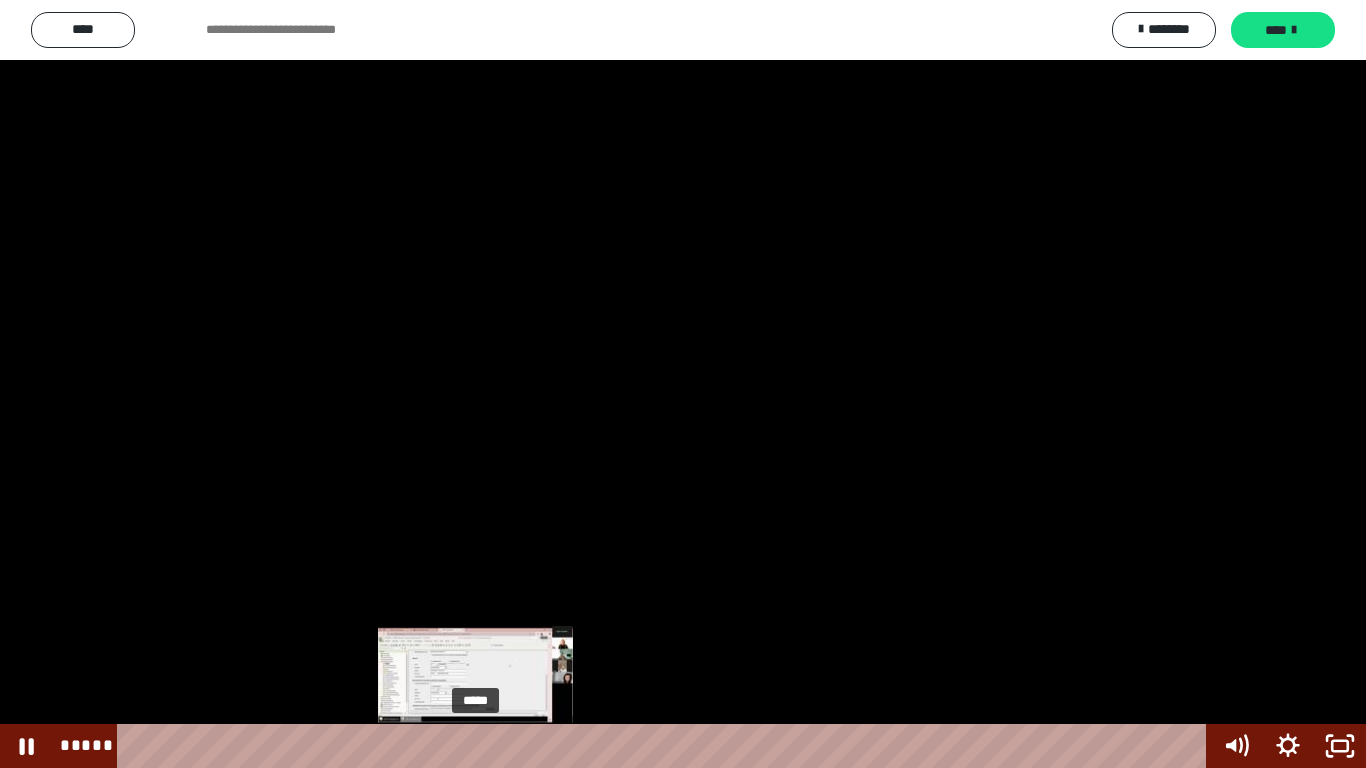 click on "*****" at bounding box center (666, 746) 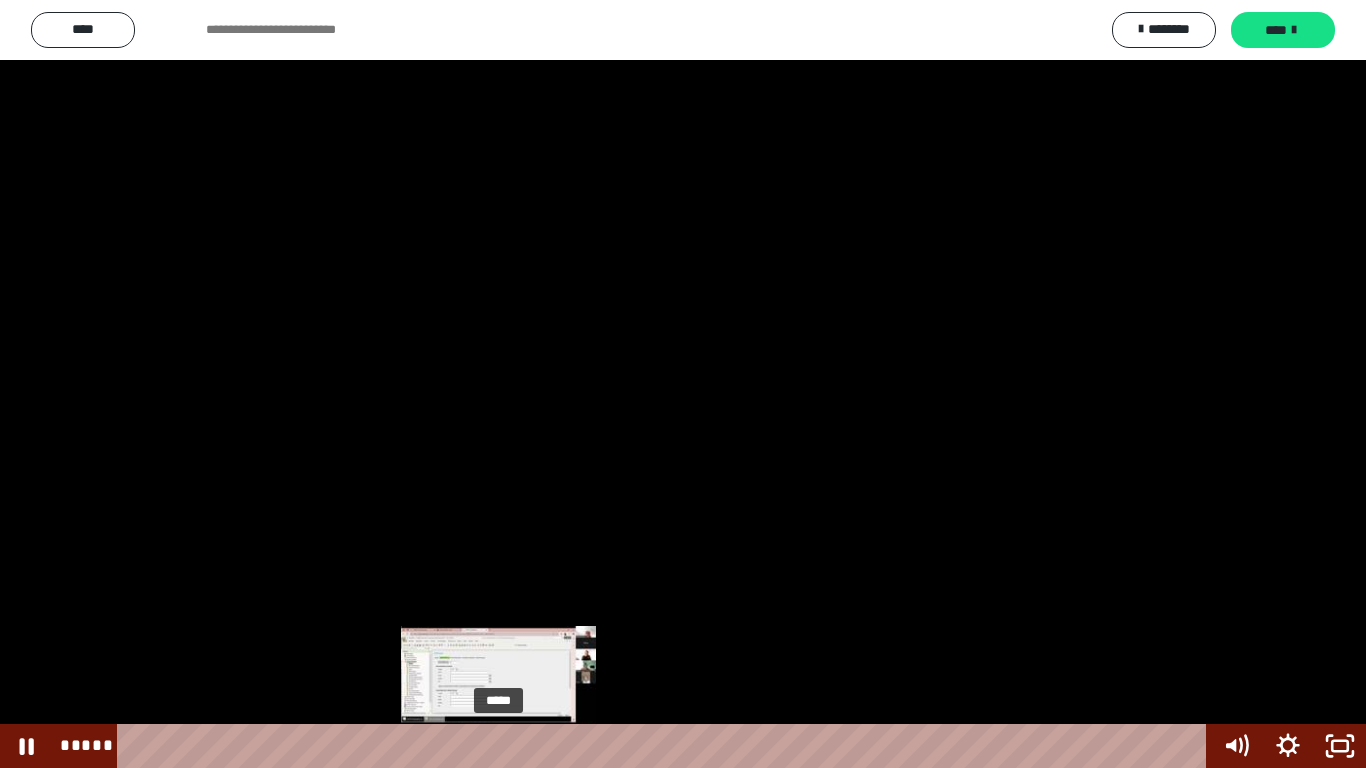 click on "*****" at bounding box center (666, 746) 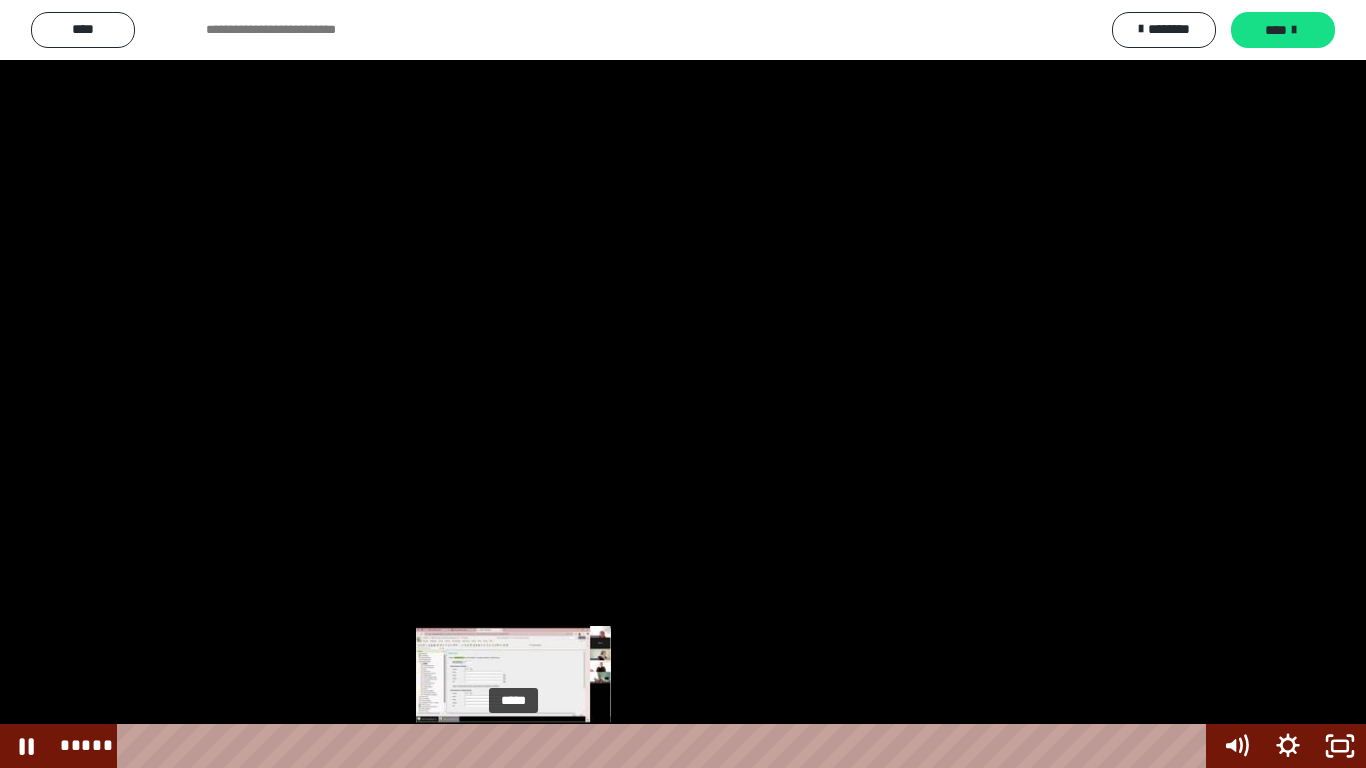 click on "*****" at bounding box center [666, 746] 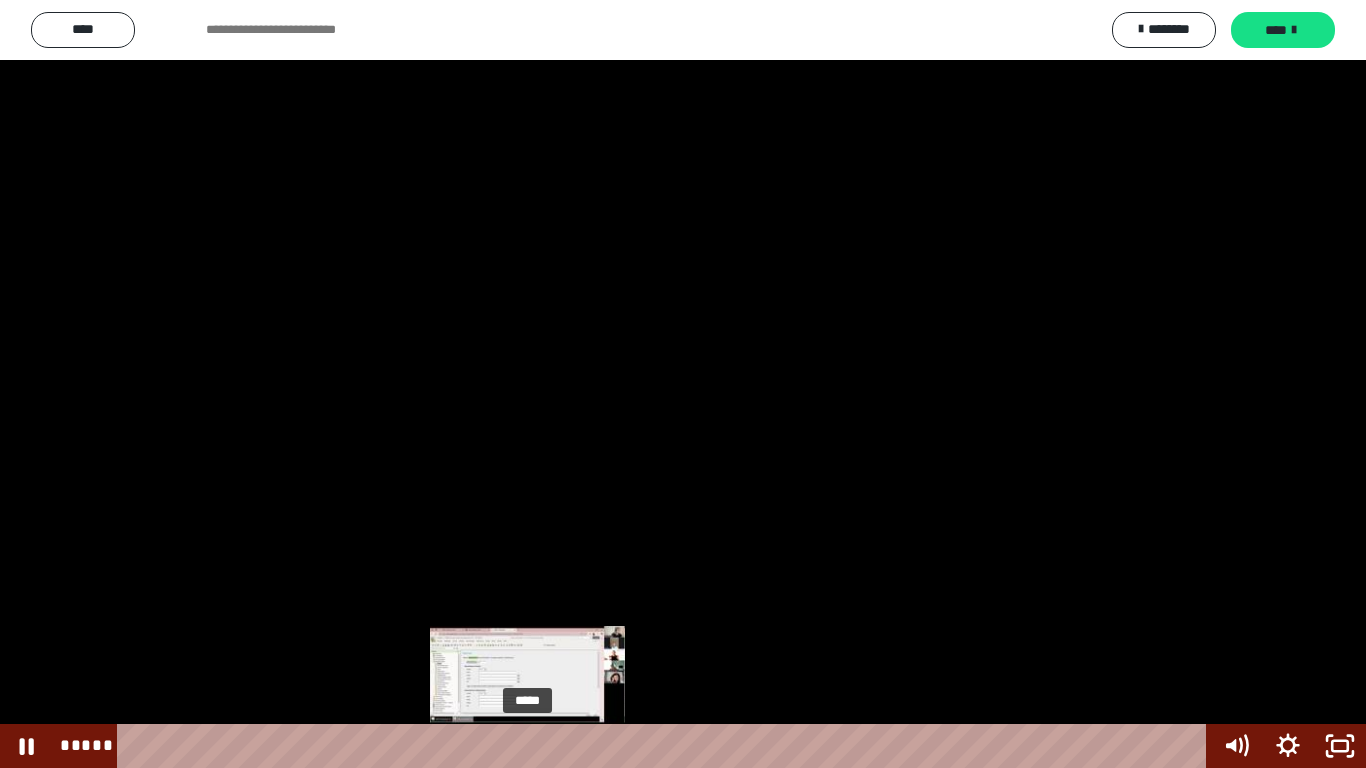 click on "*****" at bounding box center [666, 746] 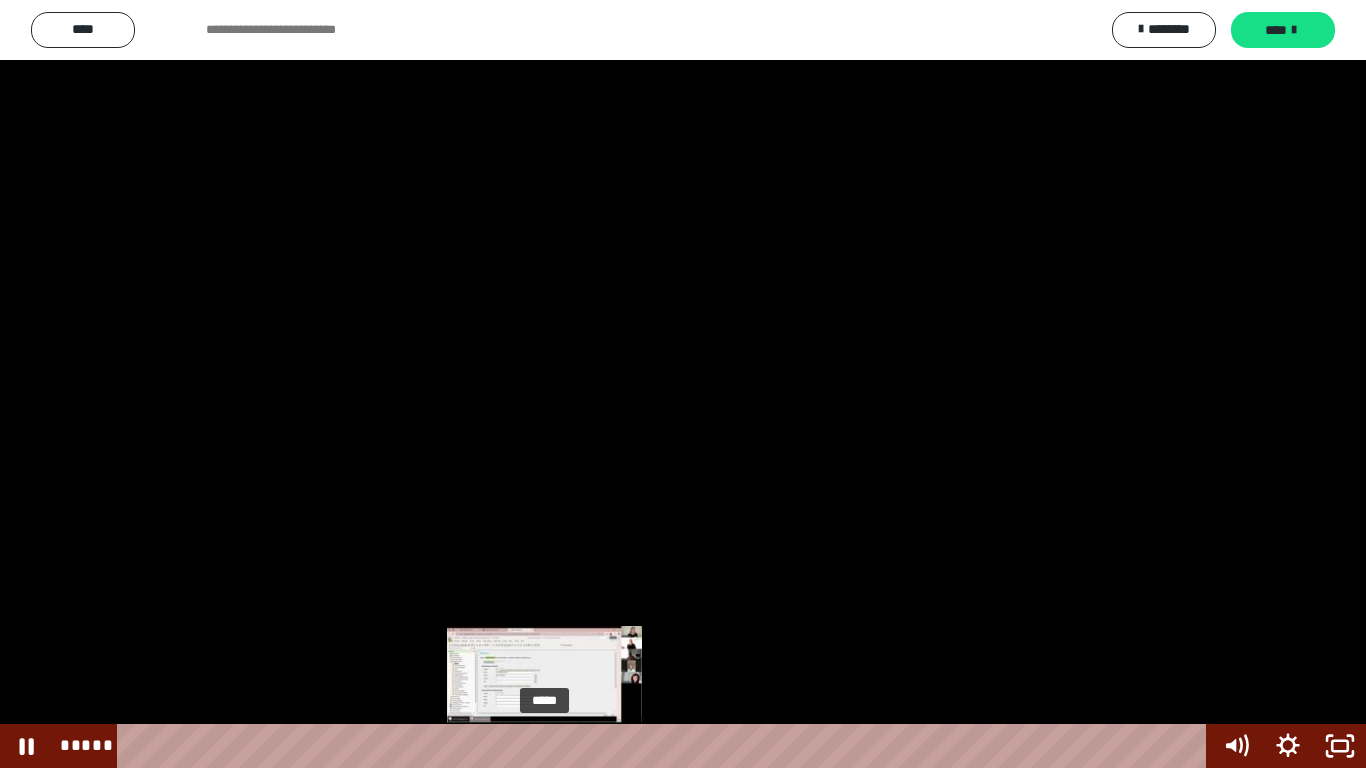 click on "*****" at bounding box center [666, 746] 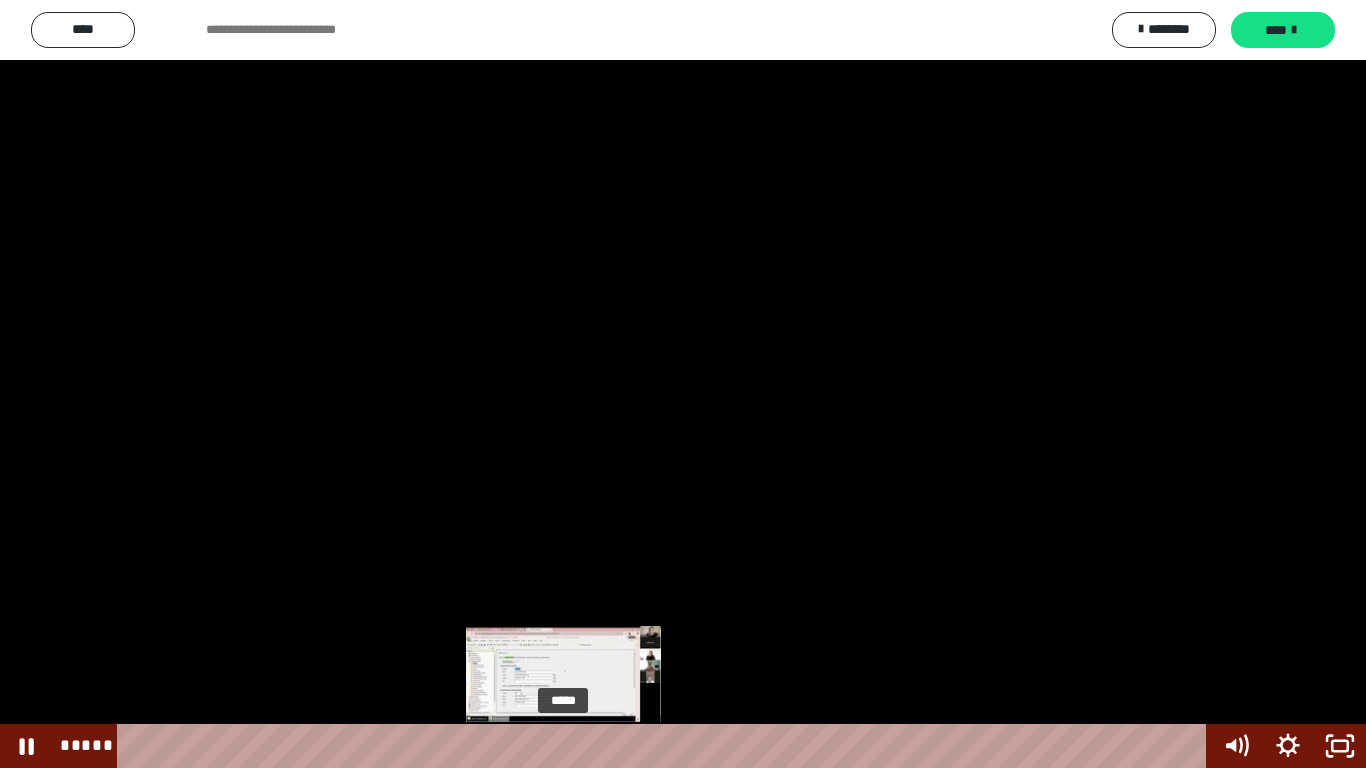 click on "*****" at bounding box center [666, 746] 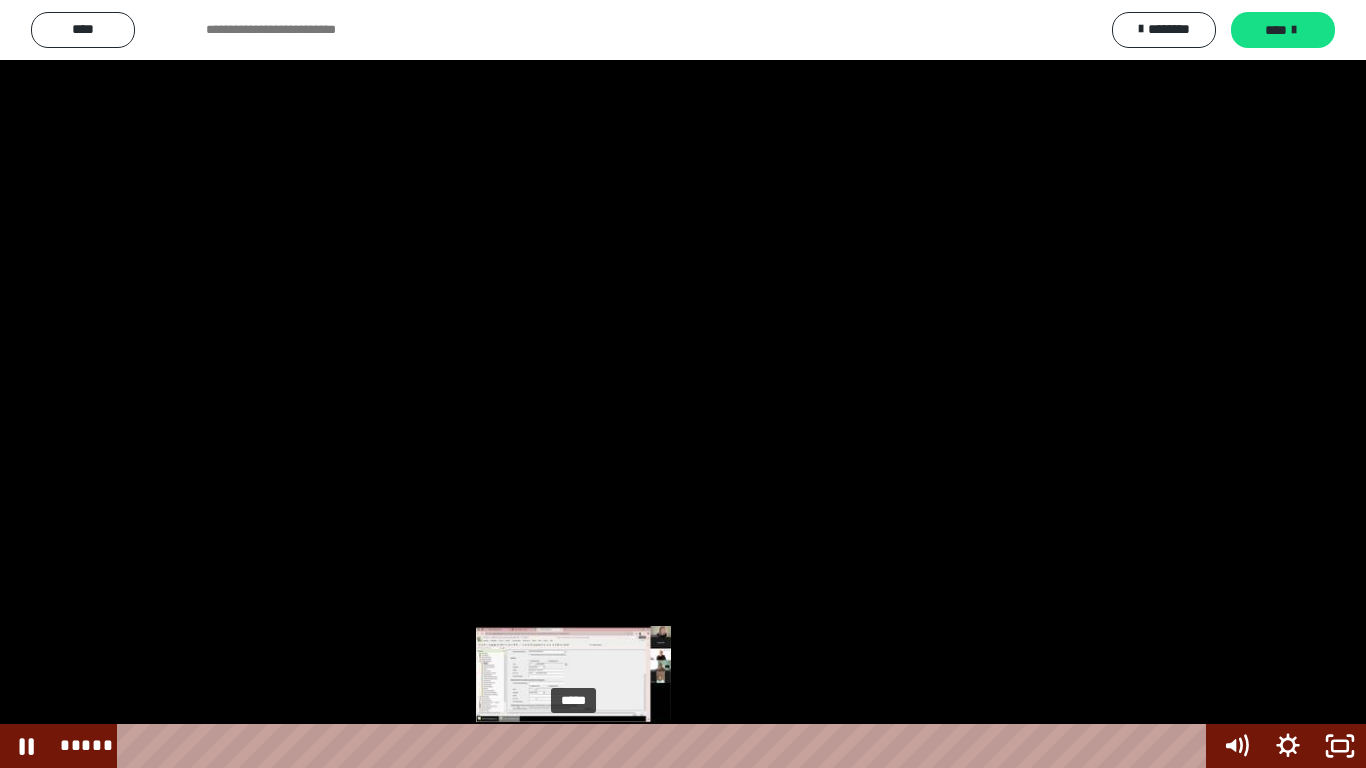 click on "*****" at bounding box center [666, 746] 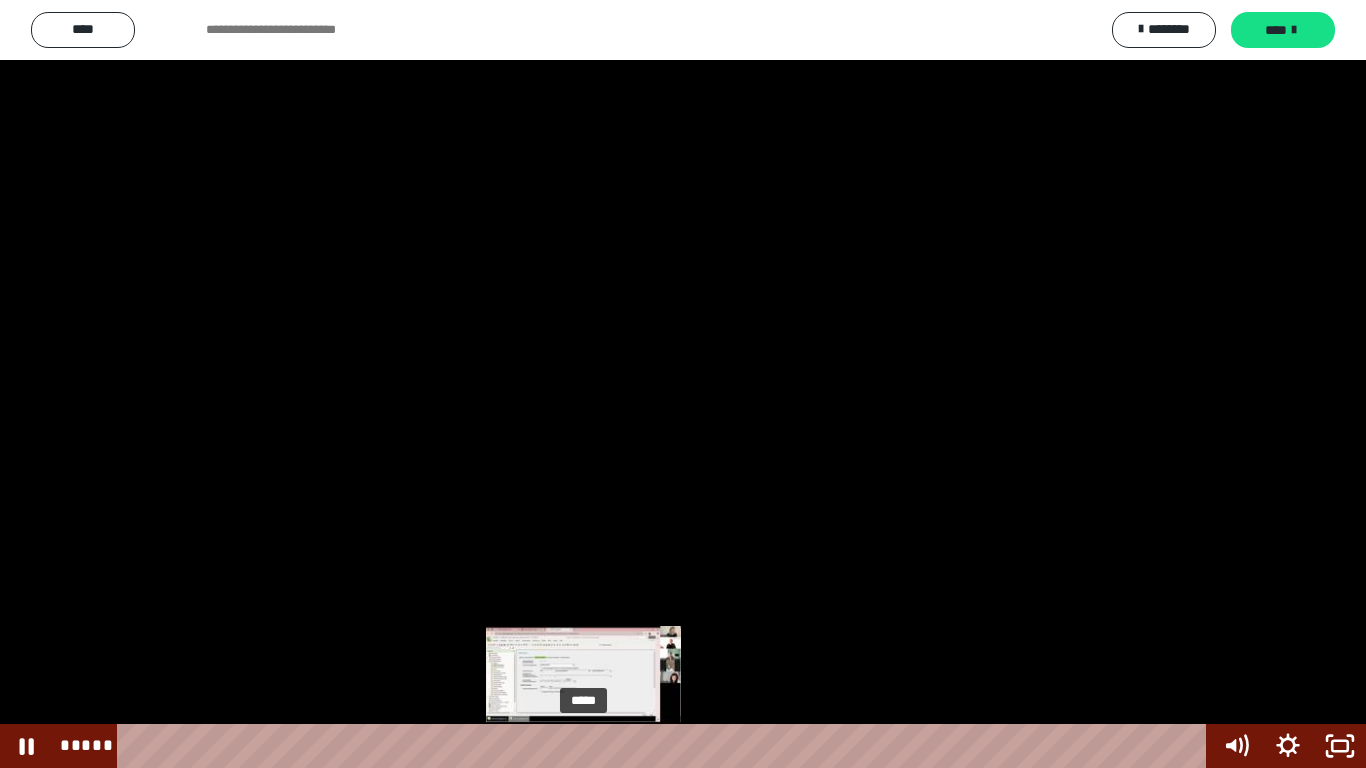 click on "*****" at bounding box center (666, 746) 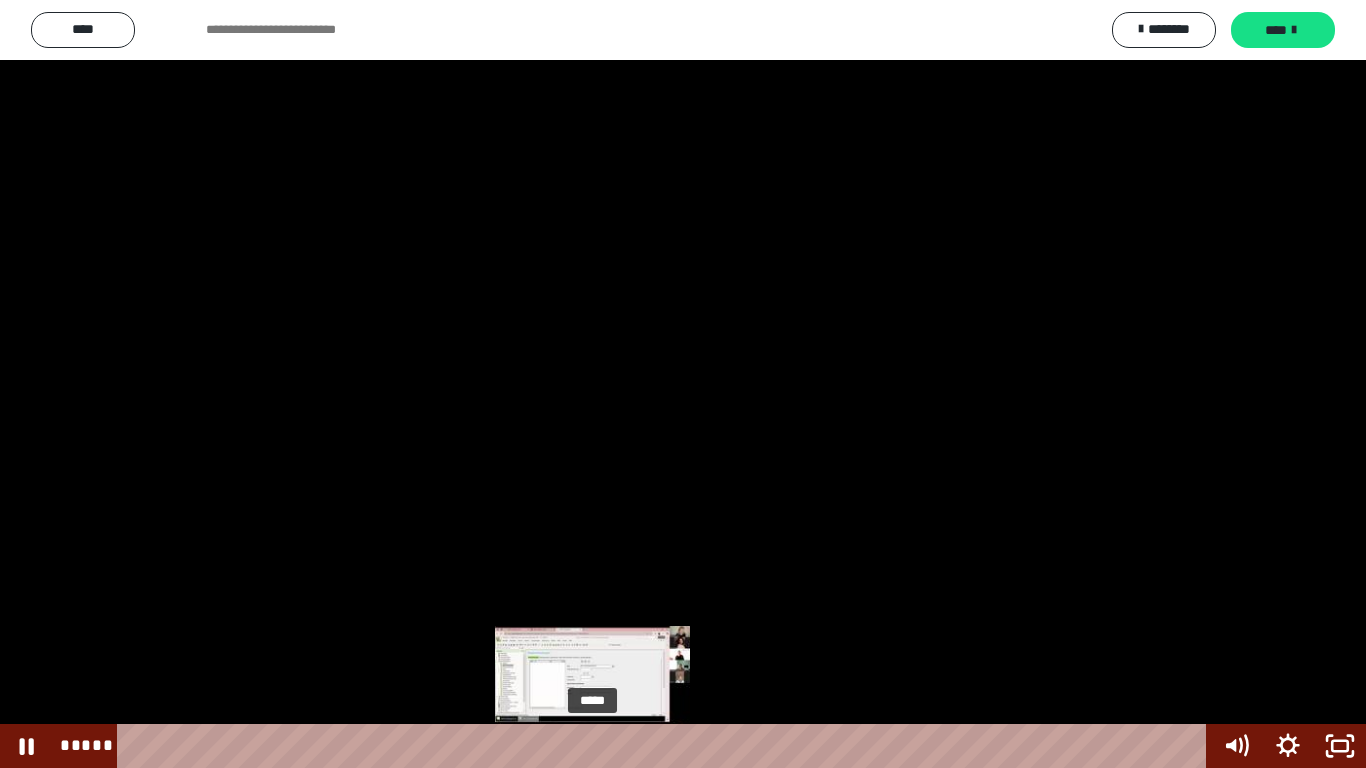 click on "*****" at bounding box center [666, 746] 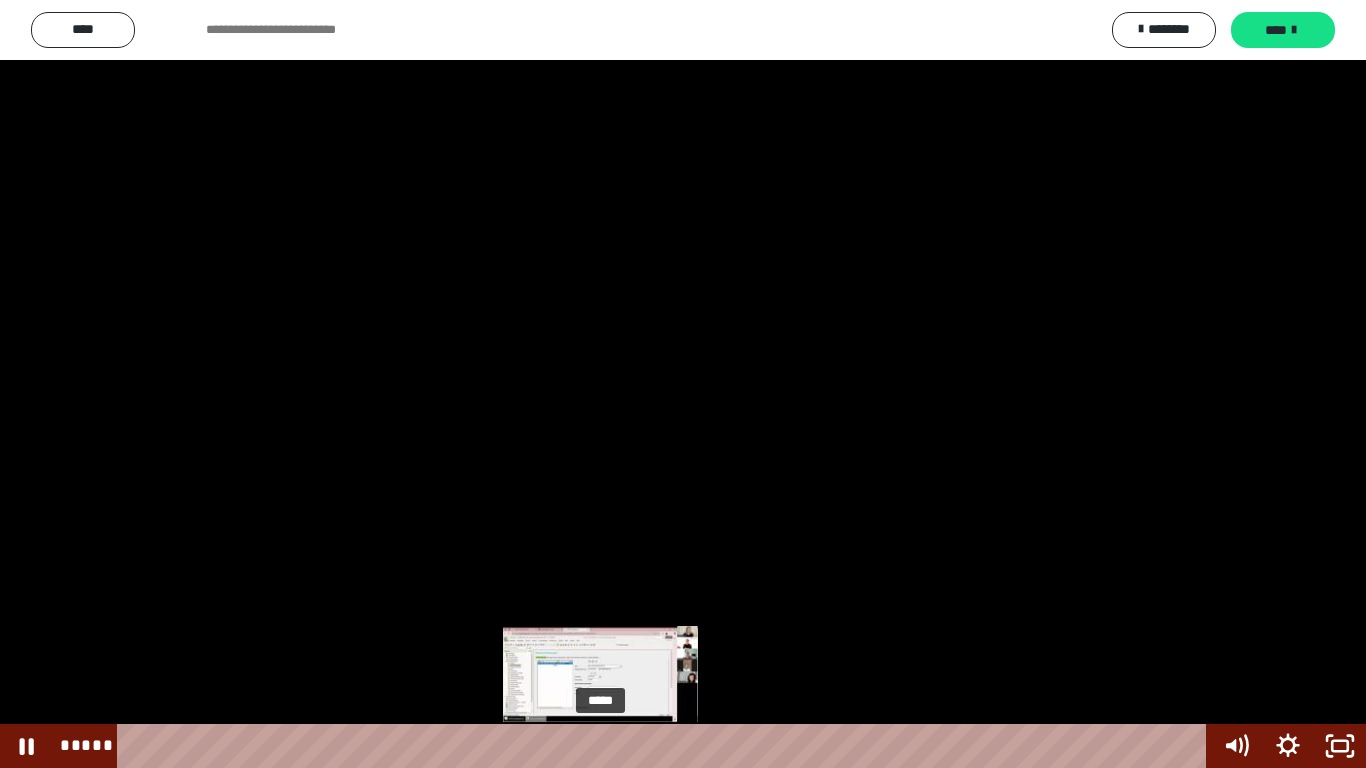 click on "*****" at bounding box center [666, 746] 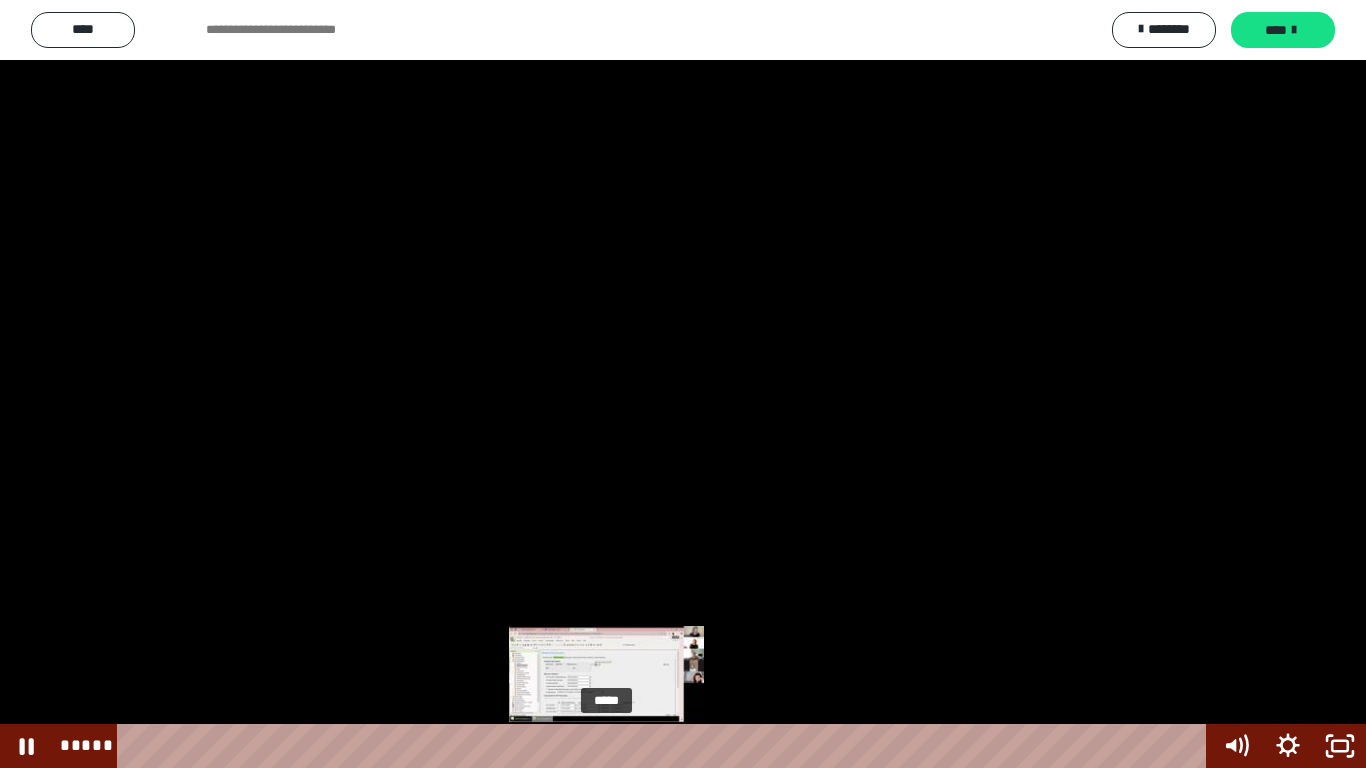 click at bounding box center [606, 746] 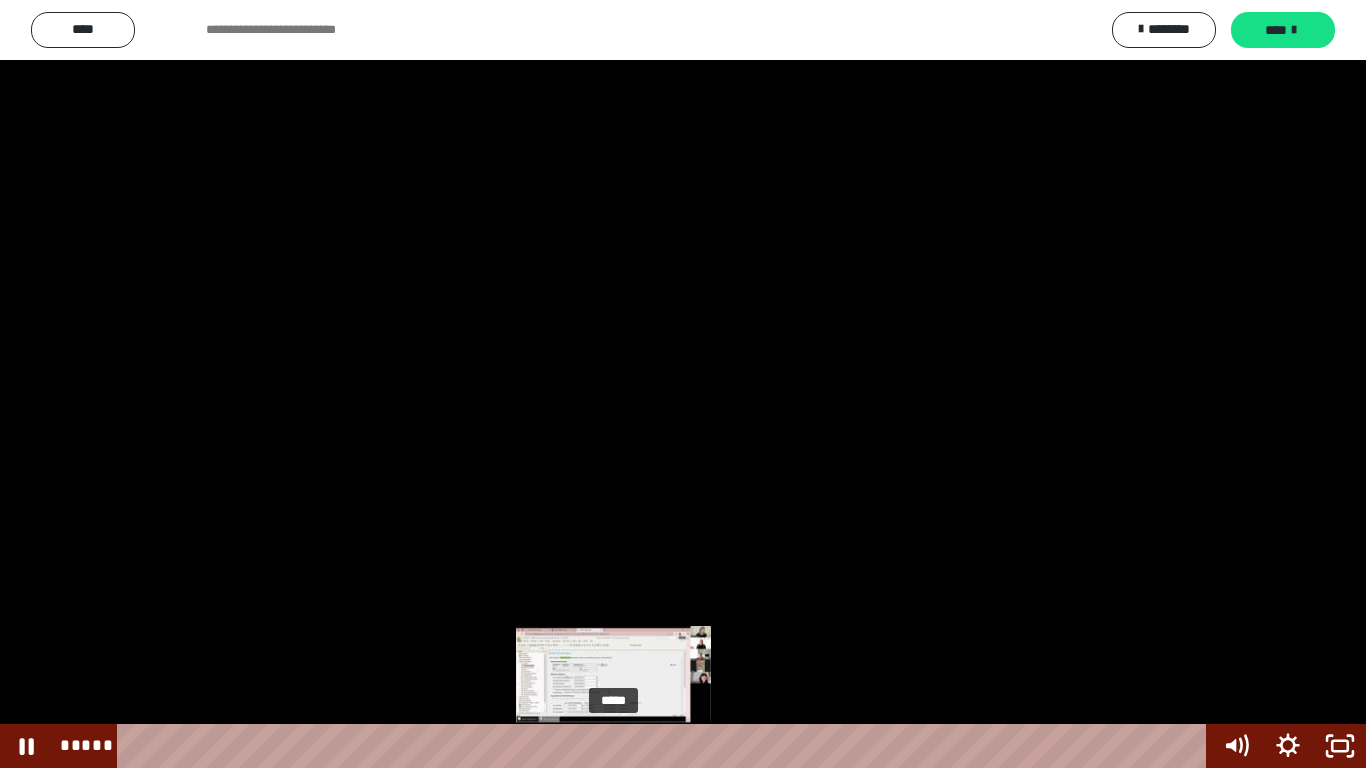 click on "*****" at bounding box center [666, 746] 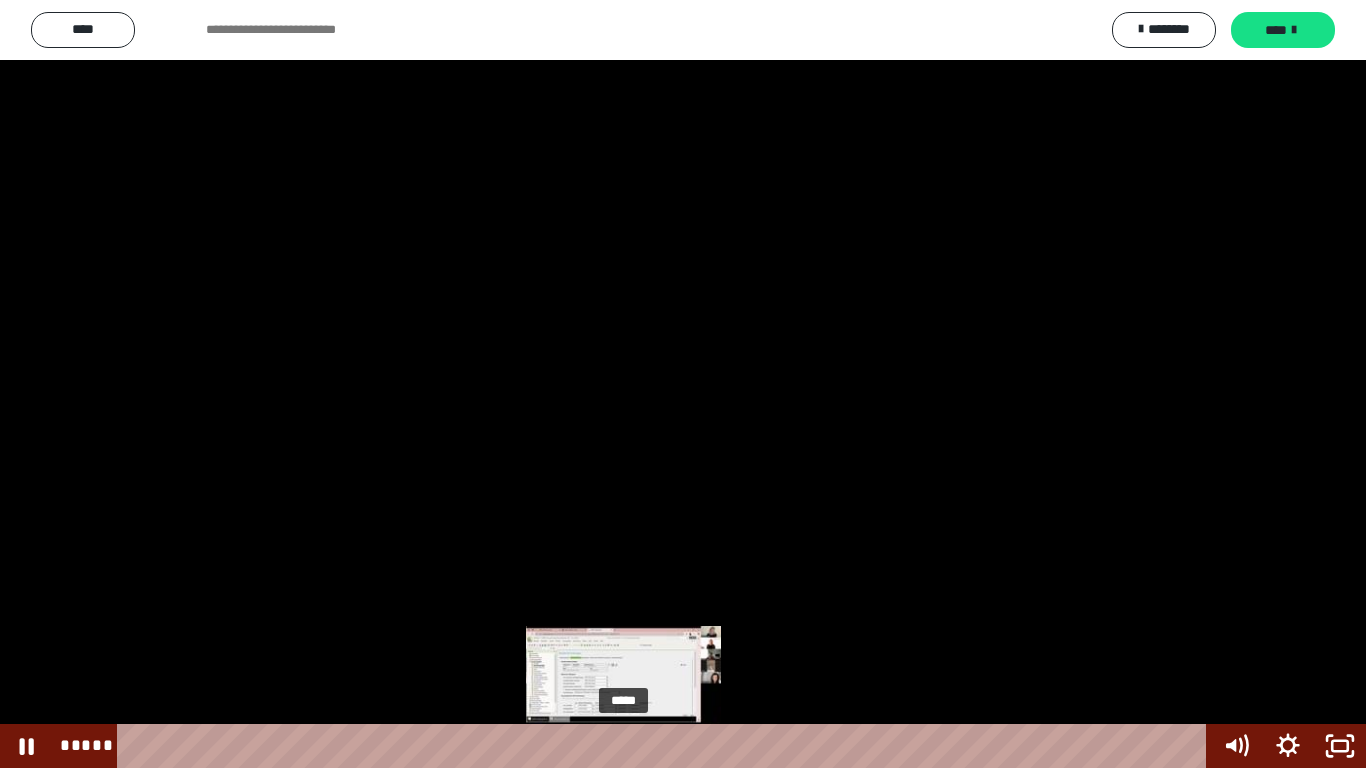 click on "*****" at bounding box center (666, 746) 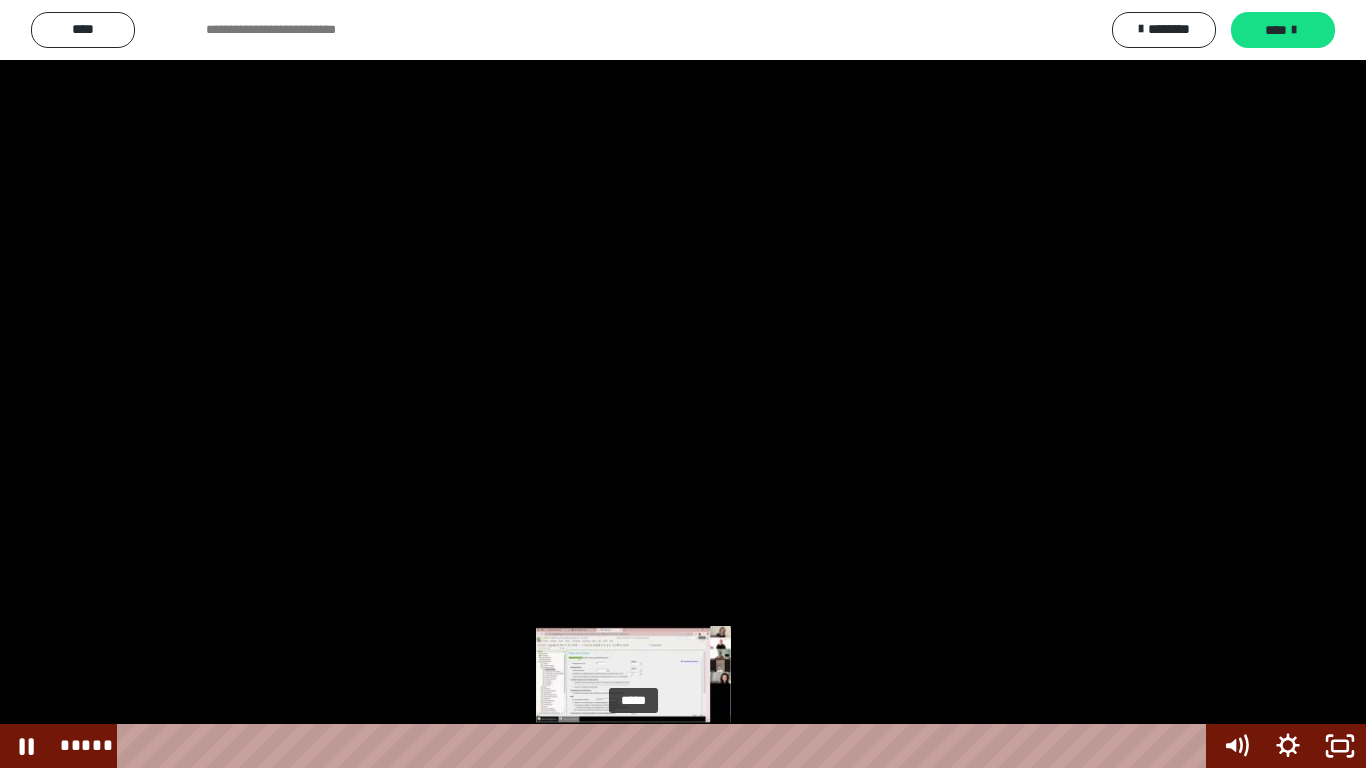 click on "*****" at bounding box center (666, 746) 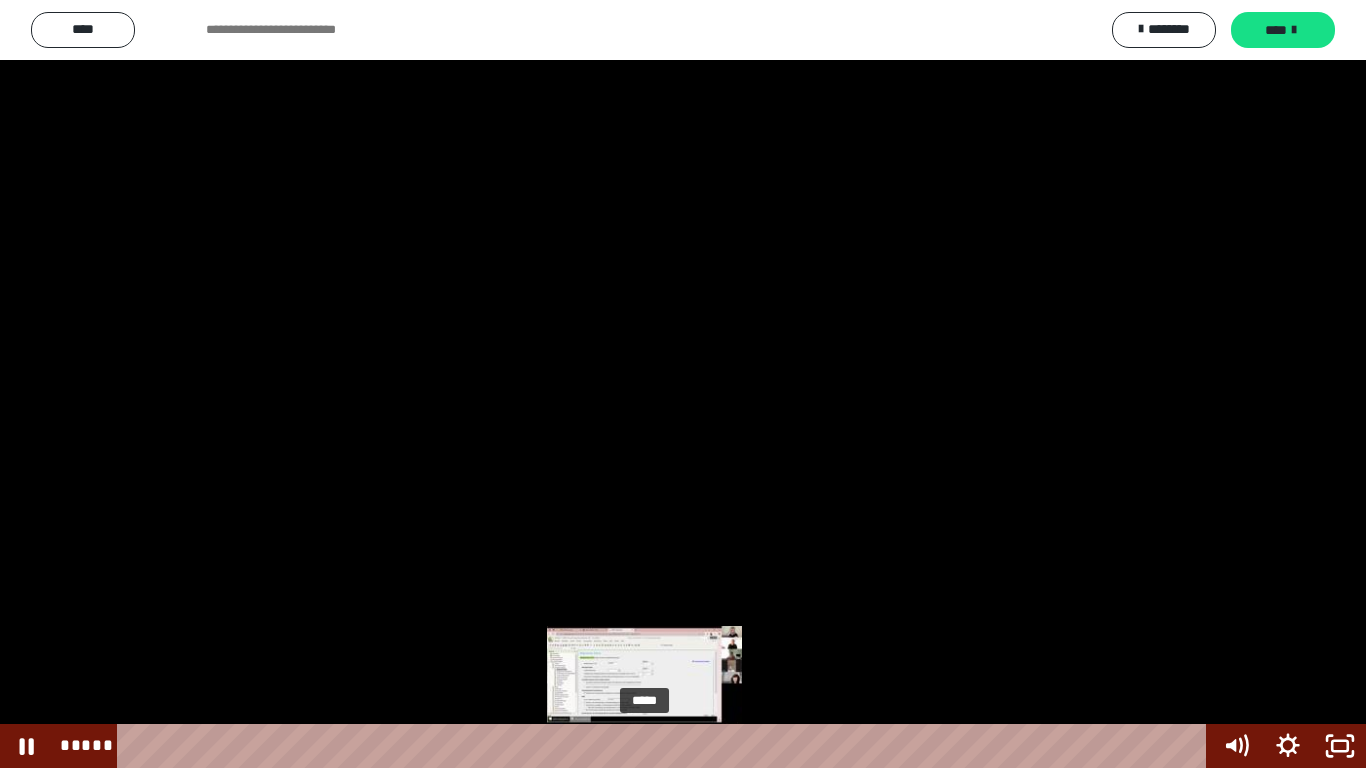 click on "*****" at bounding box center (666, 746) 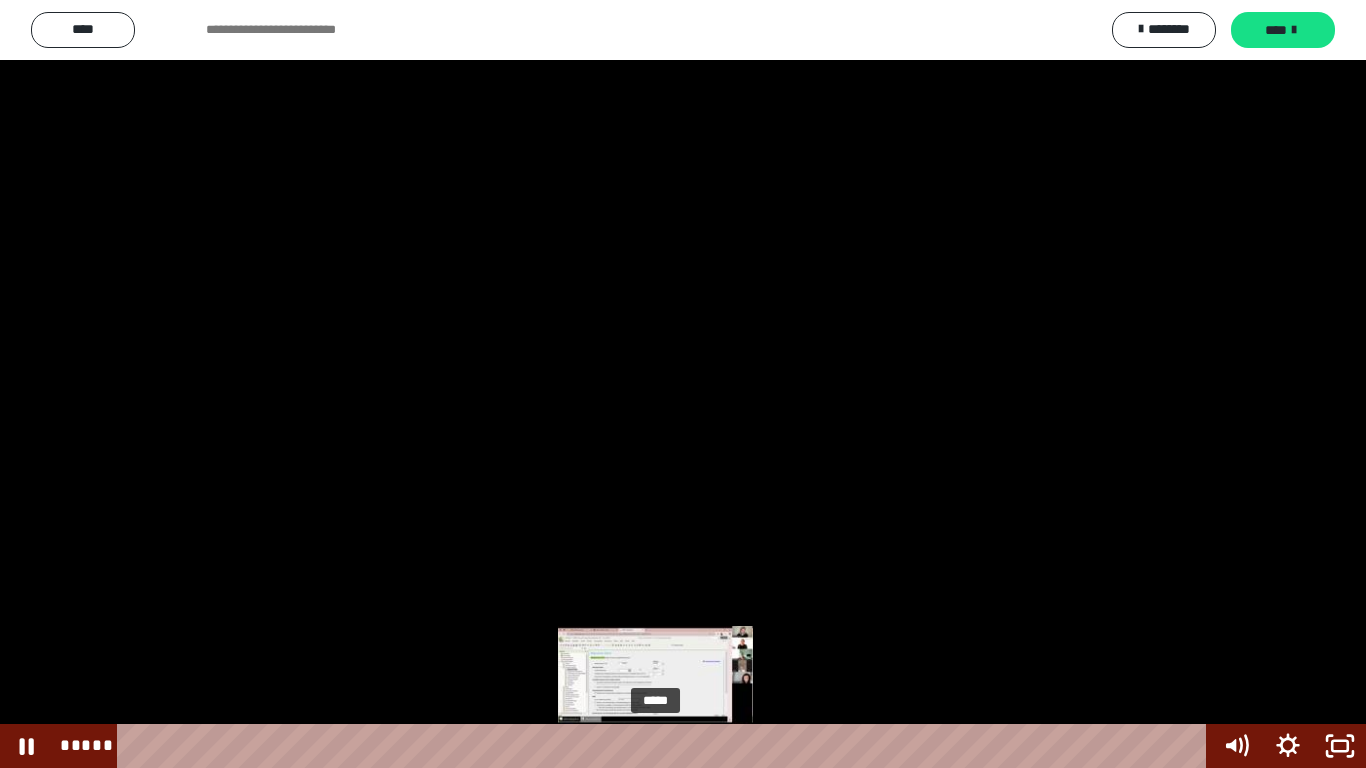 click on "*****" at bounding box center (666, 746) 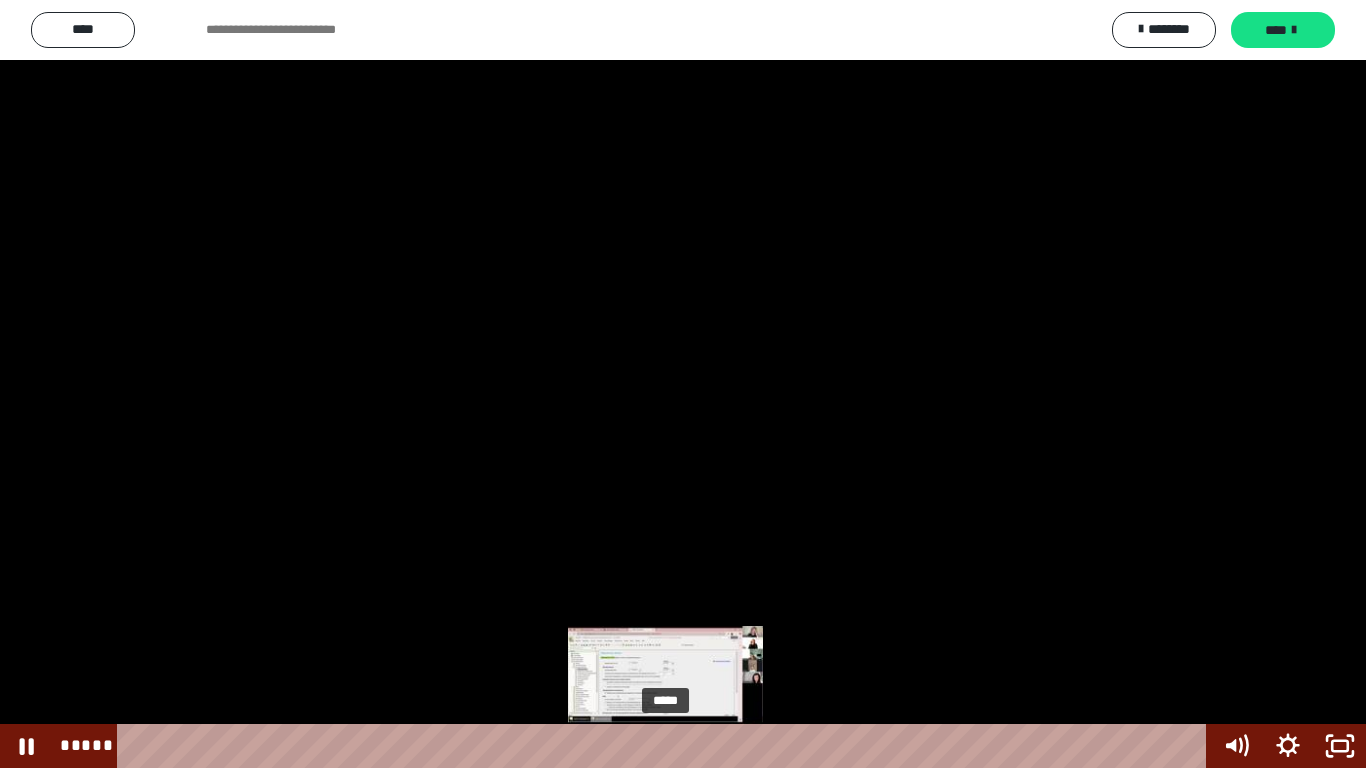 click on "*****" at bounding box center (666, 746) 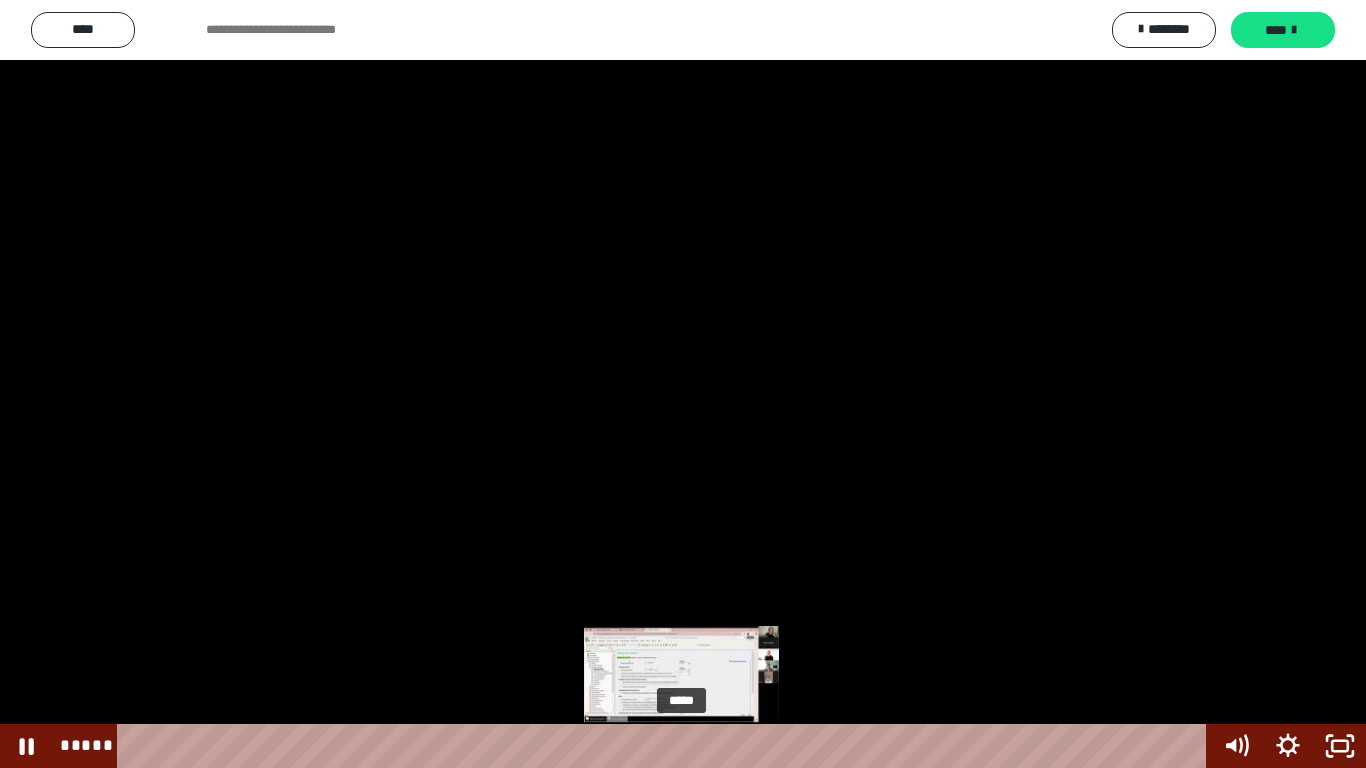 click on "*****" at bounding box center [666, 746] 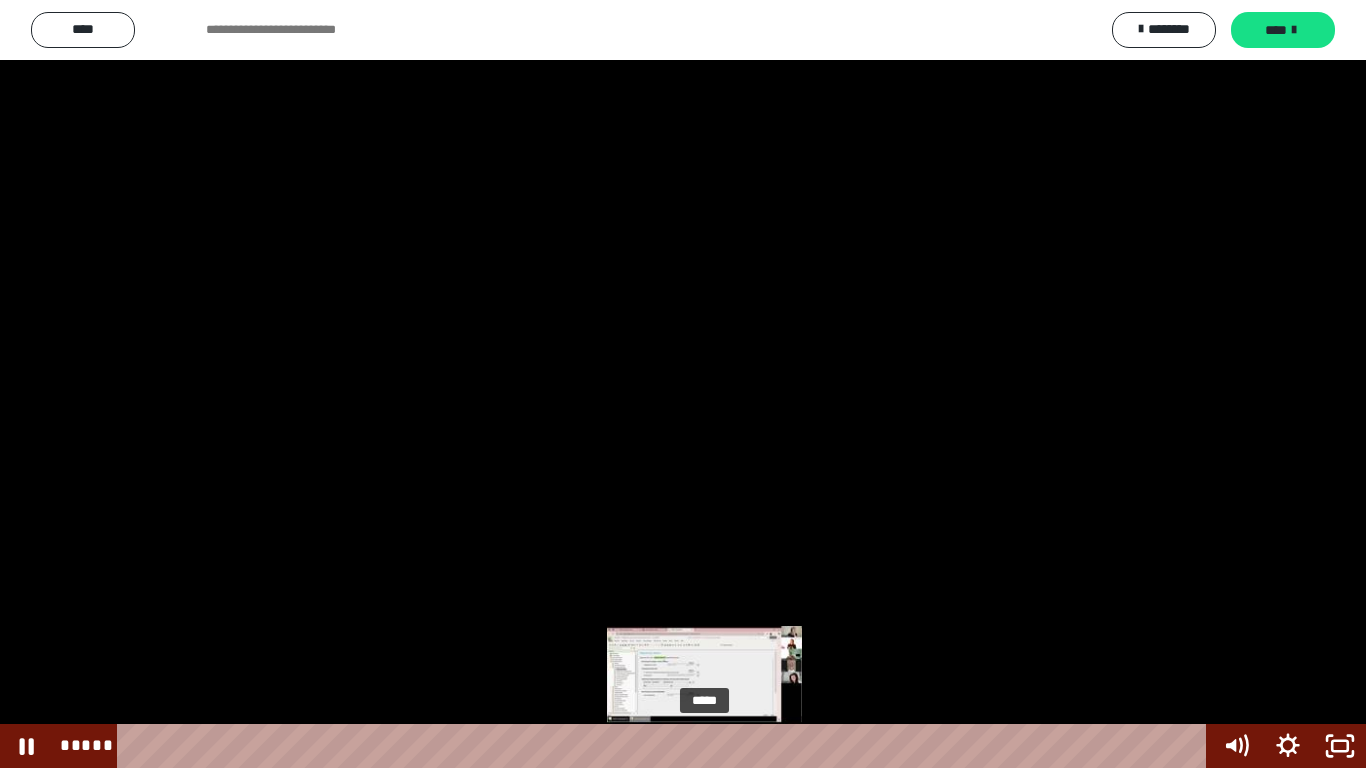 click on "*****" at bounding box center (666, 746) 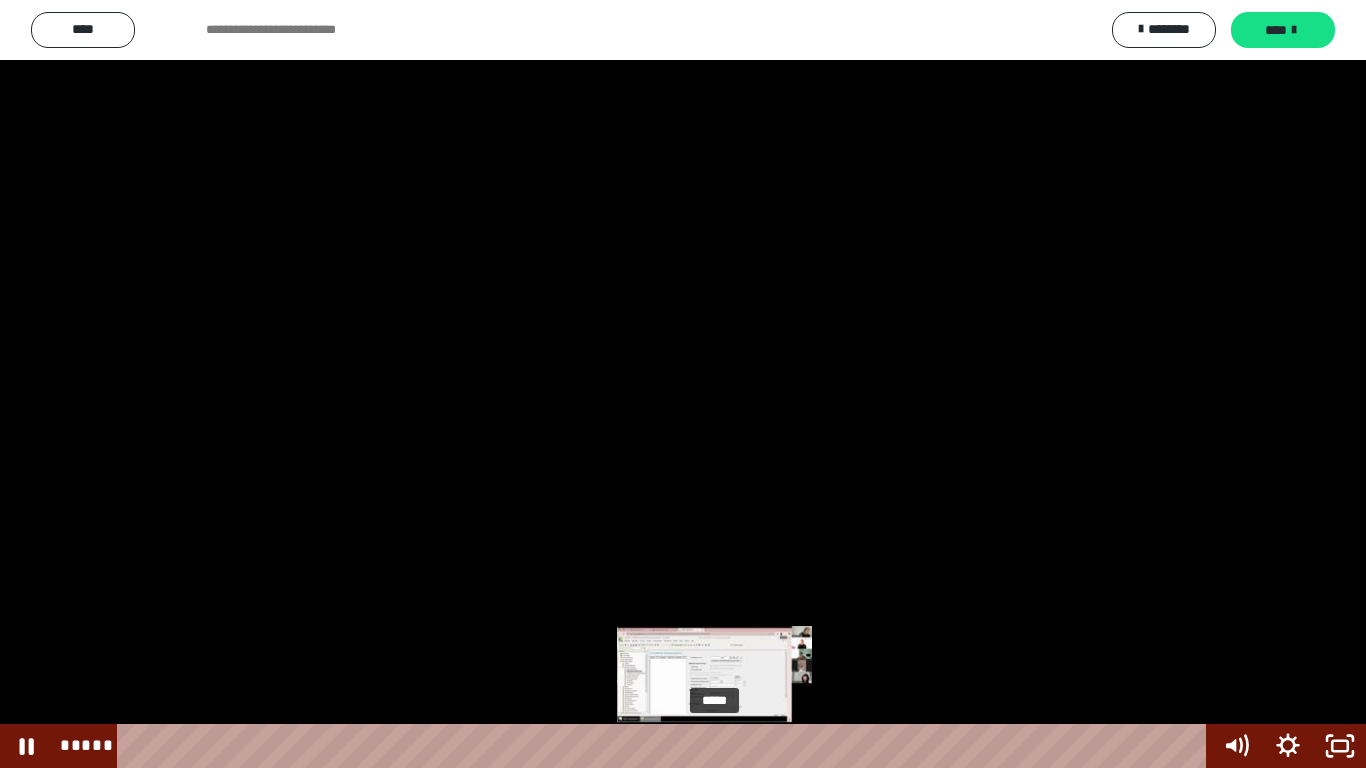 click on "*****" at bounding box center (666, 746) 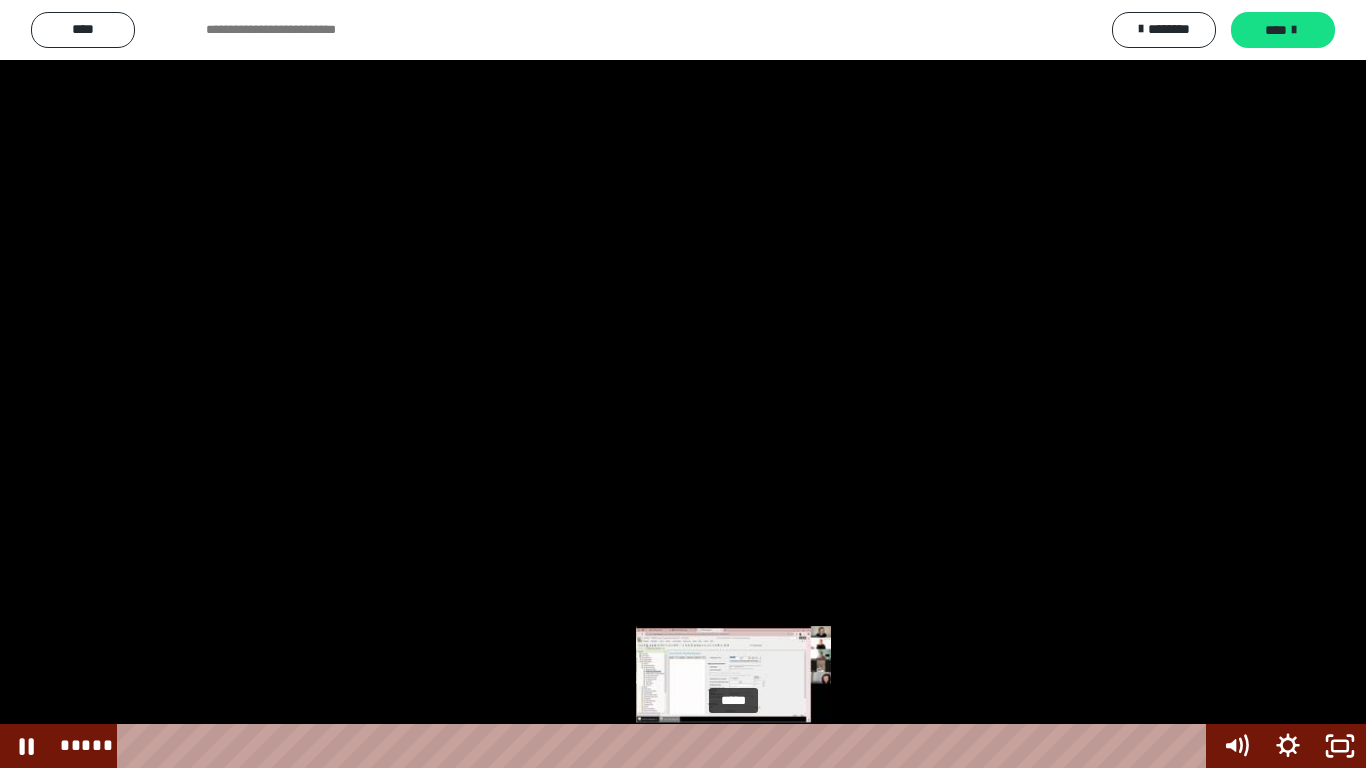click on "*****" at bounding box center [666, 746] 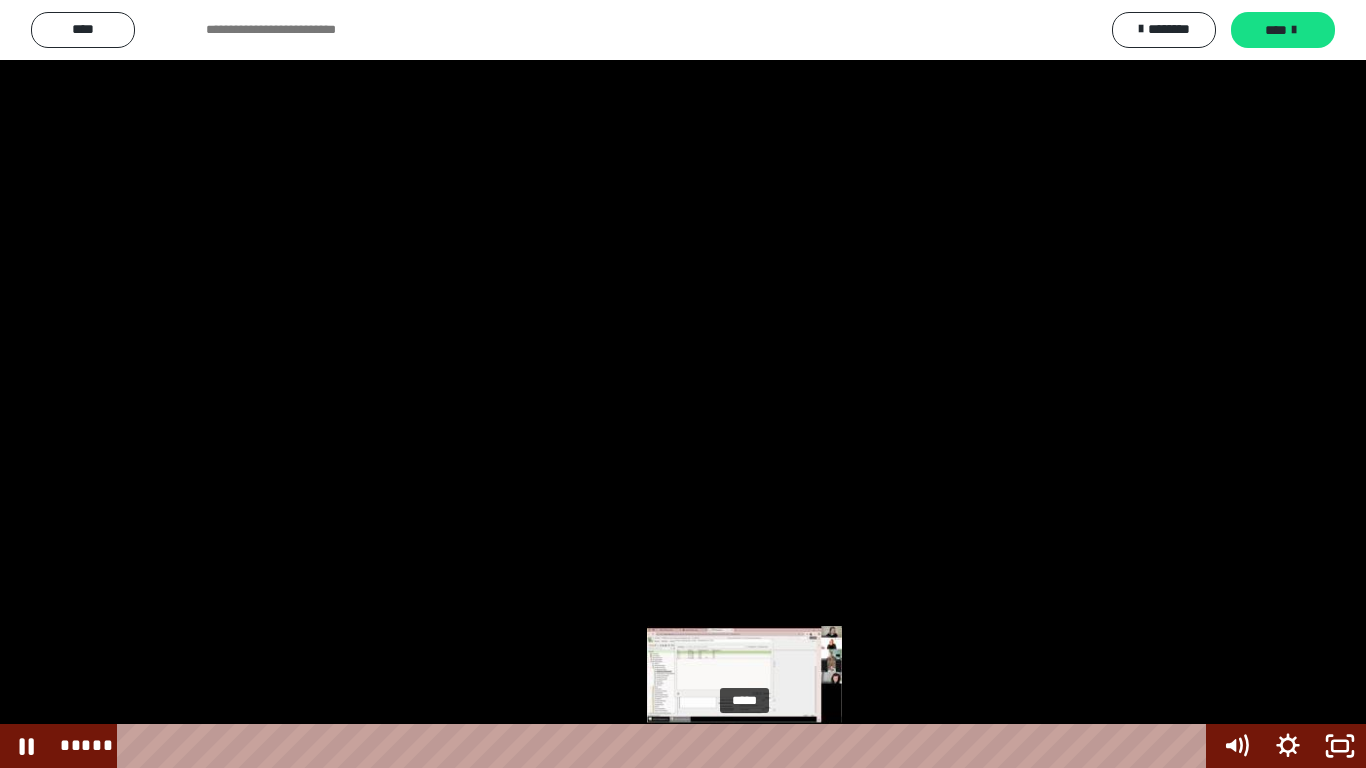 click on "*****" at bounding box center (666, 746) 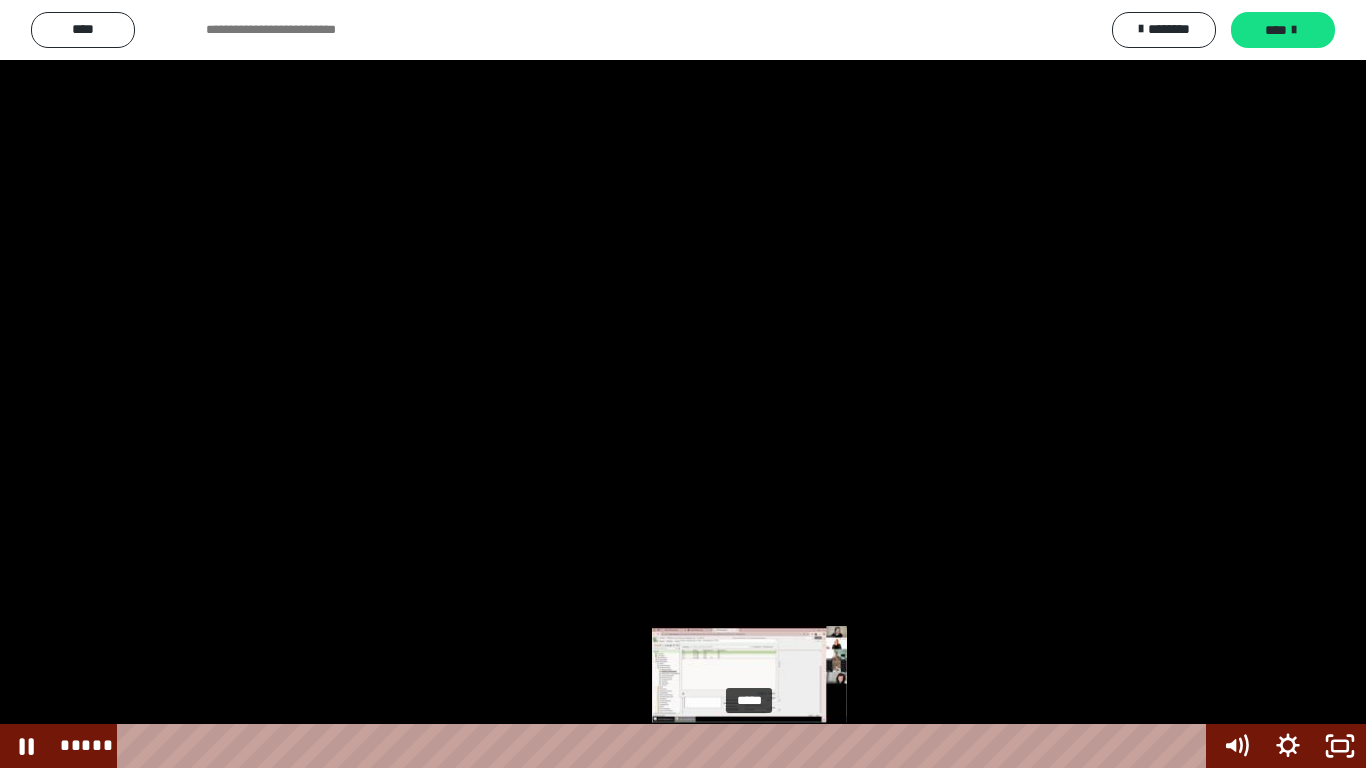 click at bounding box center [744, 746] 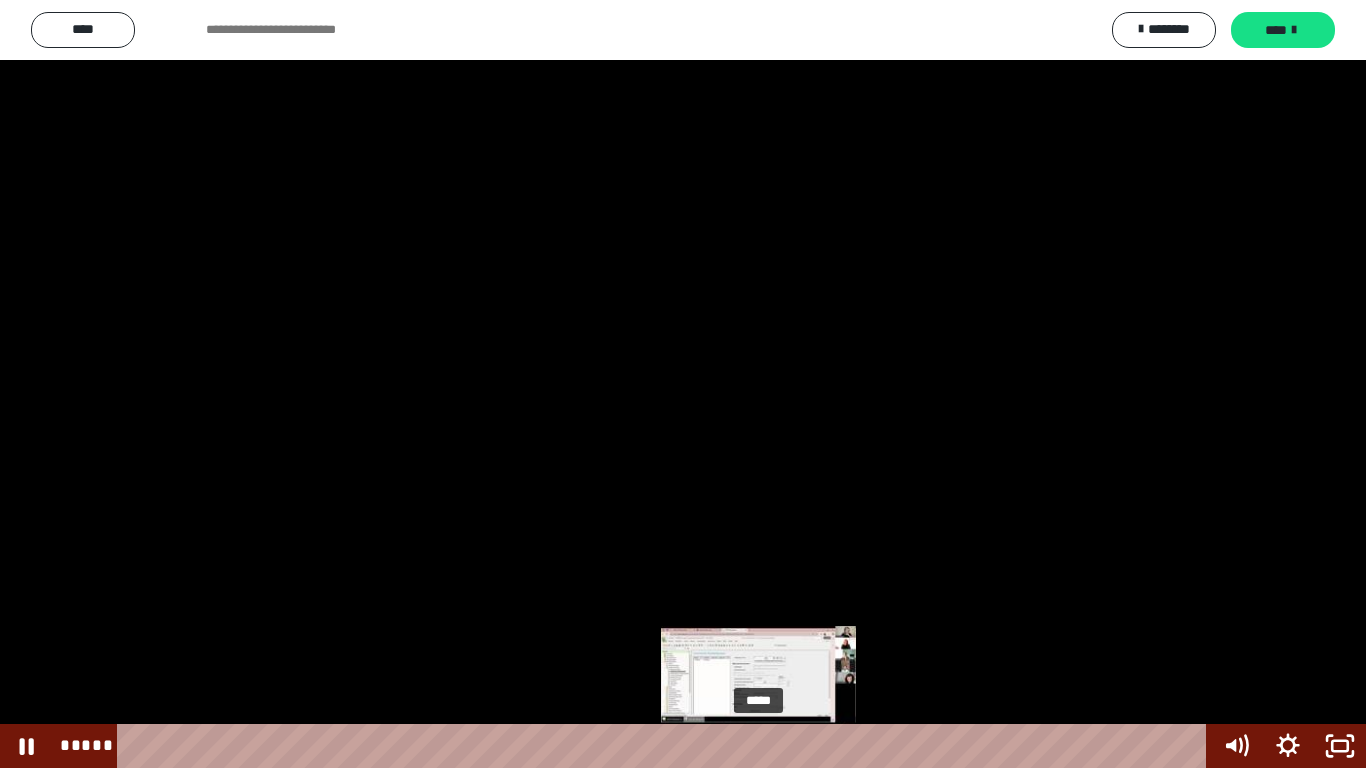 click on "*****" at bounding box center (666, 746) 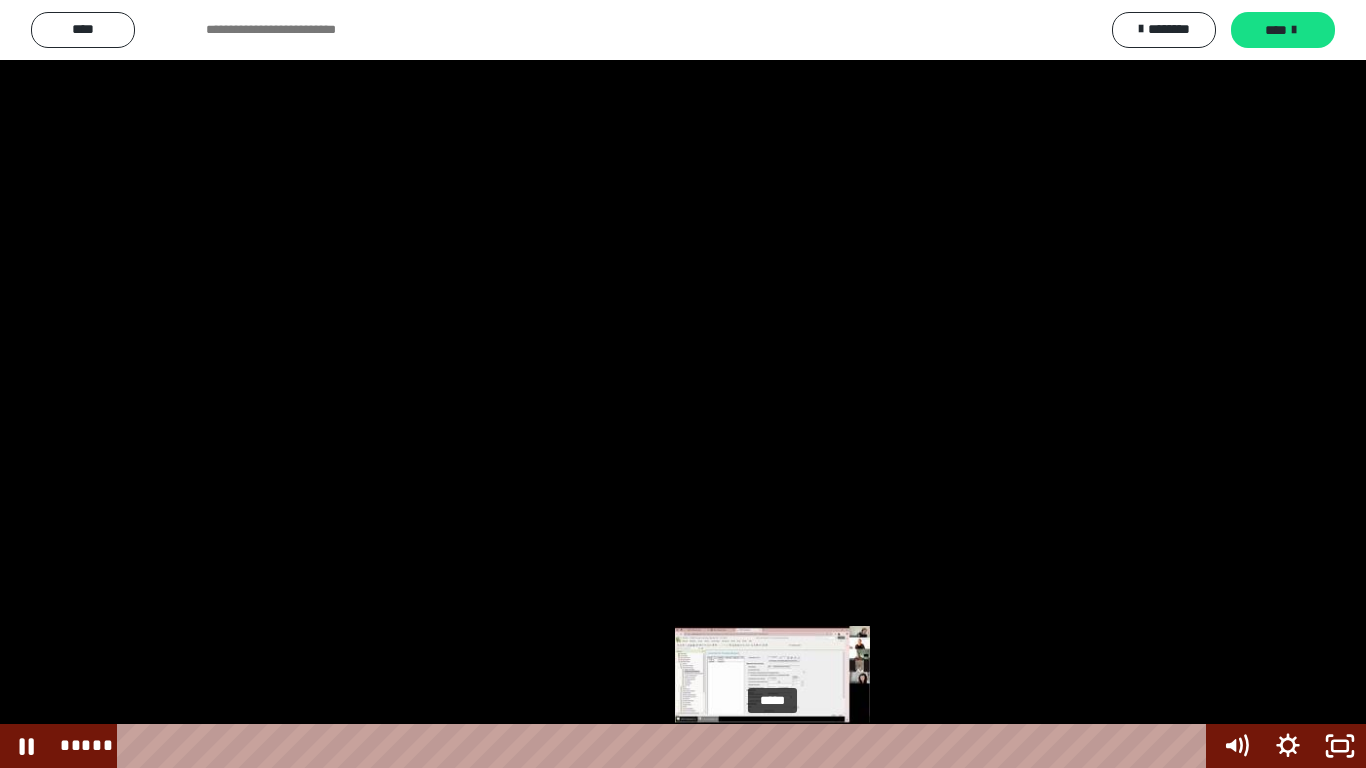 click on "*****" at bounding box center (666, 746) 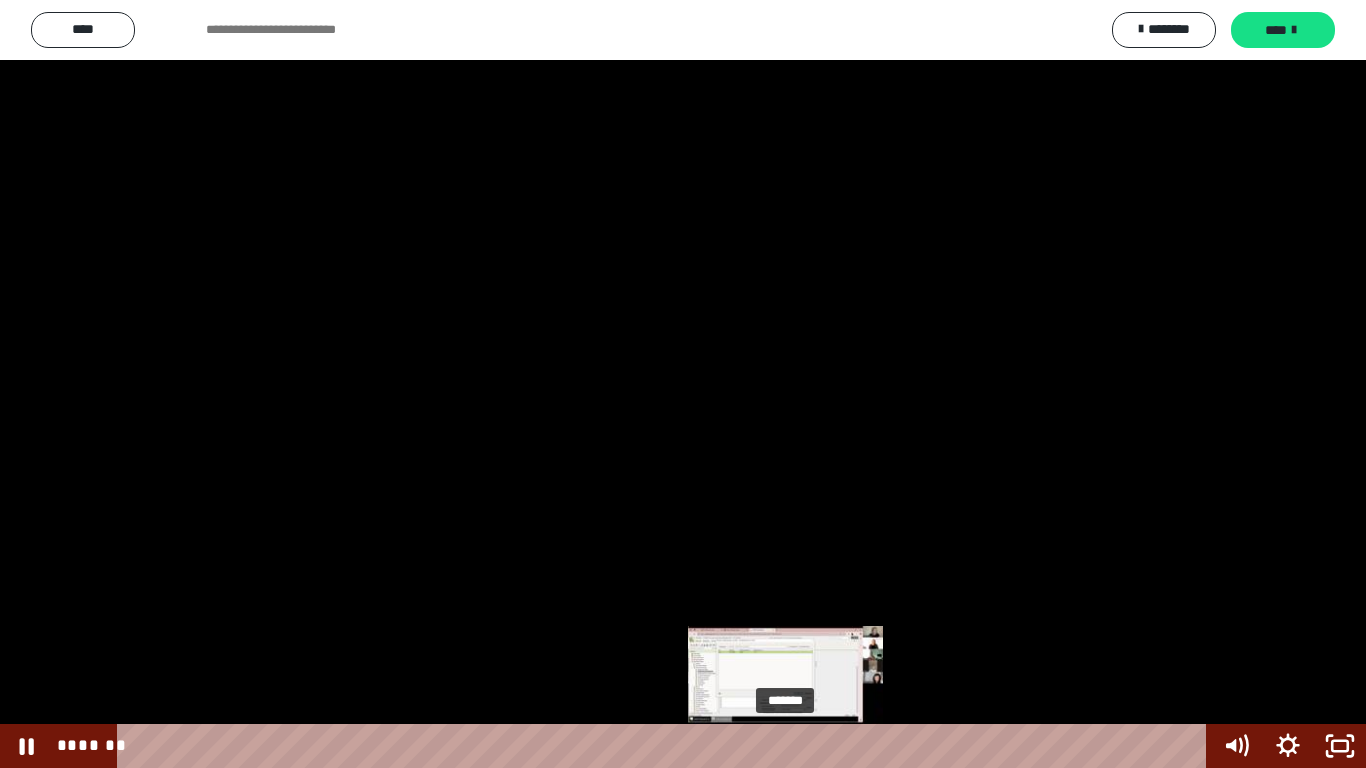 click on "*******" at bounding box center [666, 746] 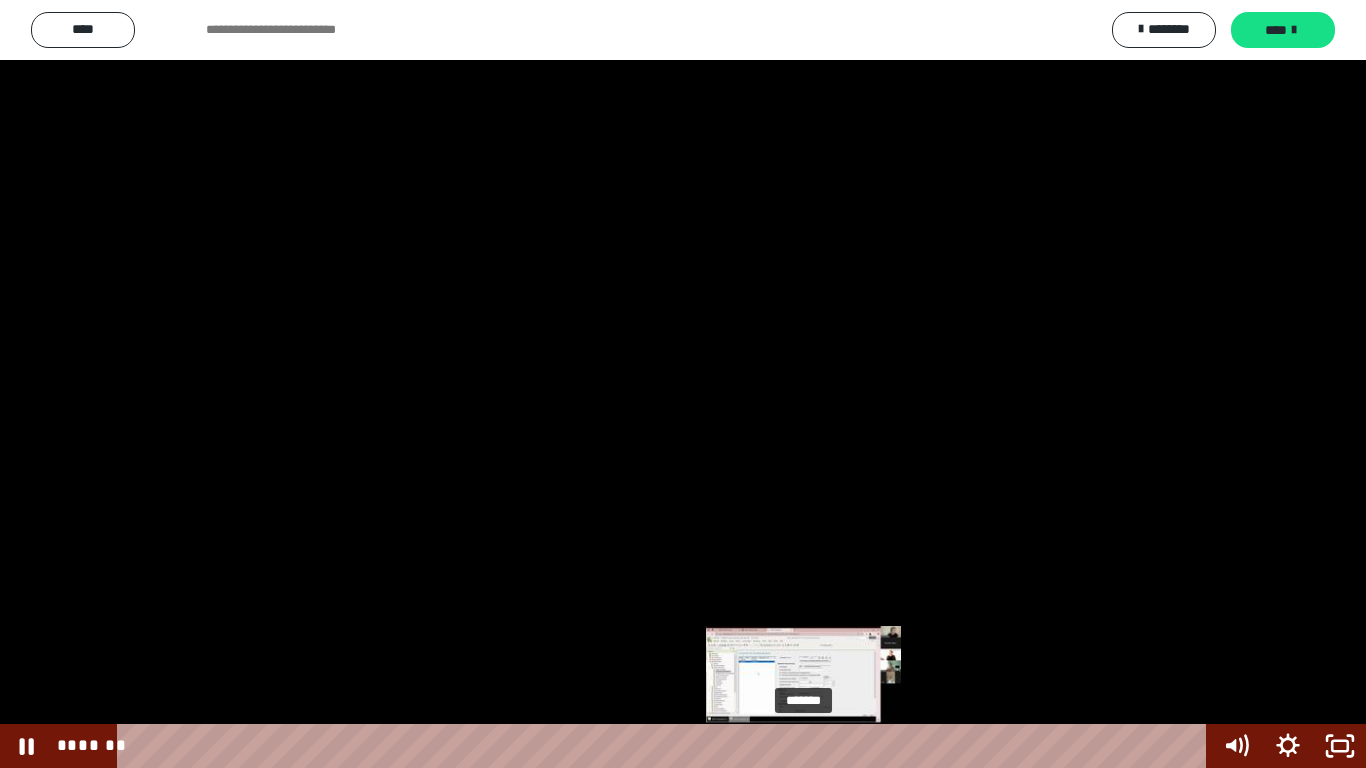 click on "*******" at bounding box center [666, 746] 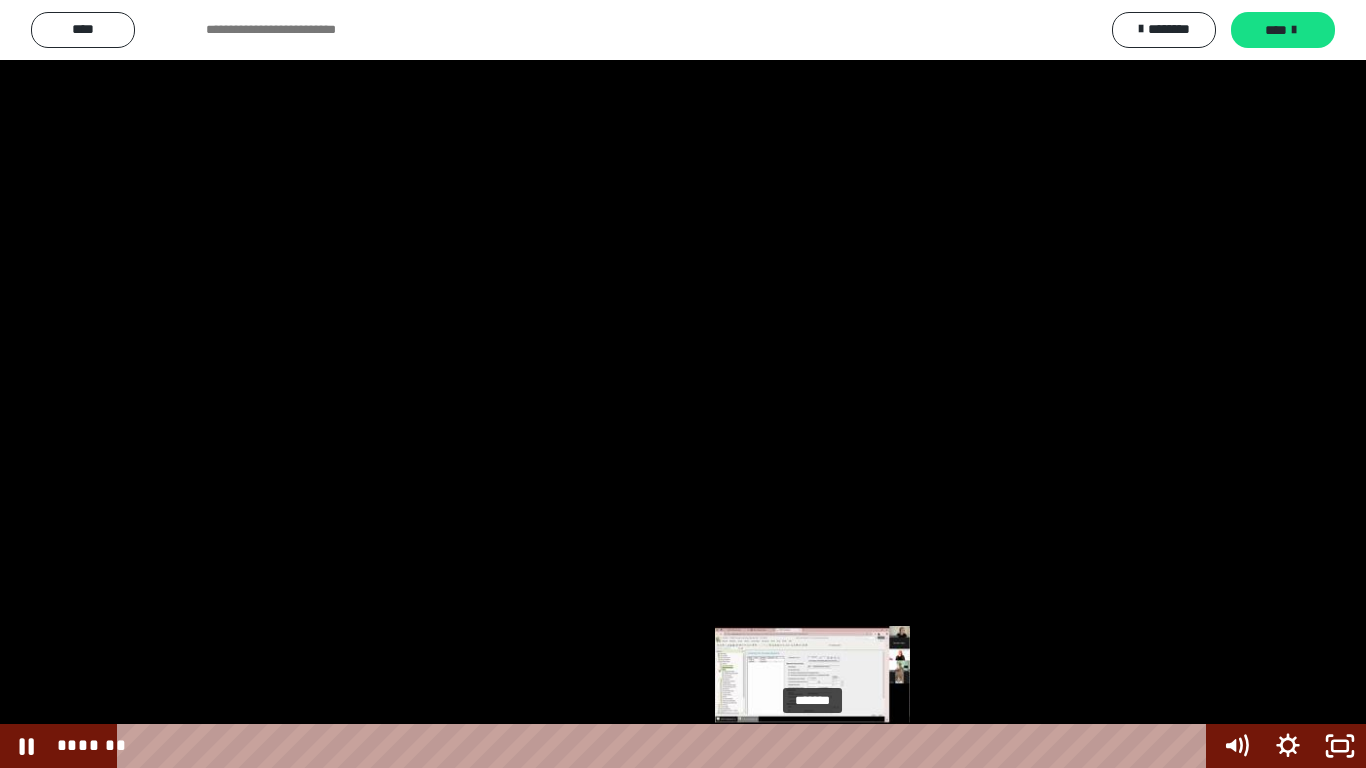 click on "*******" at bounding box center (666, 746) 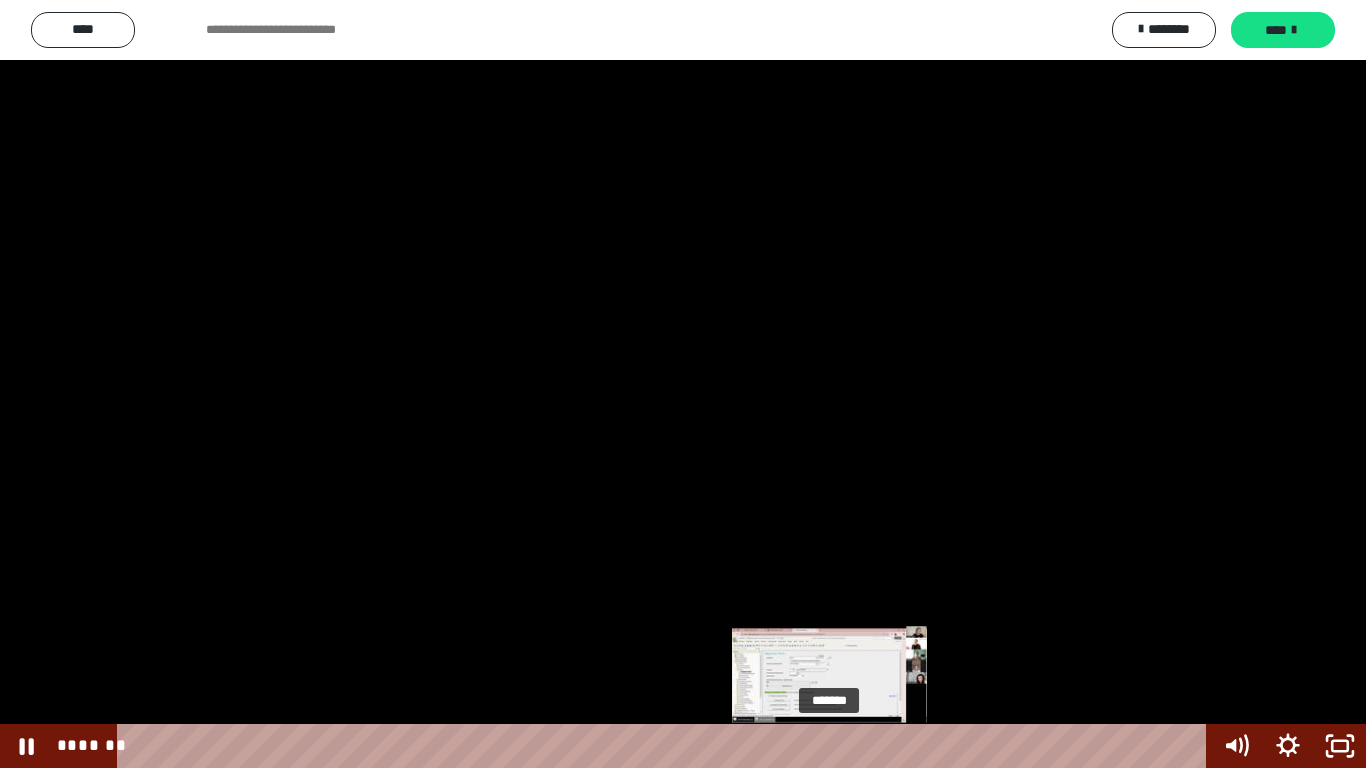 click on "*******" at bounding box center (666, 746) 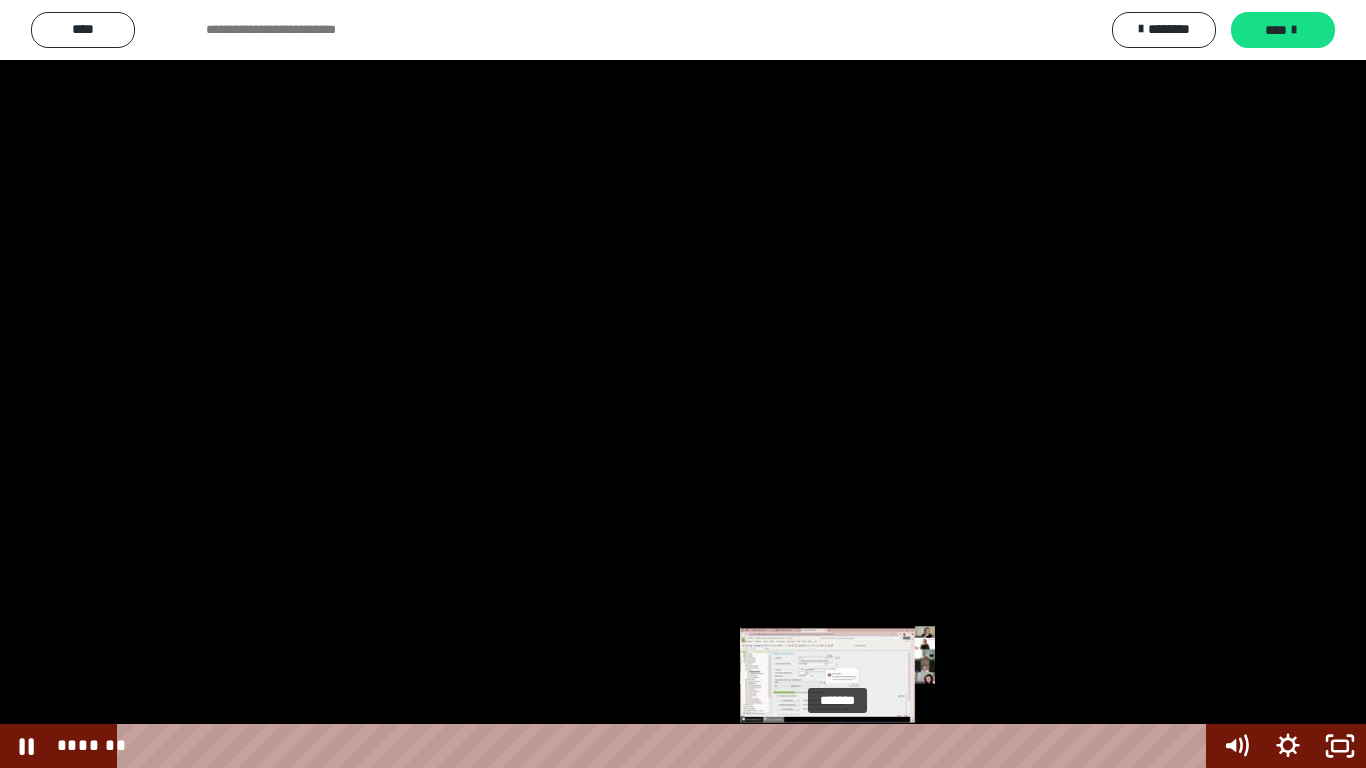 click on "*******" at bounding box center [666, 746] 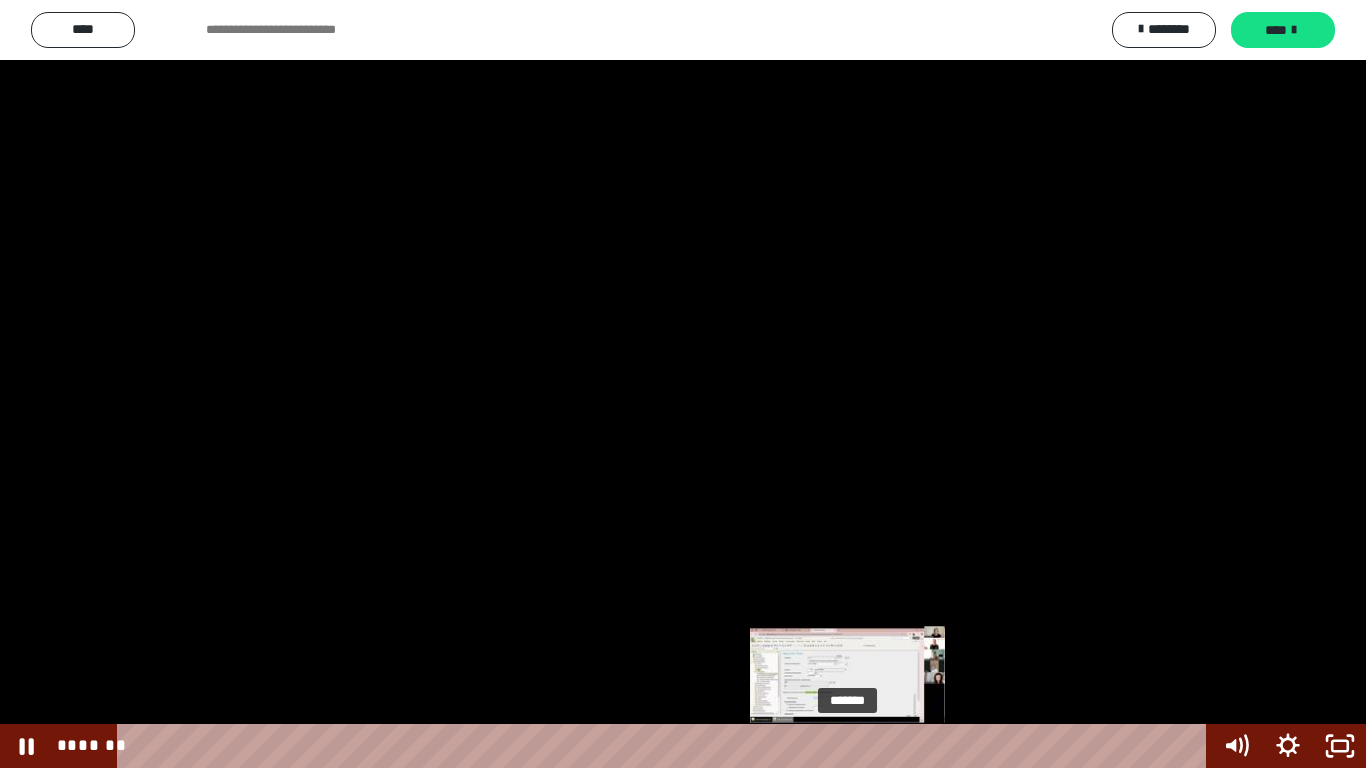click on "*******" at bounding box center [666, 746] 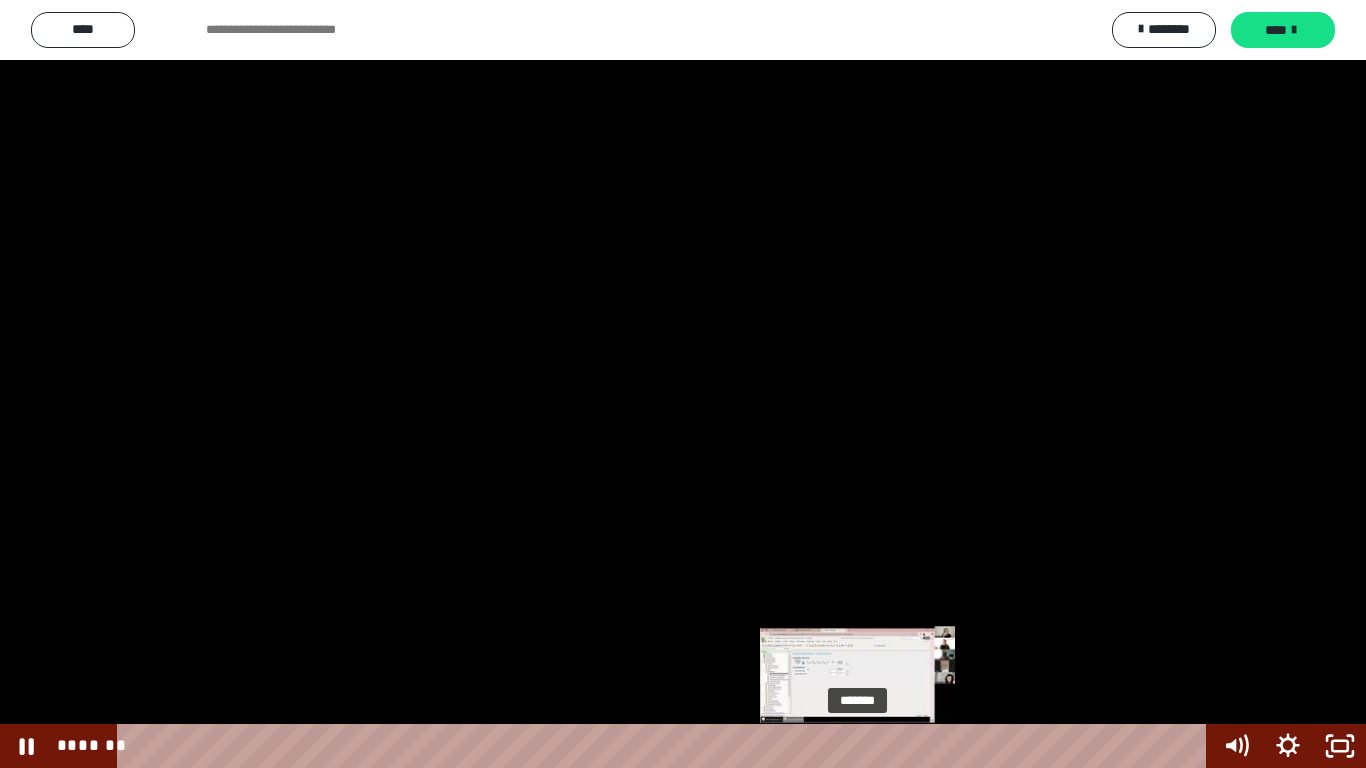 click on "*******" at bounding box center (666, 746) 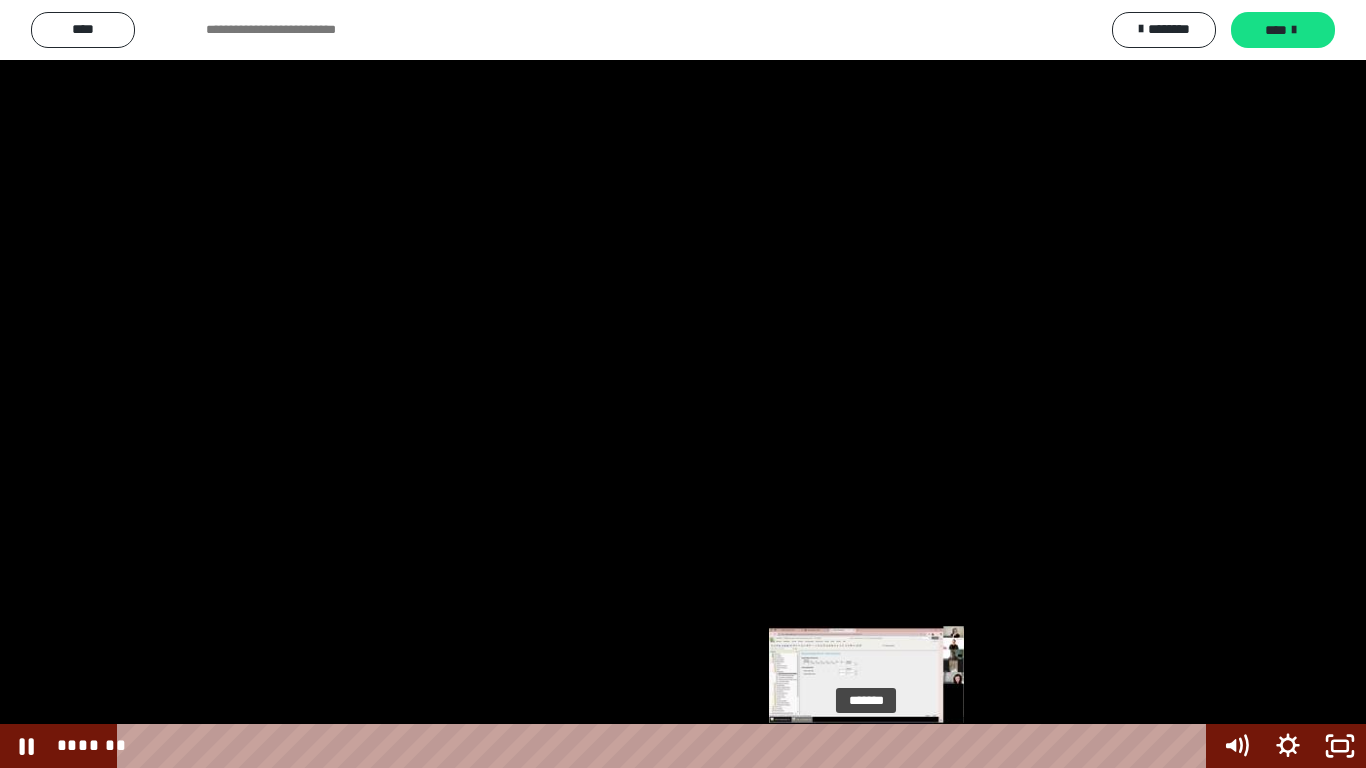 click on "*******" at bounding box center (666, 746) 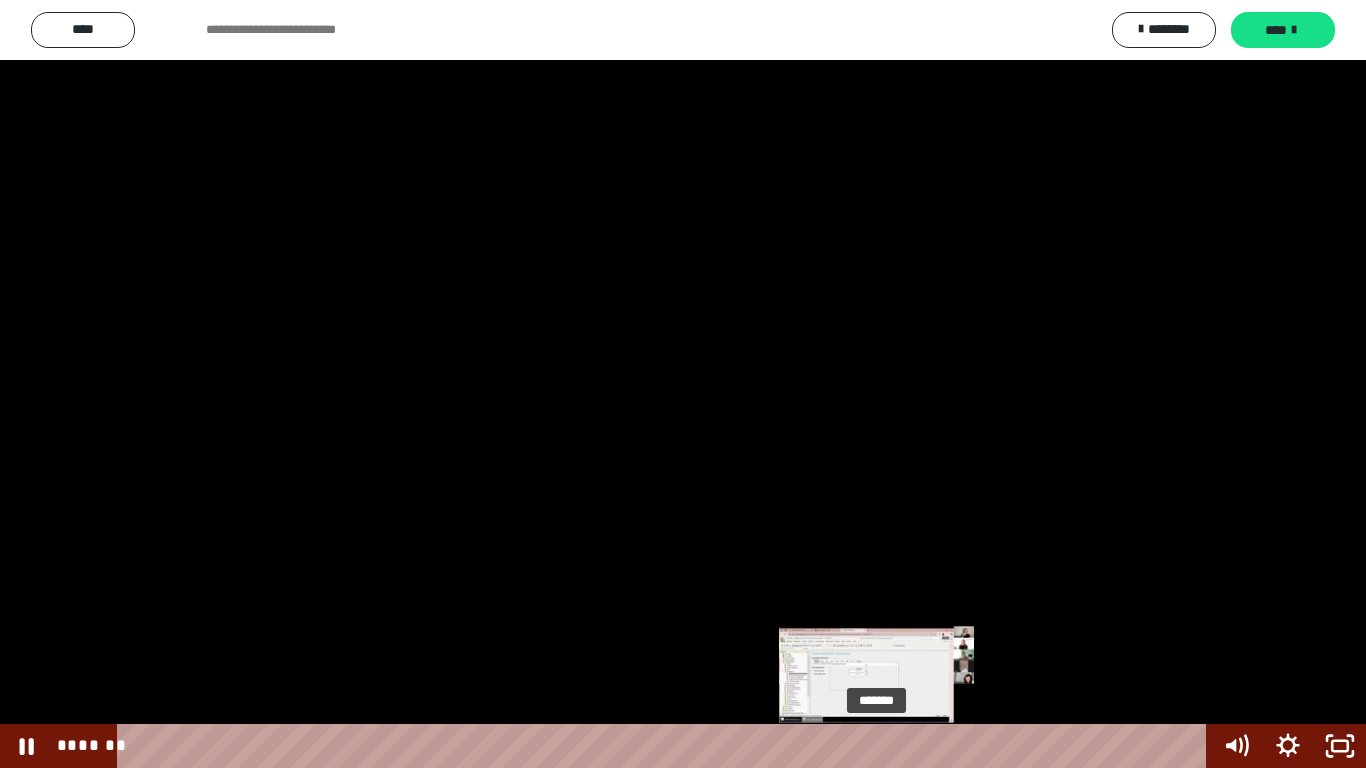 click on "*******" at bounding box center [666, 746] 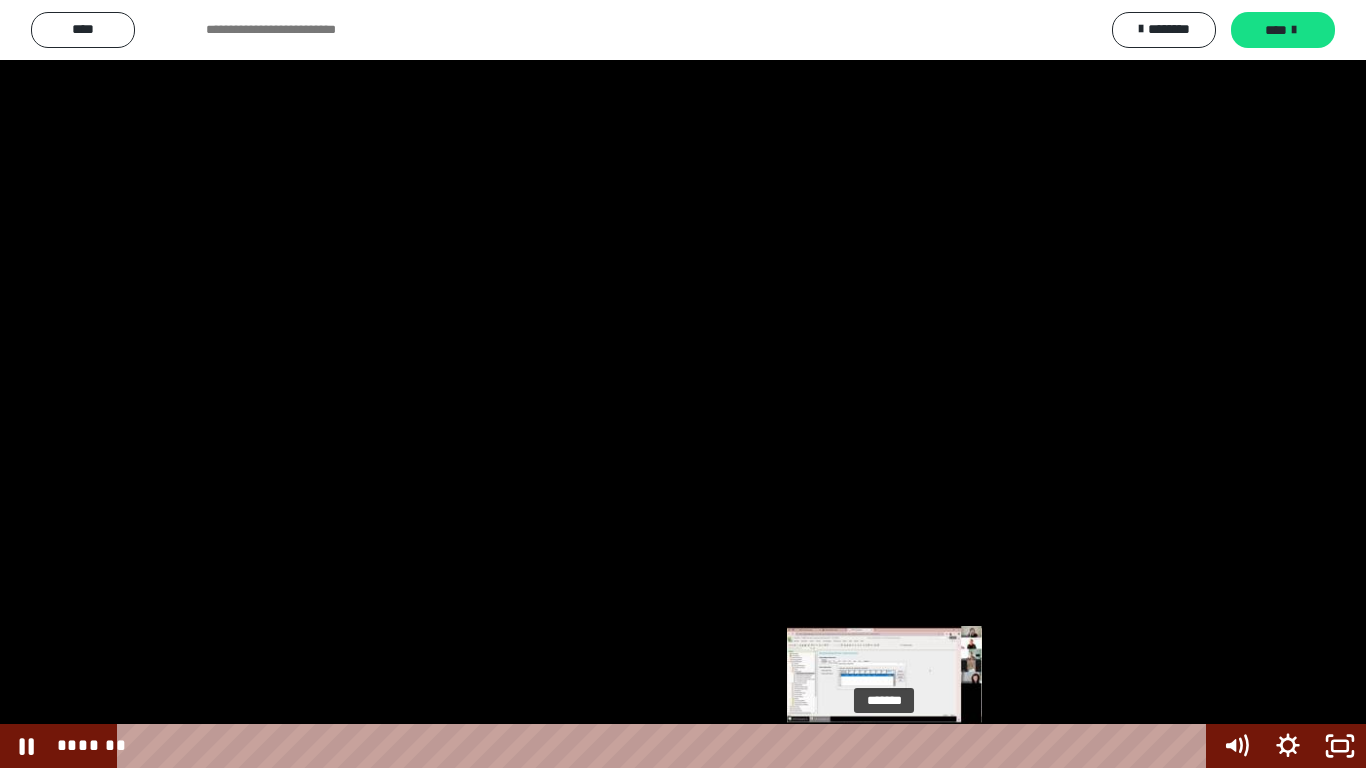 click on "*******" at bounding box center (666, 746) 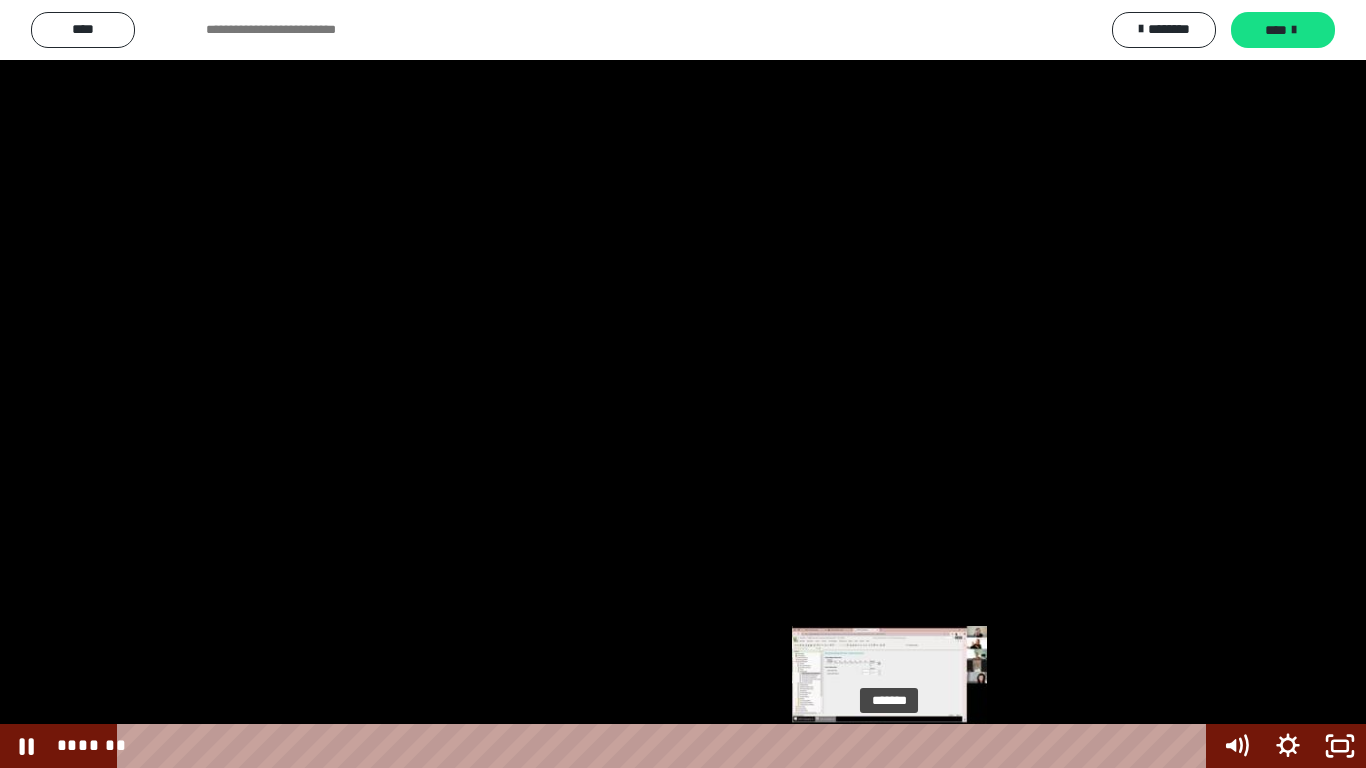 click on "*******" at bounding box center (666, 746) 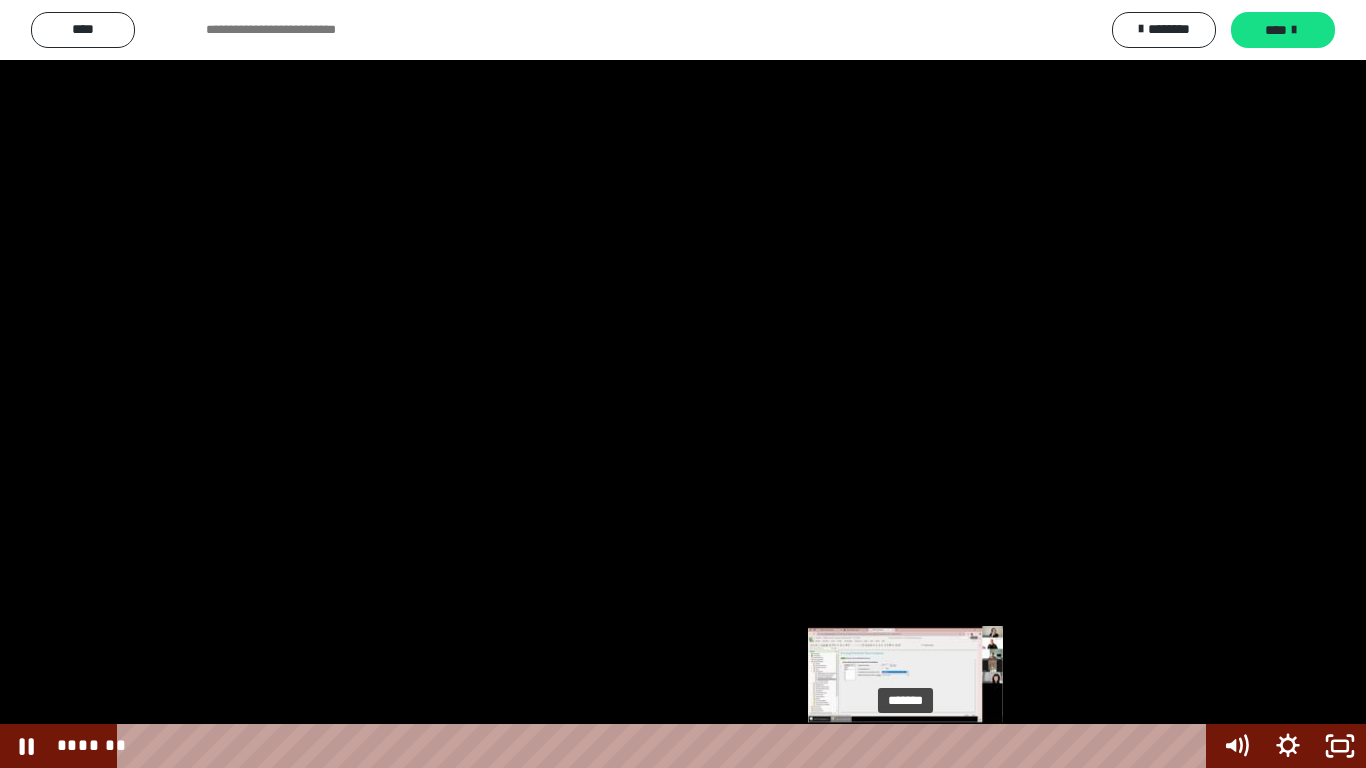 click on "*******" at bounding box center (666, 746) 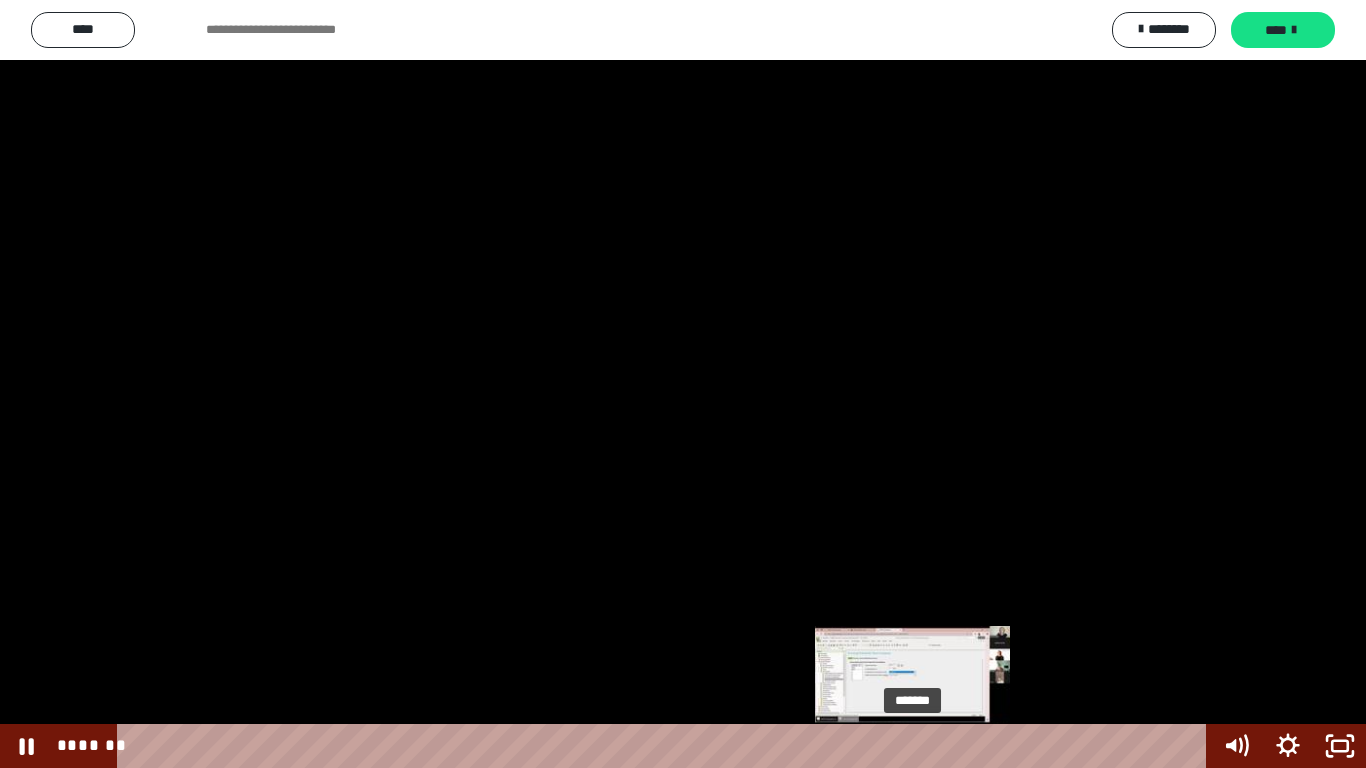 click on "*******" at bounding box center [666, 746] 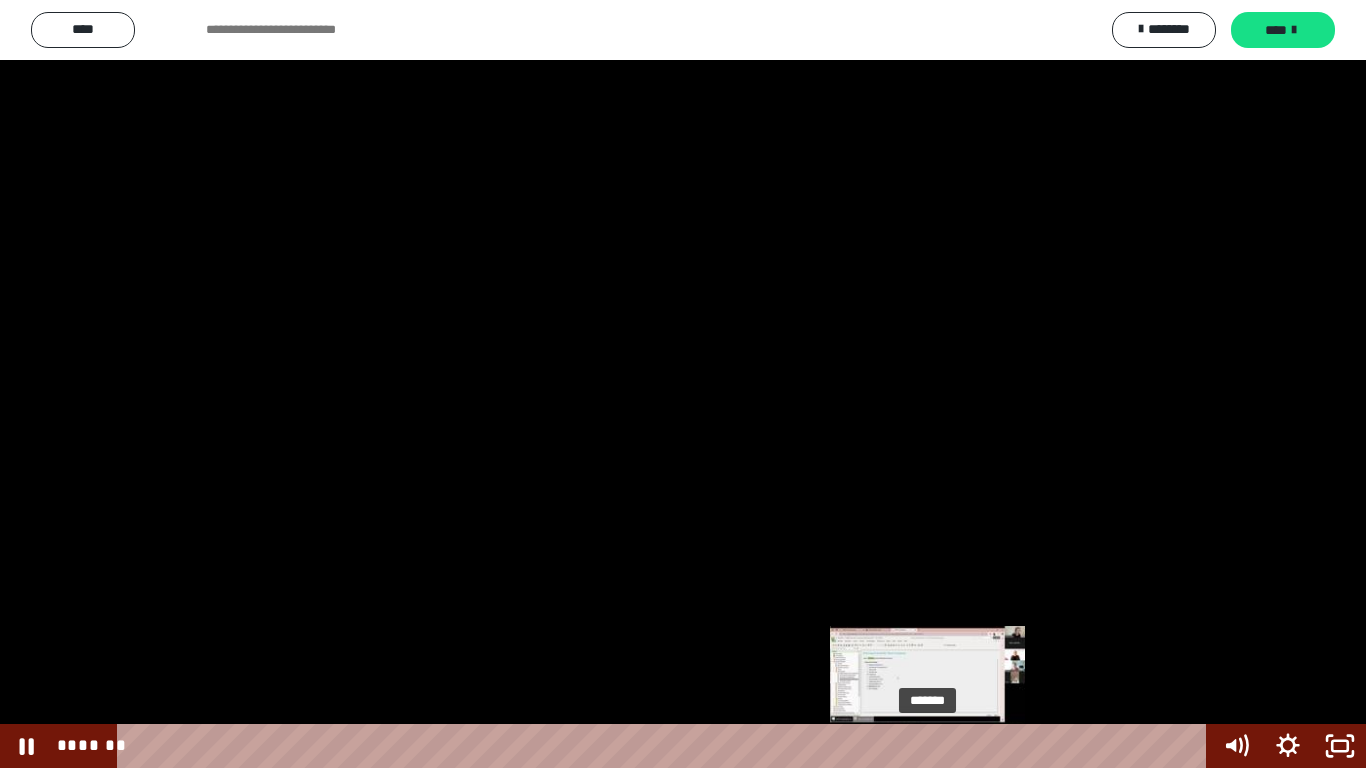 click on "*******" at bounding box center [666, 746] 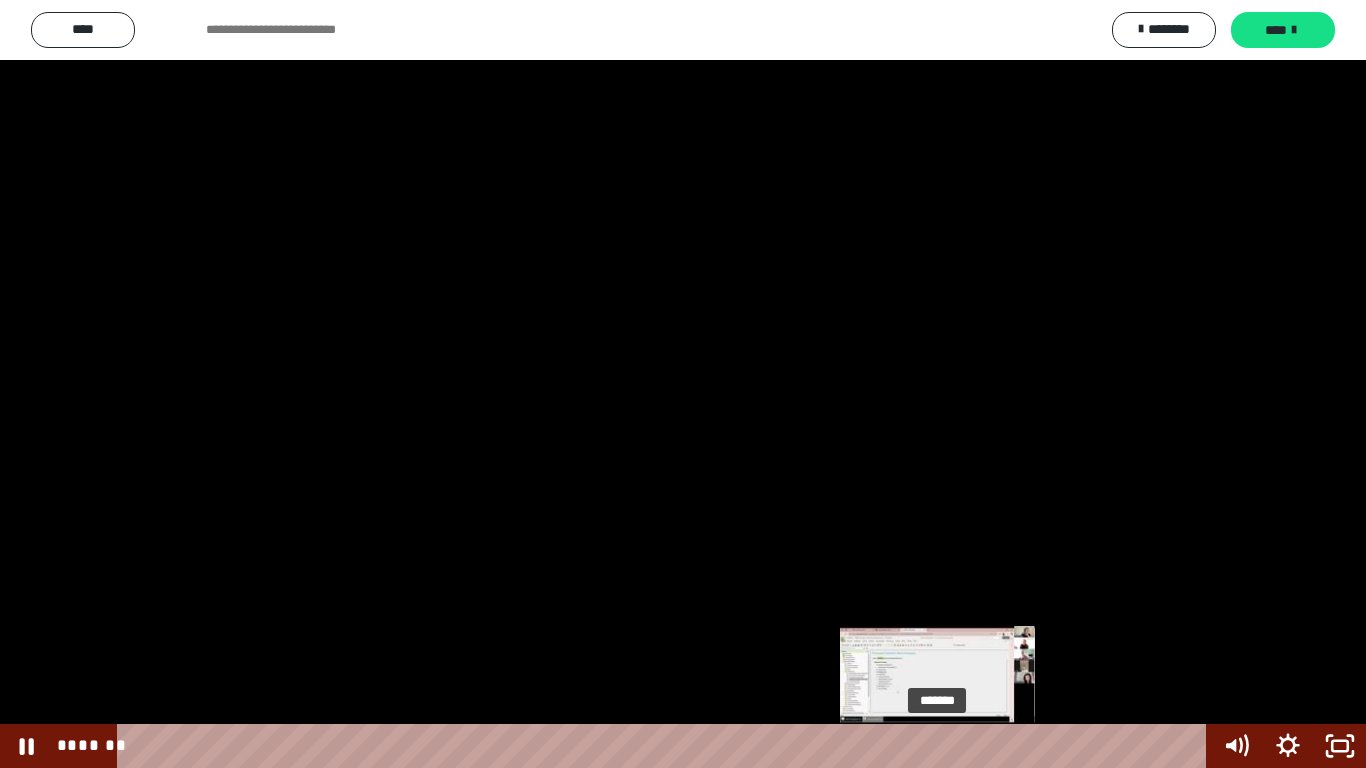 click on "*******" at bounding box center [666, 746] 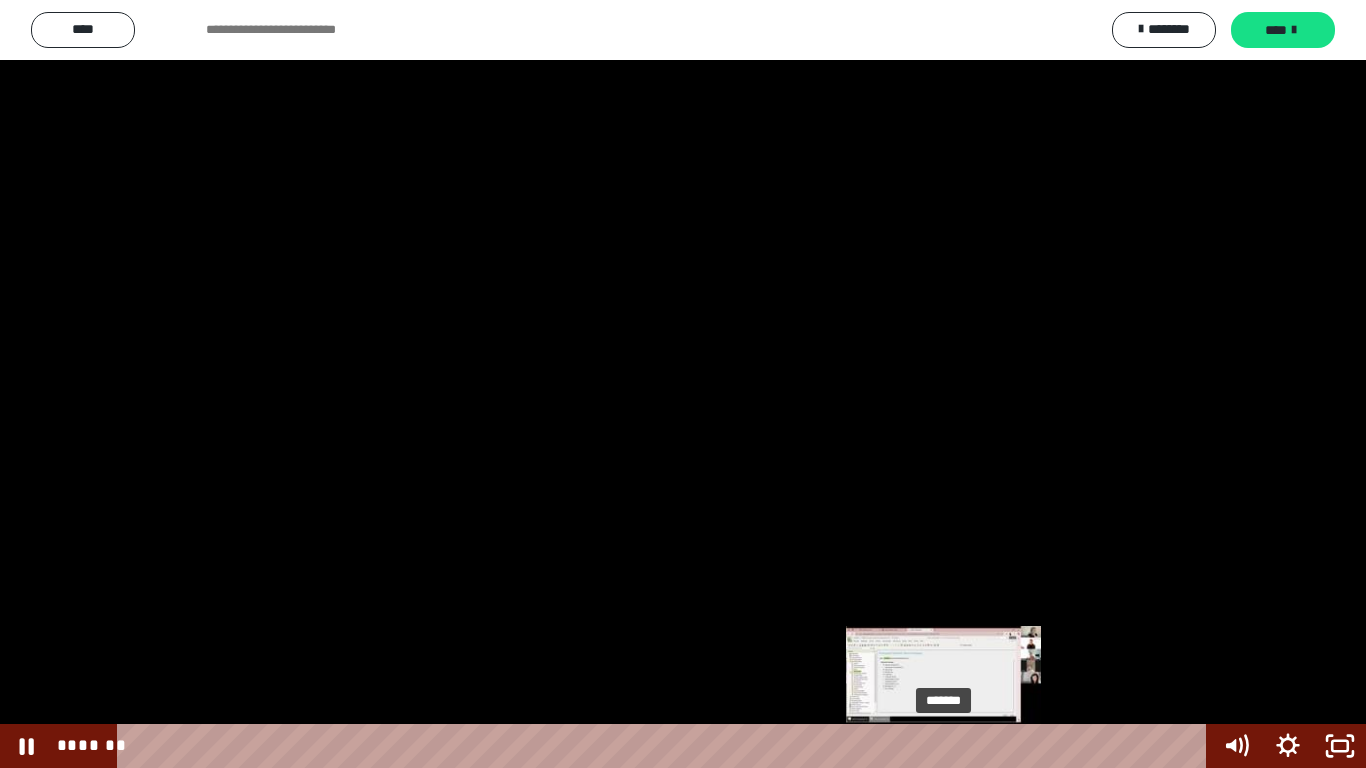 click on "*******" at bounding box center [666, 746] 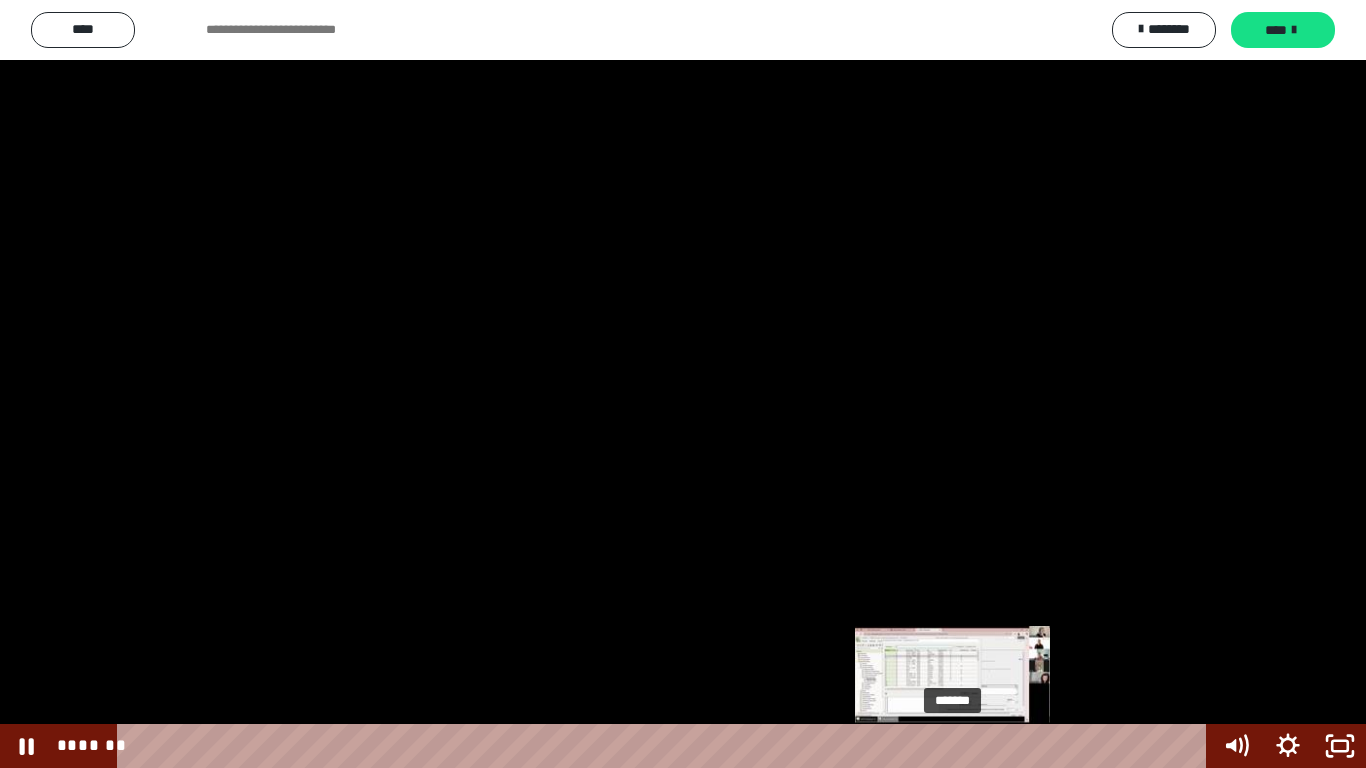 click on "*******" at bounding box center [666, 746] 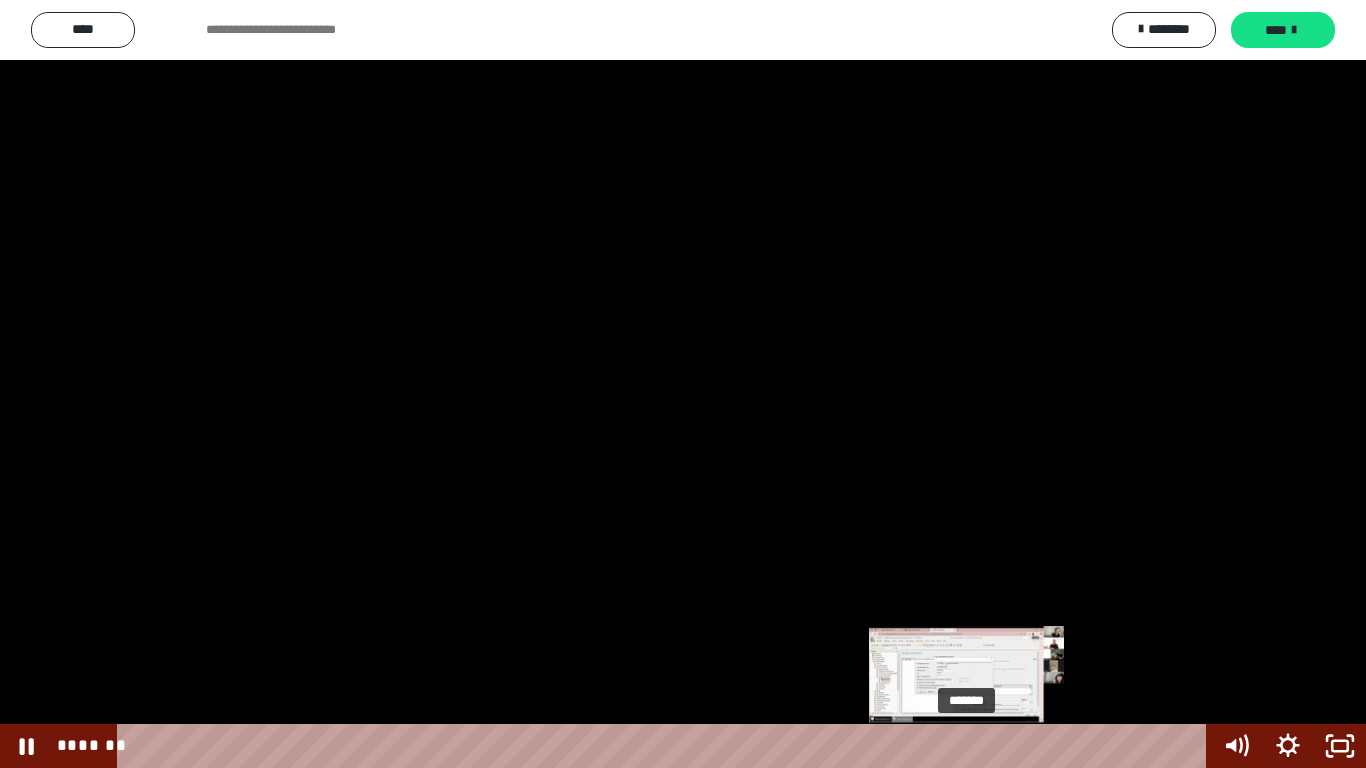 click on "*******" at bounding box center [666, 746] 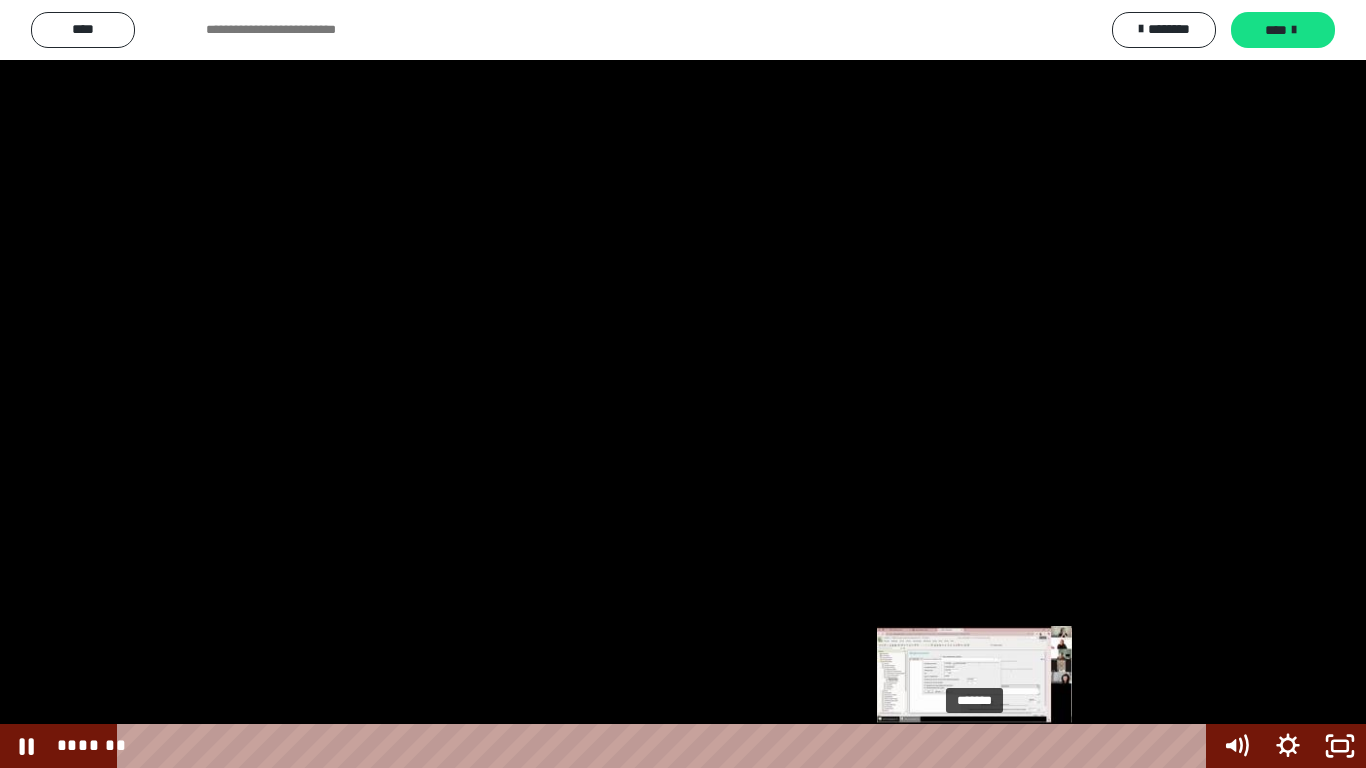 click on "*******" at bounding box center (666, 746) 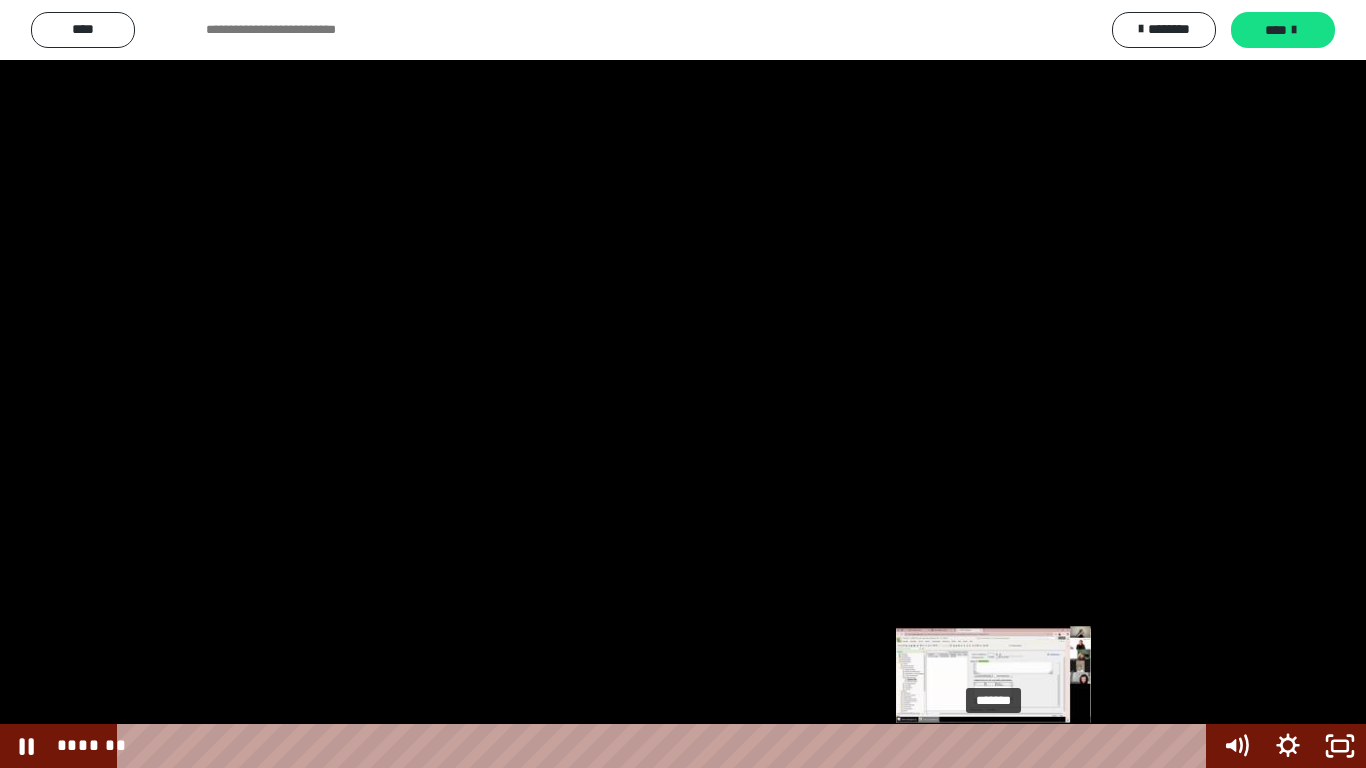 click on "*******" at bounding box center (666, 746) 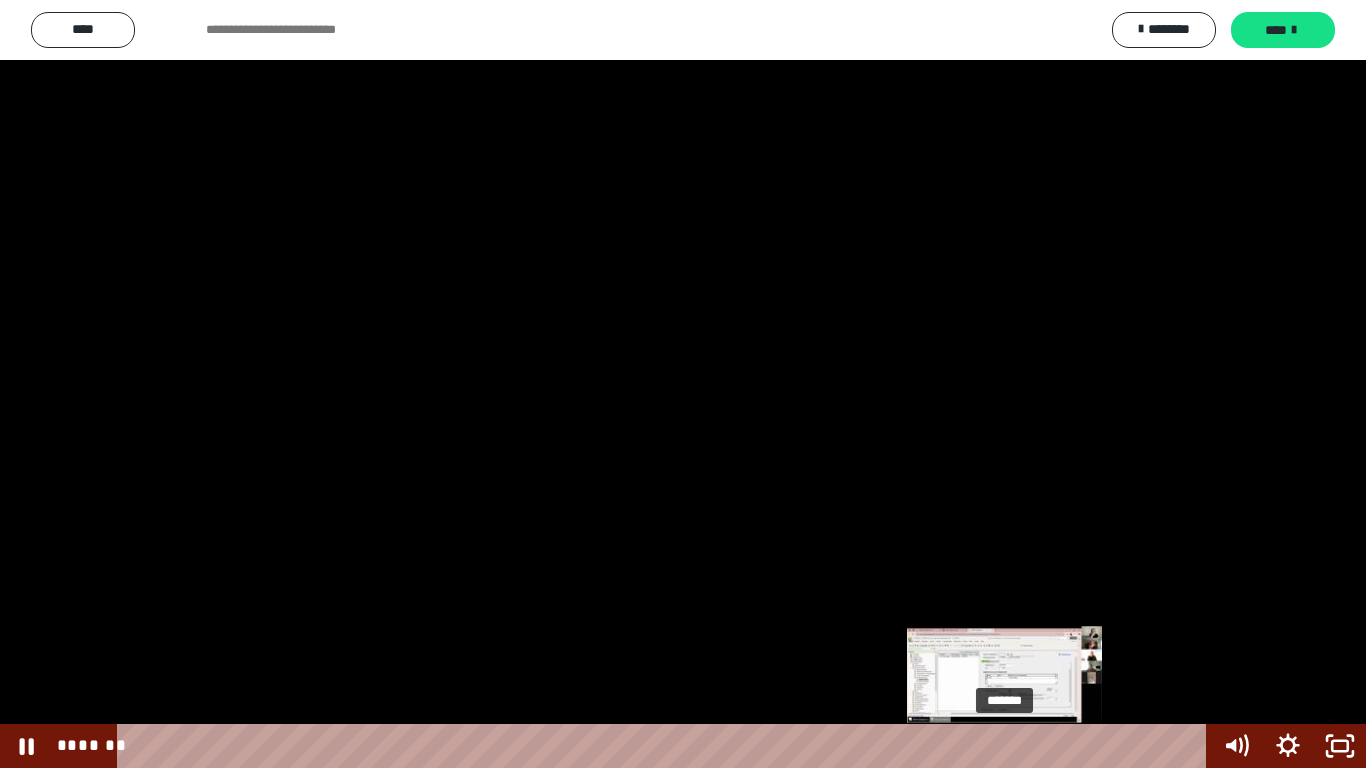 click on "*******" at bounding box center (666, 746) 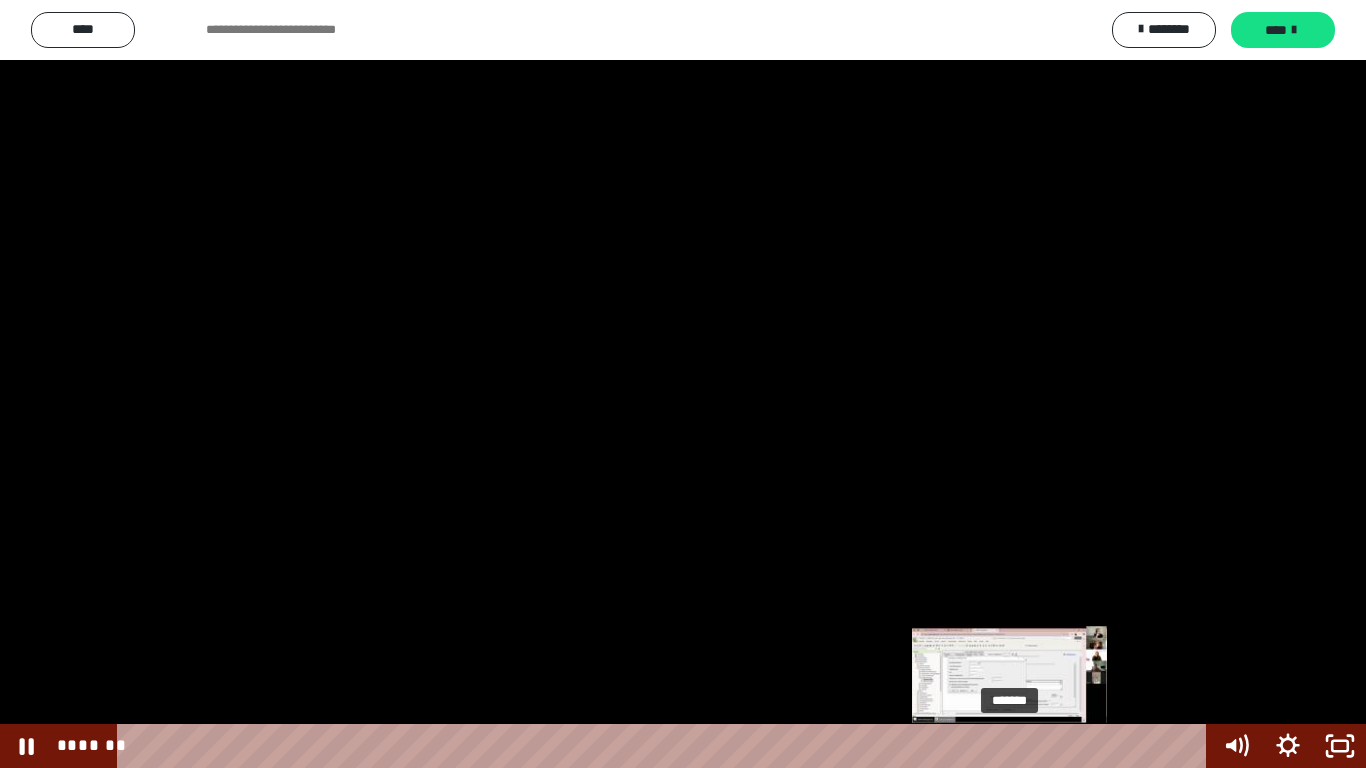 click on "*******" at bounding box center (666, 746) 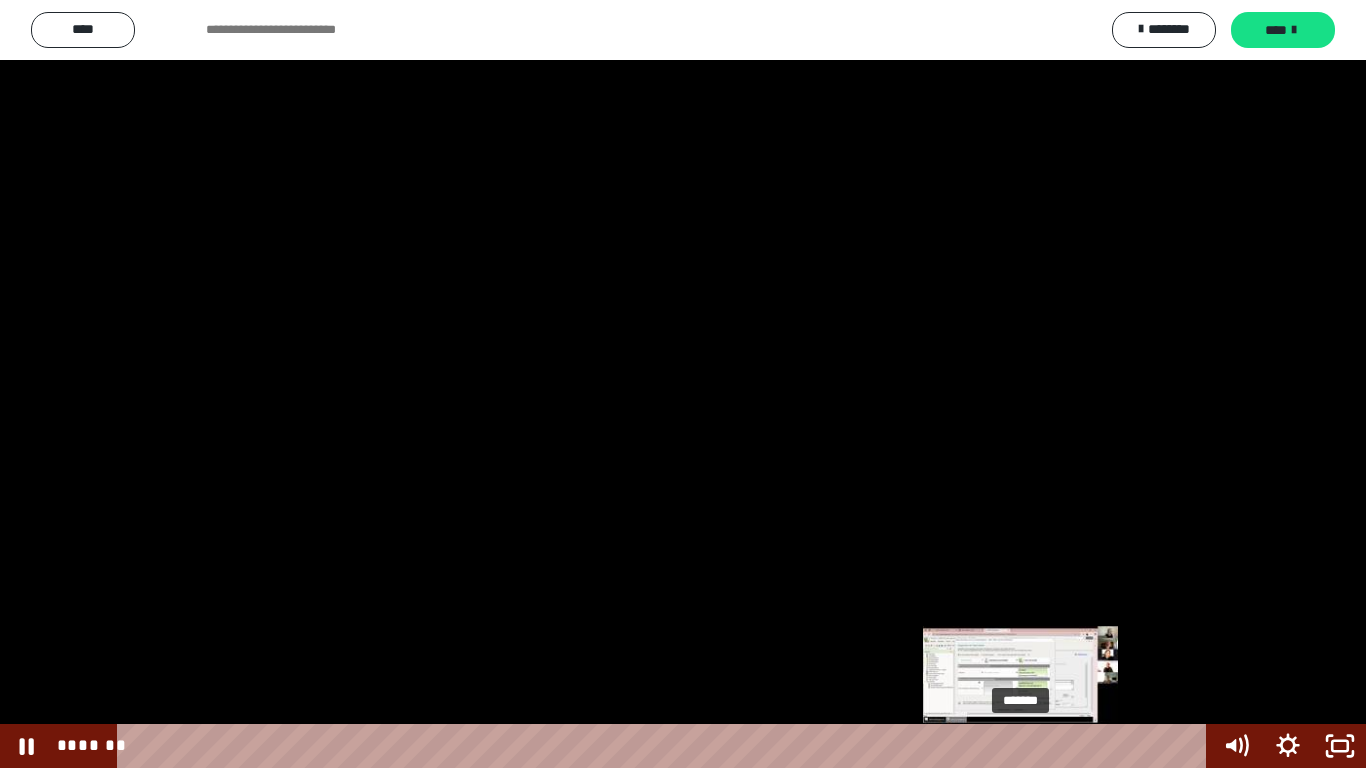 click on "*******" at bounding box center (666, 746) 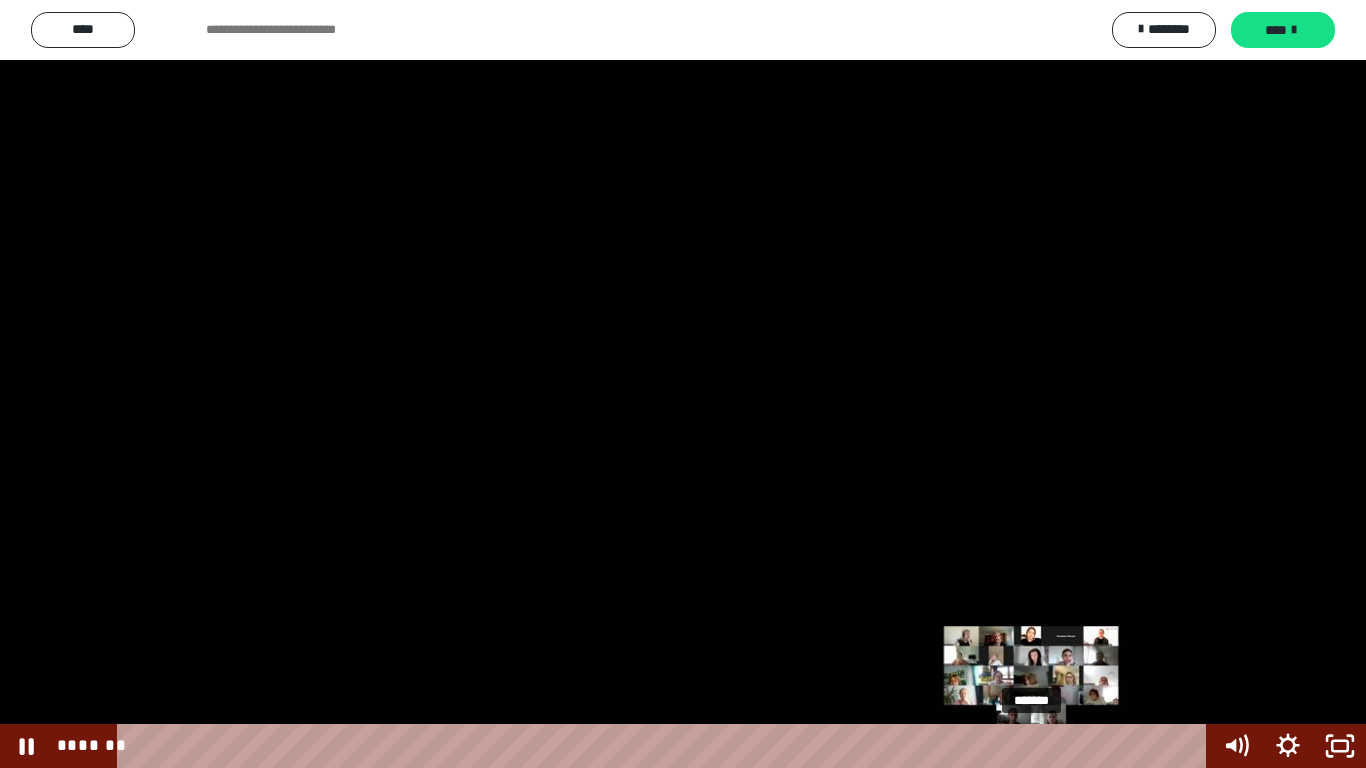 click on "*******" at bounding box center (666, 746) 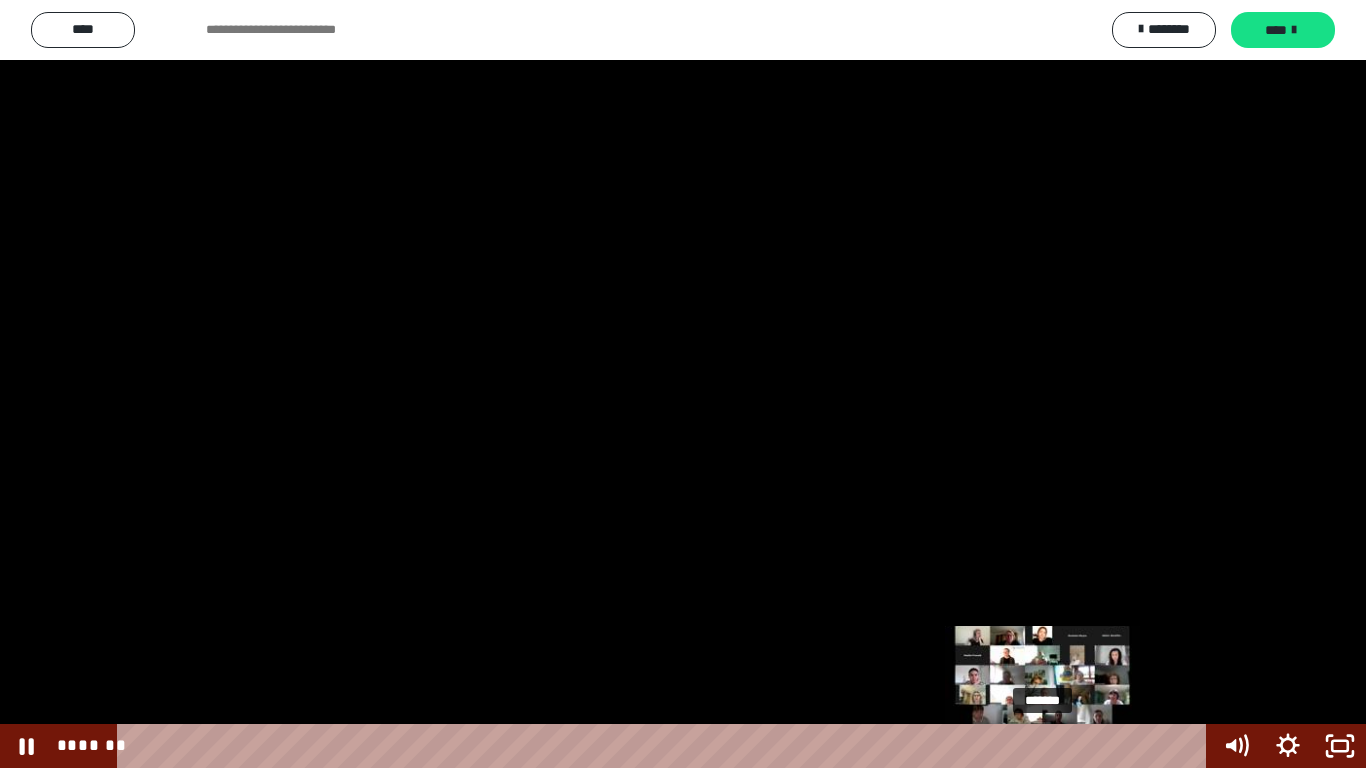 click on "*******" at bounding box center [666, 746] 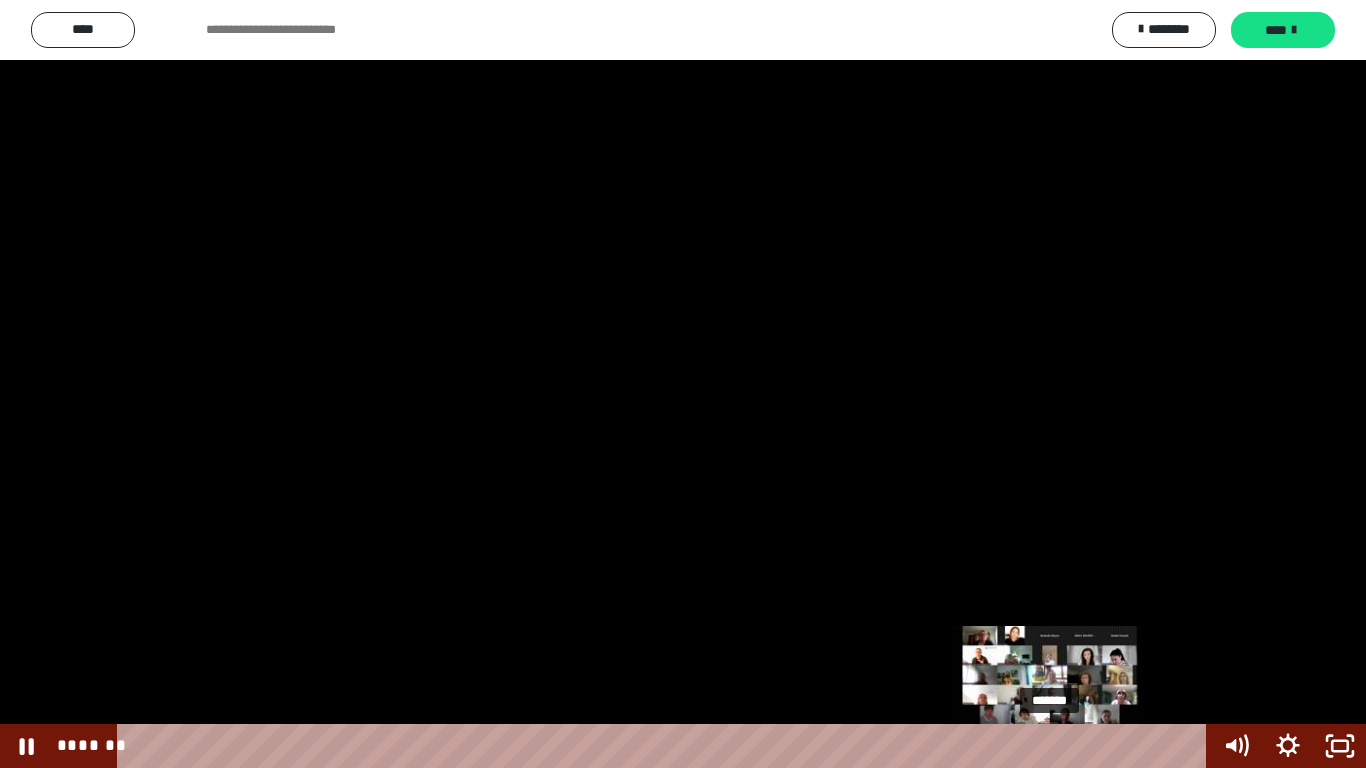 click on "*******" at bounding box center [666, 746] 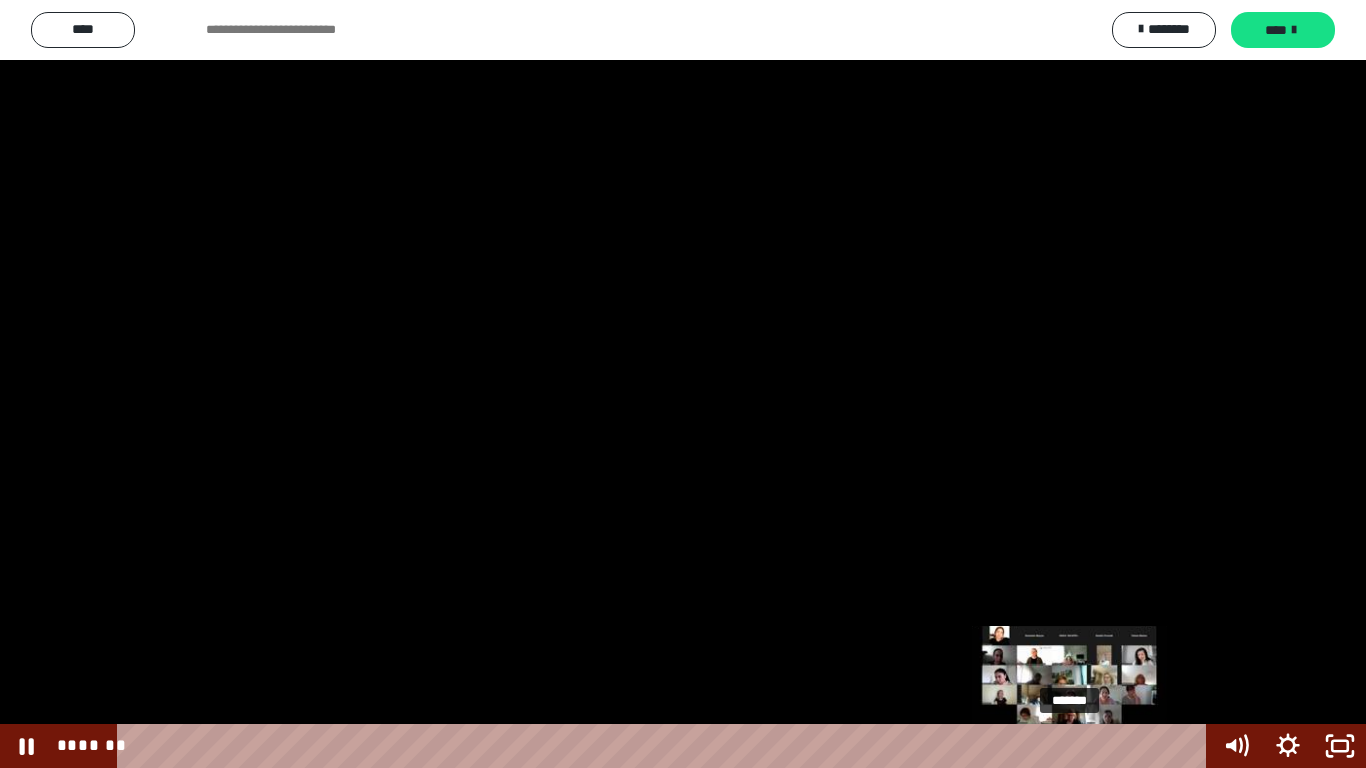 click on "*******" at bounding box center (666, 746) 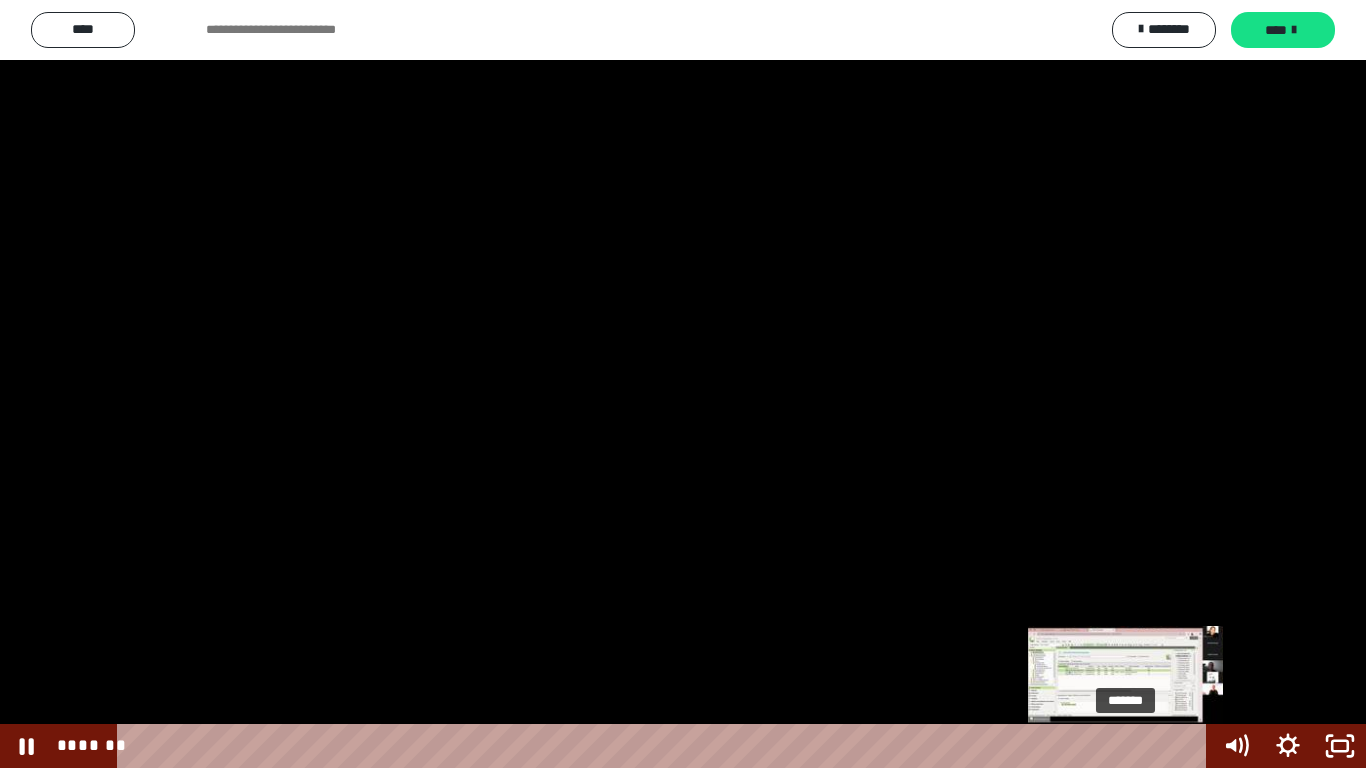 click on "*******" at bounding box center (666, 746) 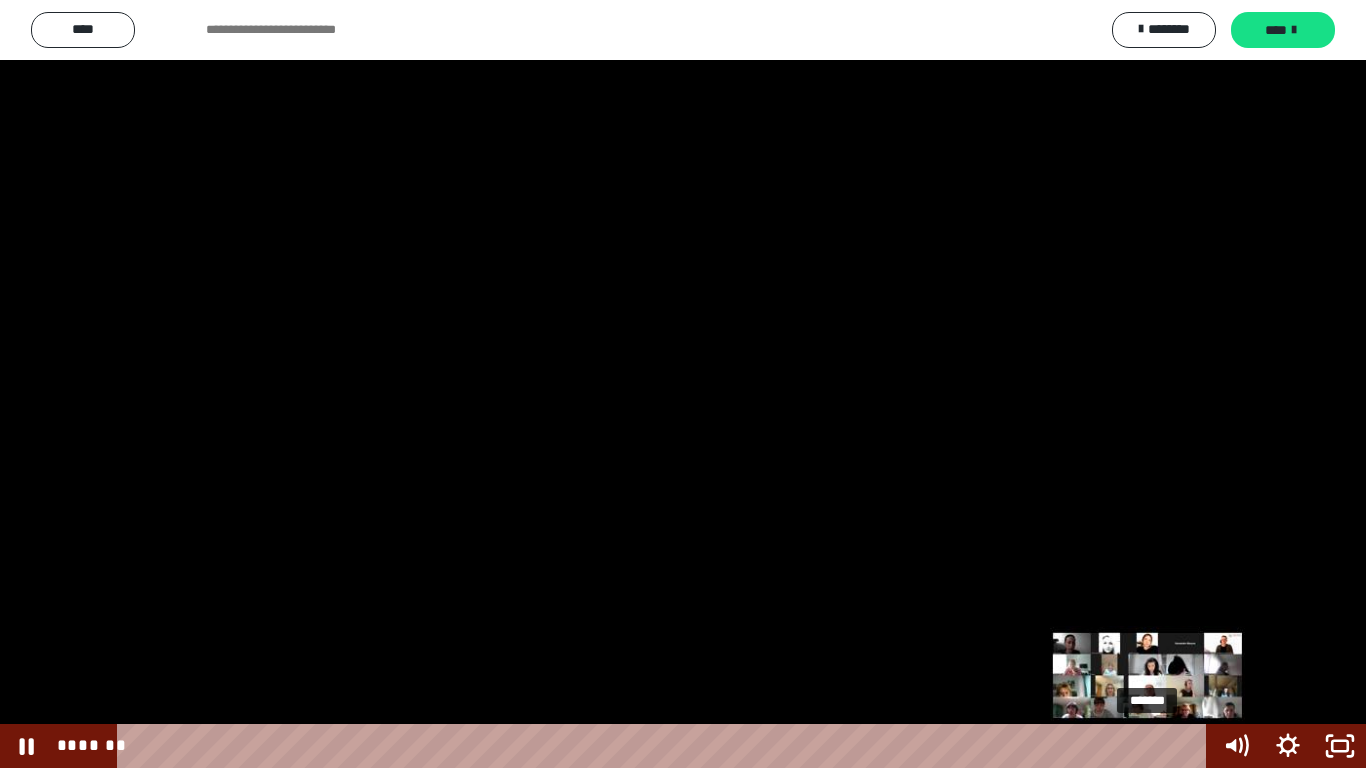click on "*******" at bounding box center (666, 746) 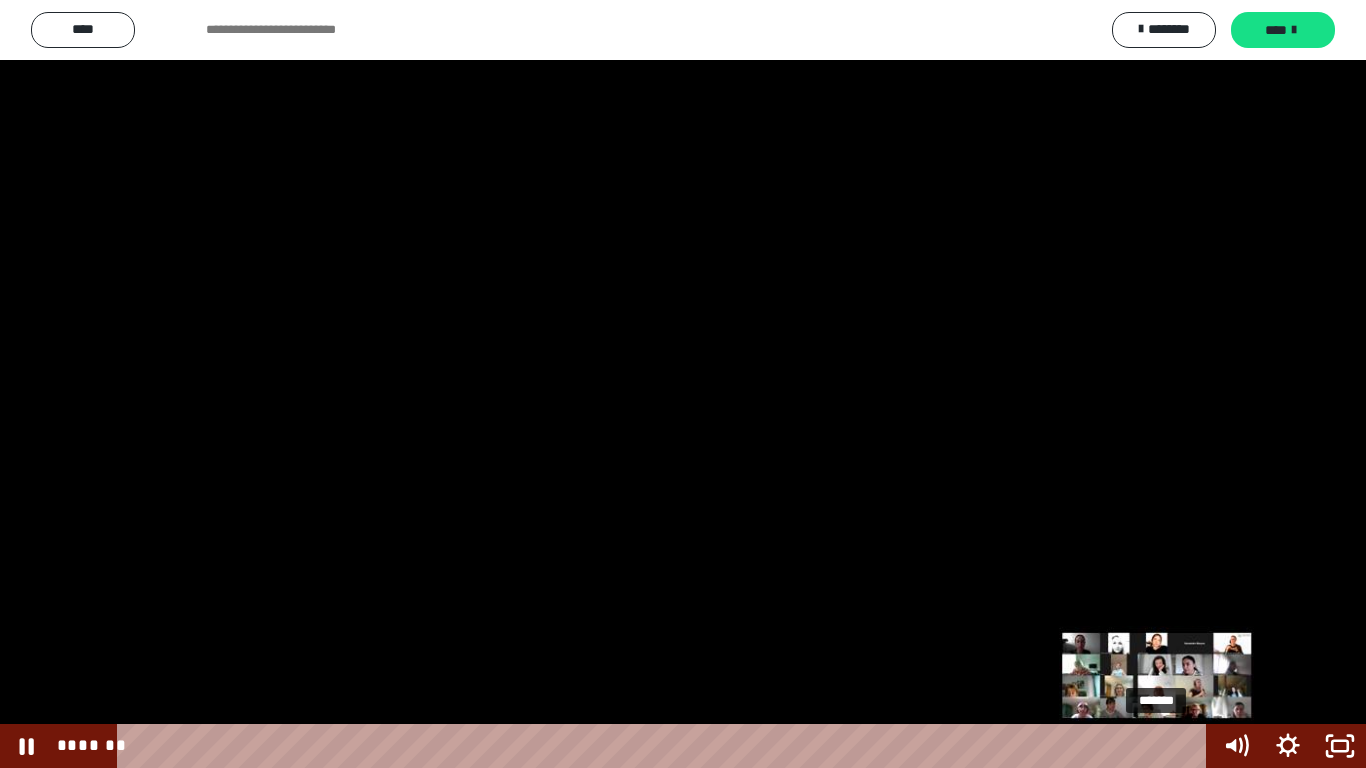 click on "*******" at bounding box center [666, 746] 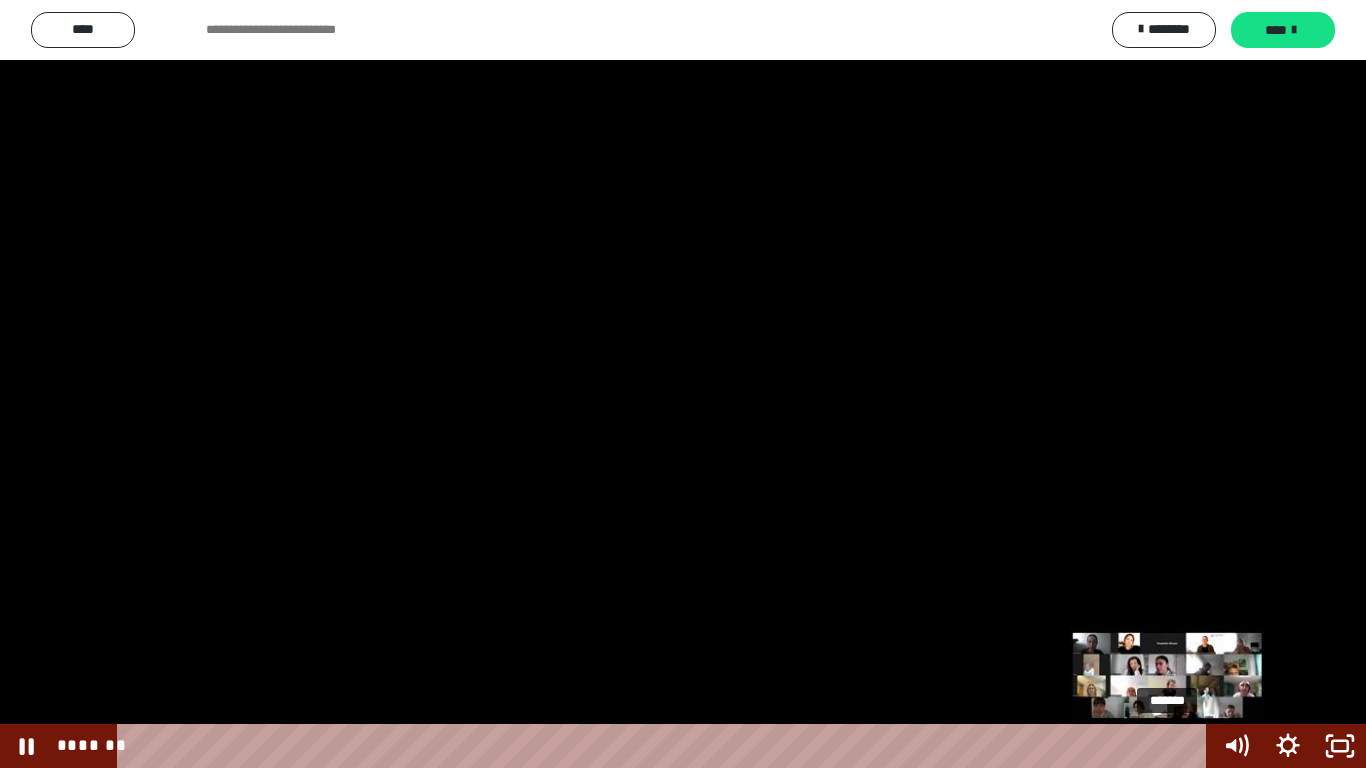 click on "*******" at bounding box center [666, 746] 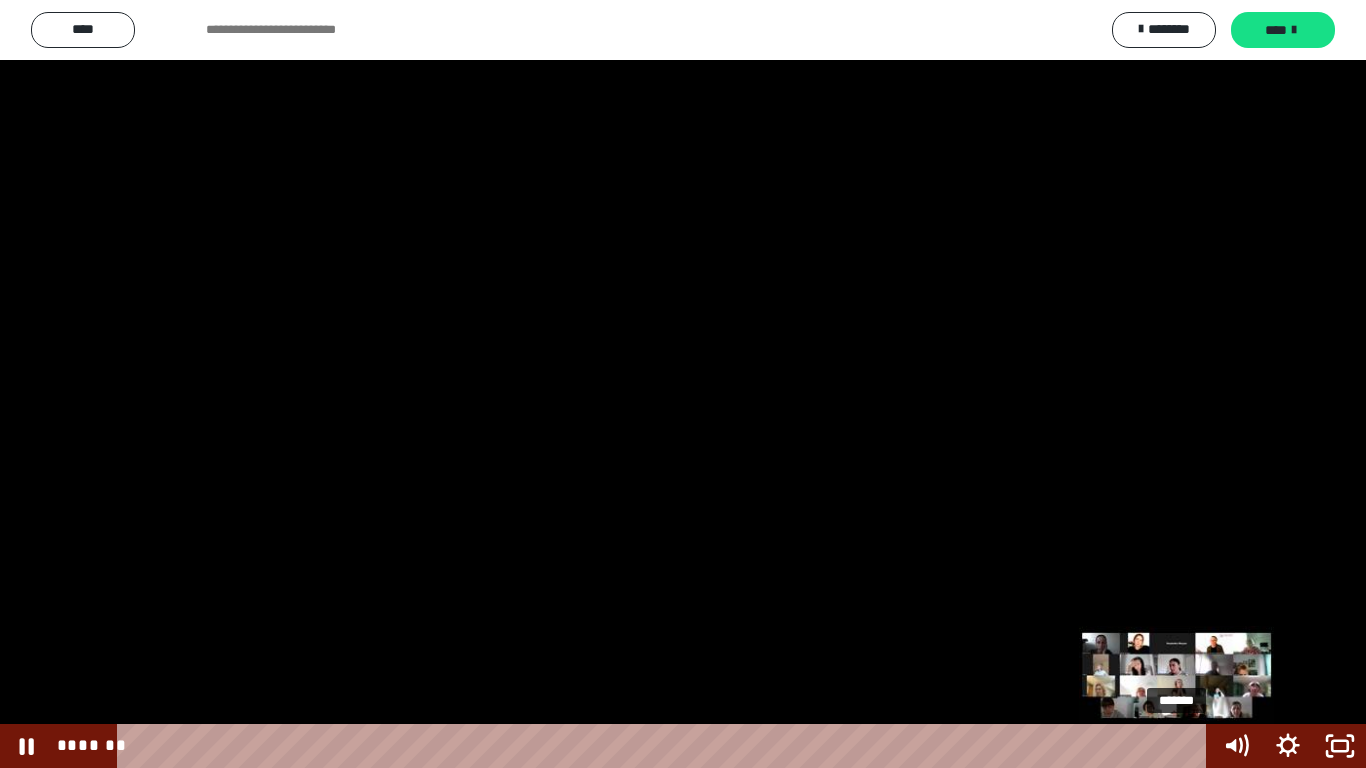 click on "*******" at bounding box center (666, 746) 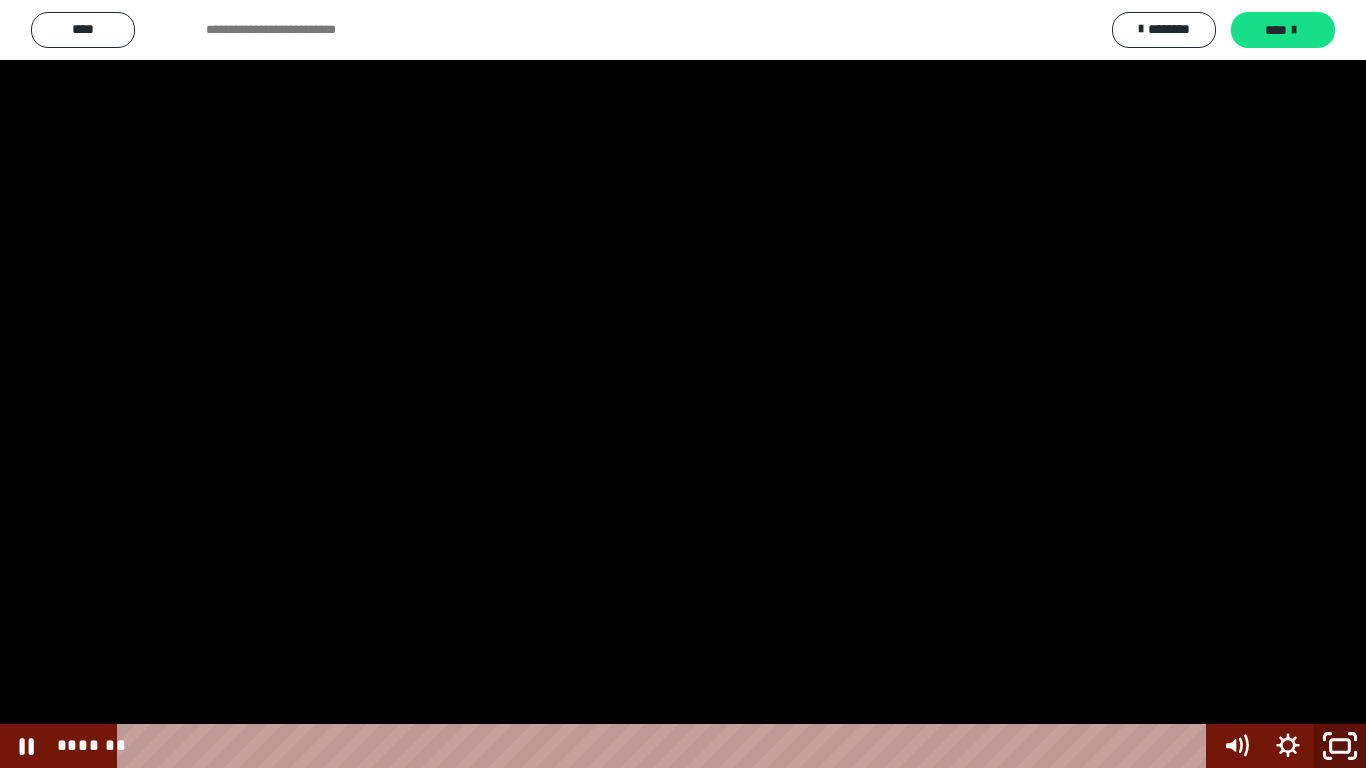 click 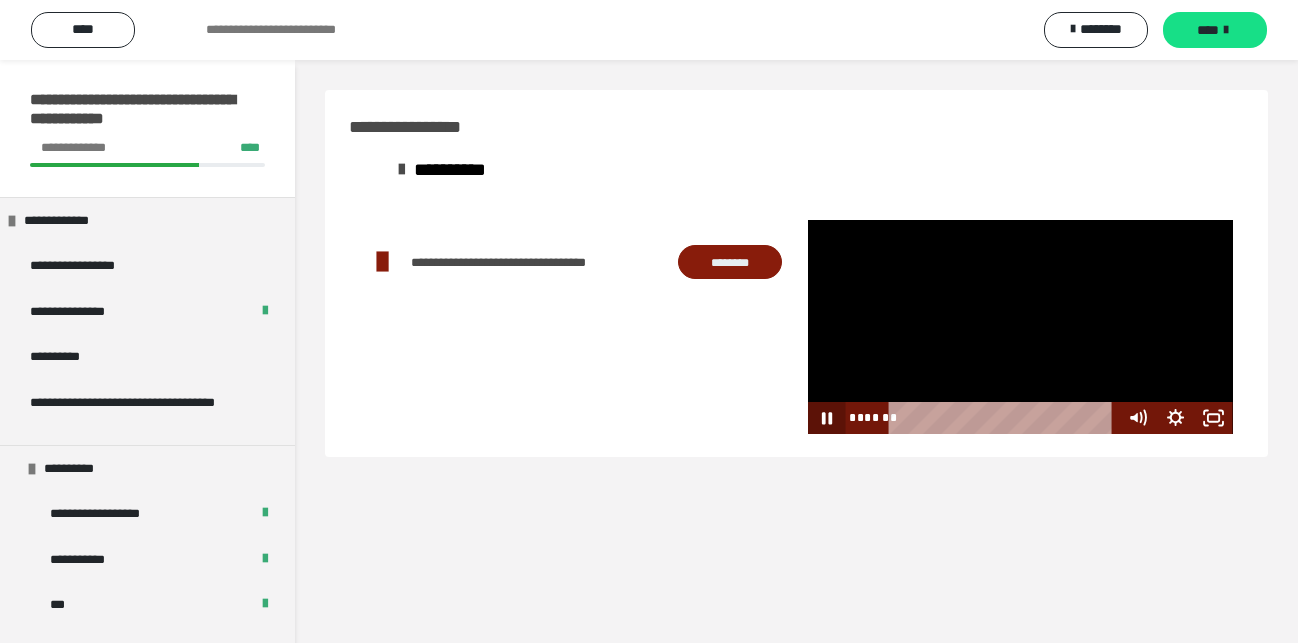 click 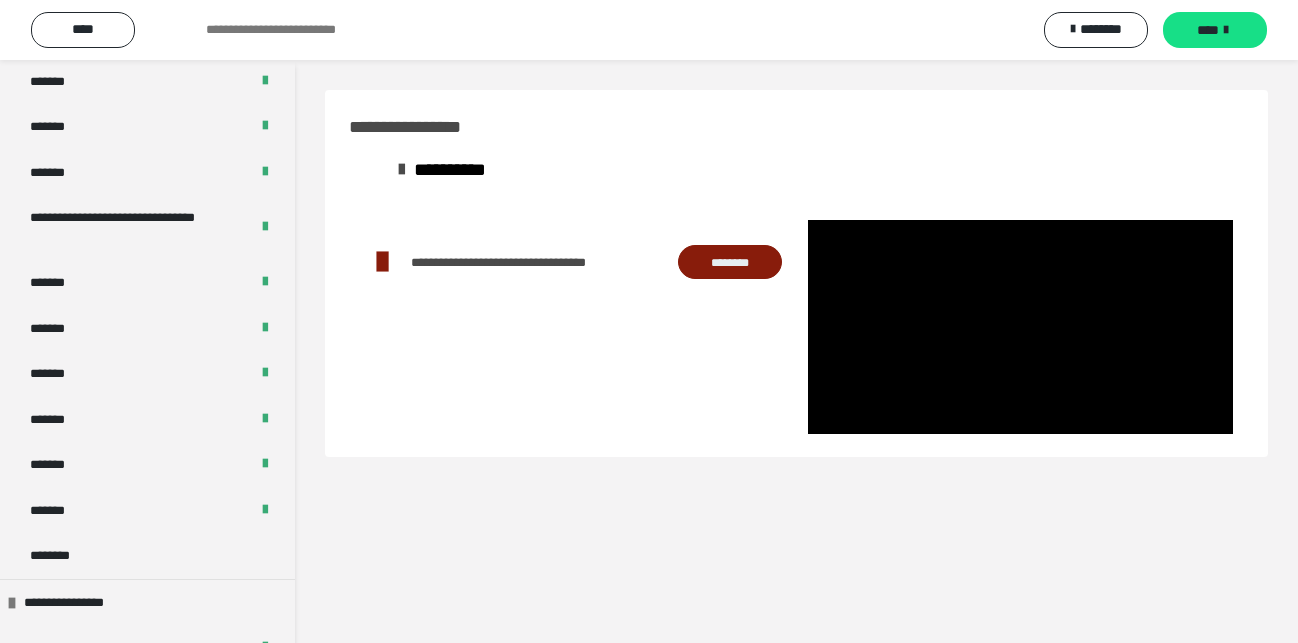 scroll, scrollTop: 768, scrollLeft: 0, axis: vertical 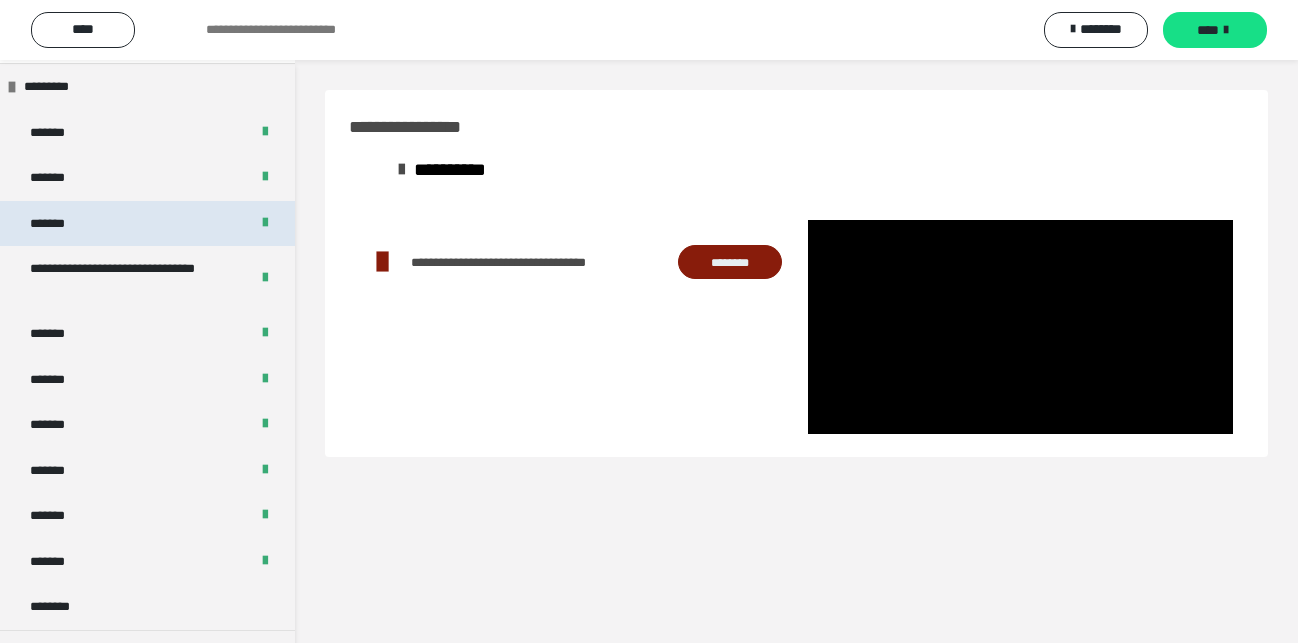 click on "*******" at bounding box center (62, 224) 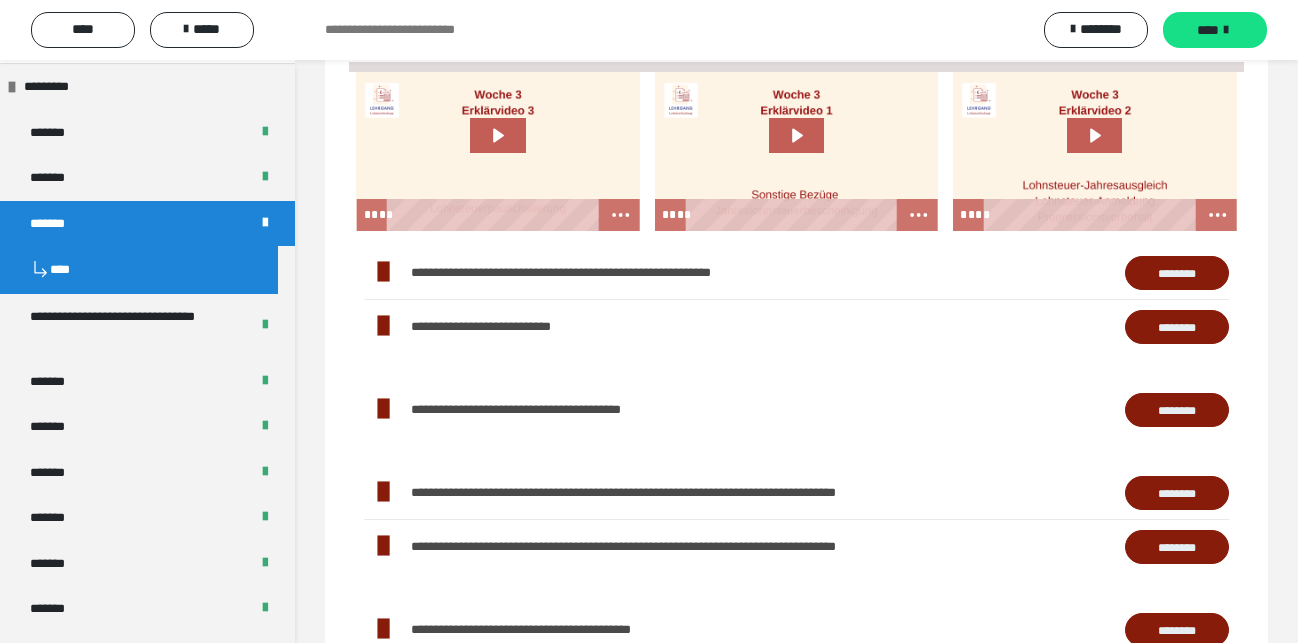 scroll, scrollTop: 1326, scrollLeft: 0, axis: vertical 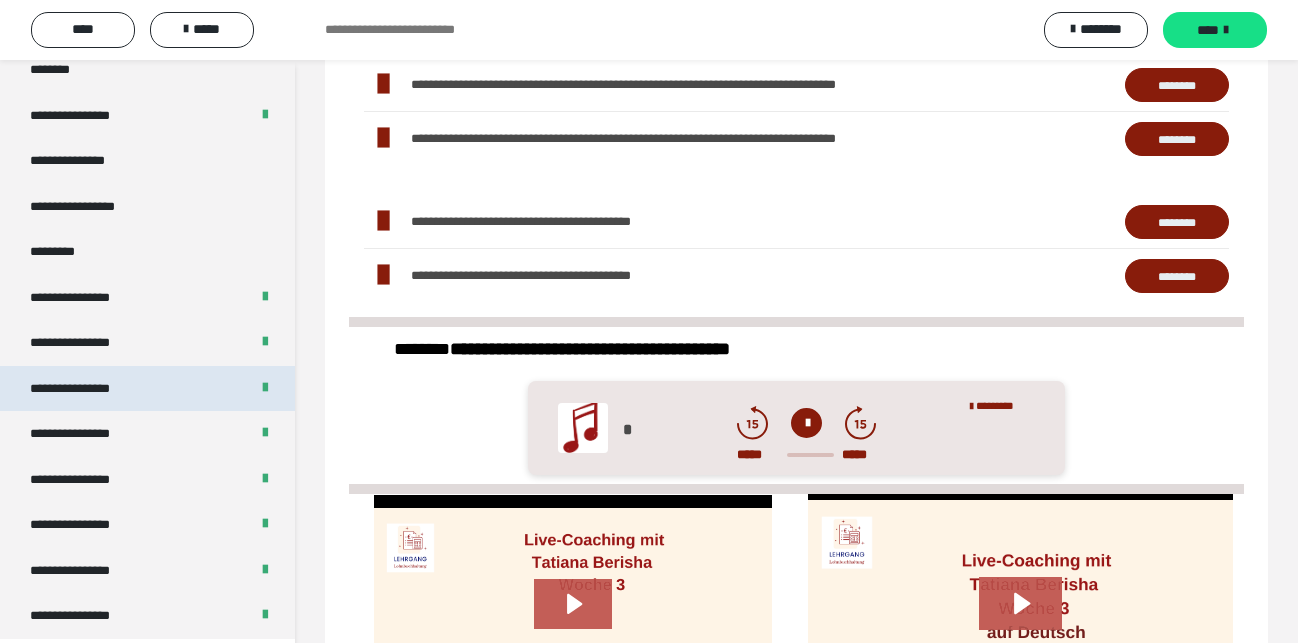 click on "**********" at bounding box center [87, 389] 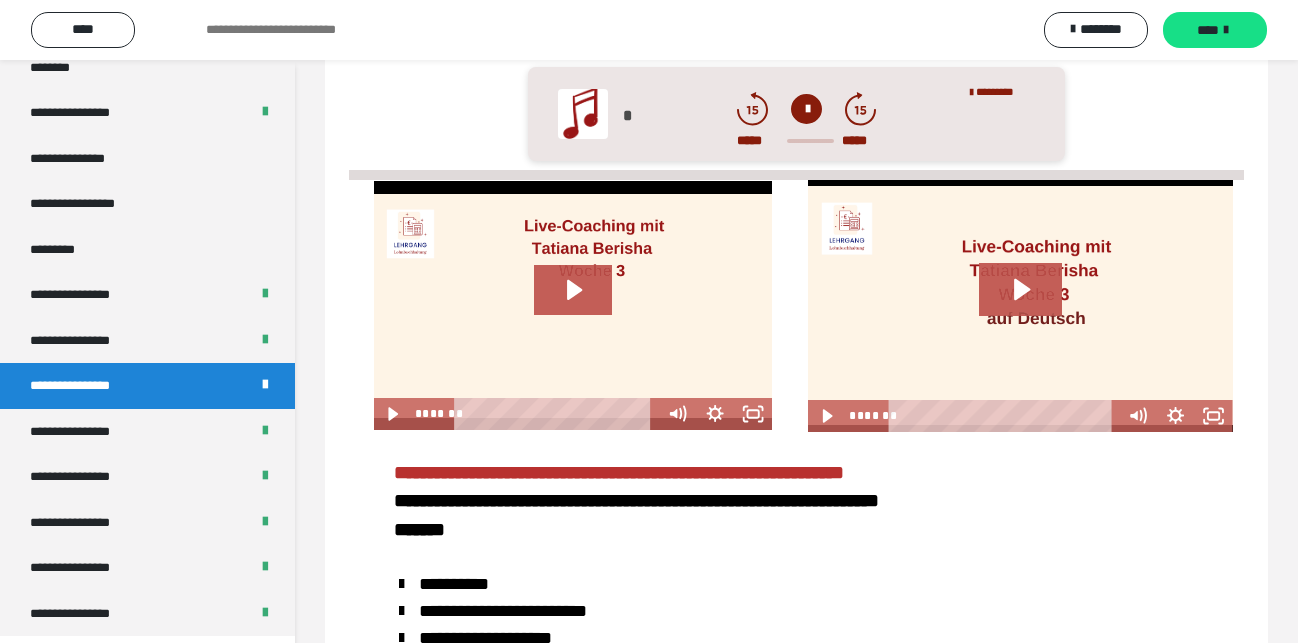 scroll, scrollTop: 987, scrollLeft: 0, axis: vertical 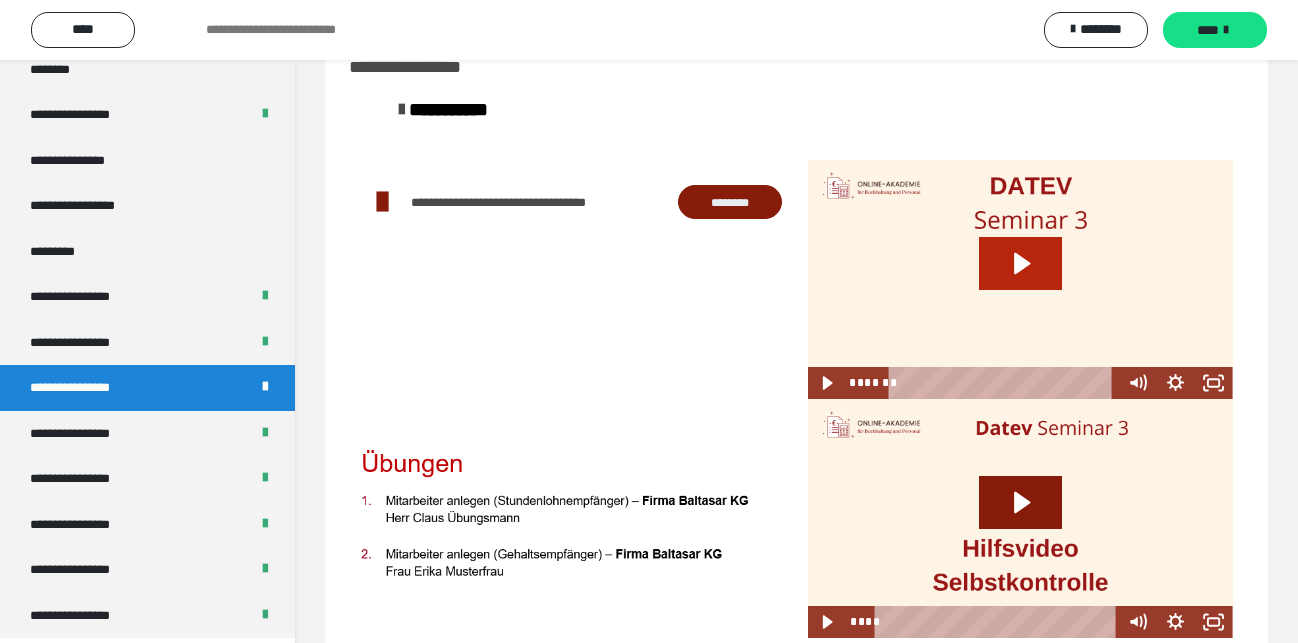 click 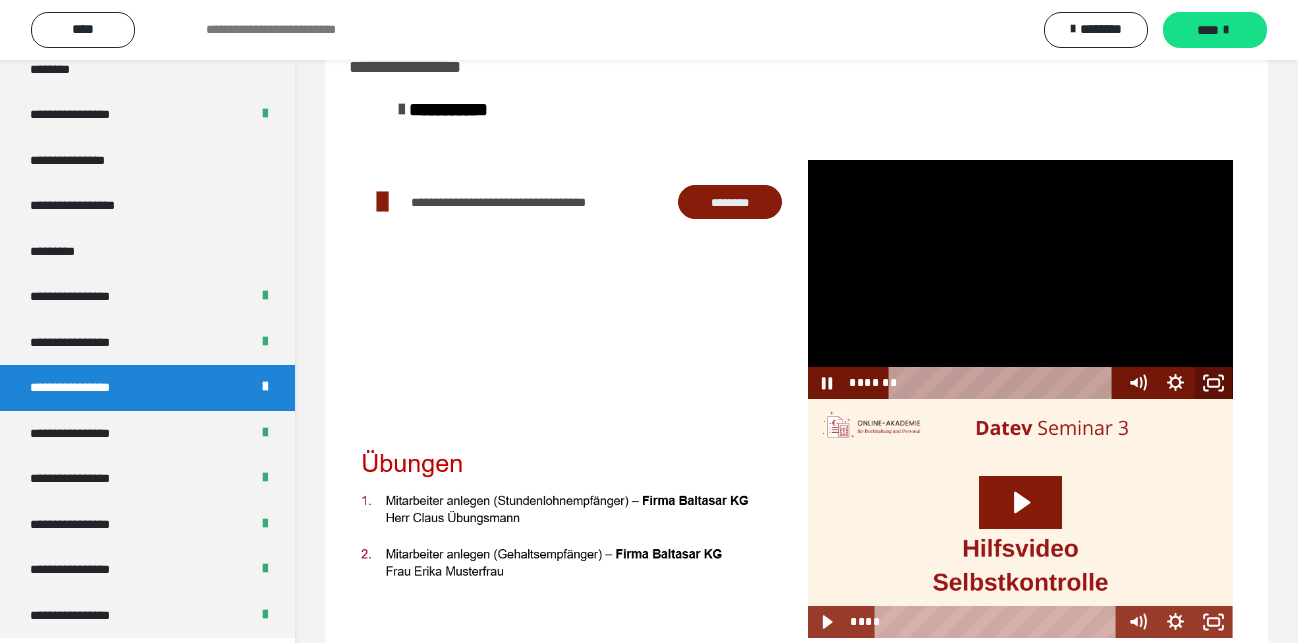 drag, startPoint x: 1214, startPoint y: 382, endPoint x: 1014, endPoint y: 430, distance: 205.67937 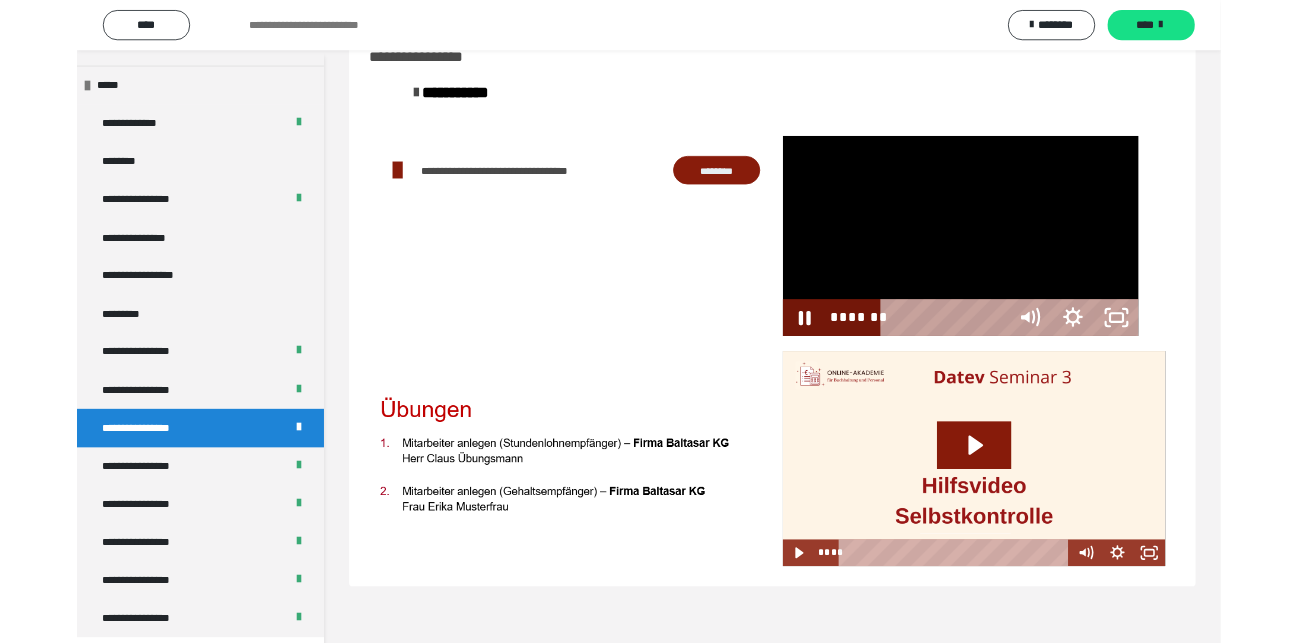 scroll, scrollTop: 2428, scrollLeft: 0, axis: vertical 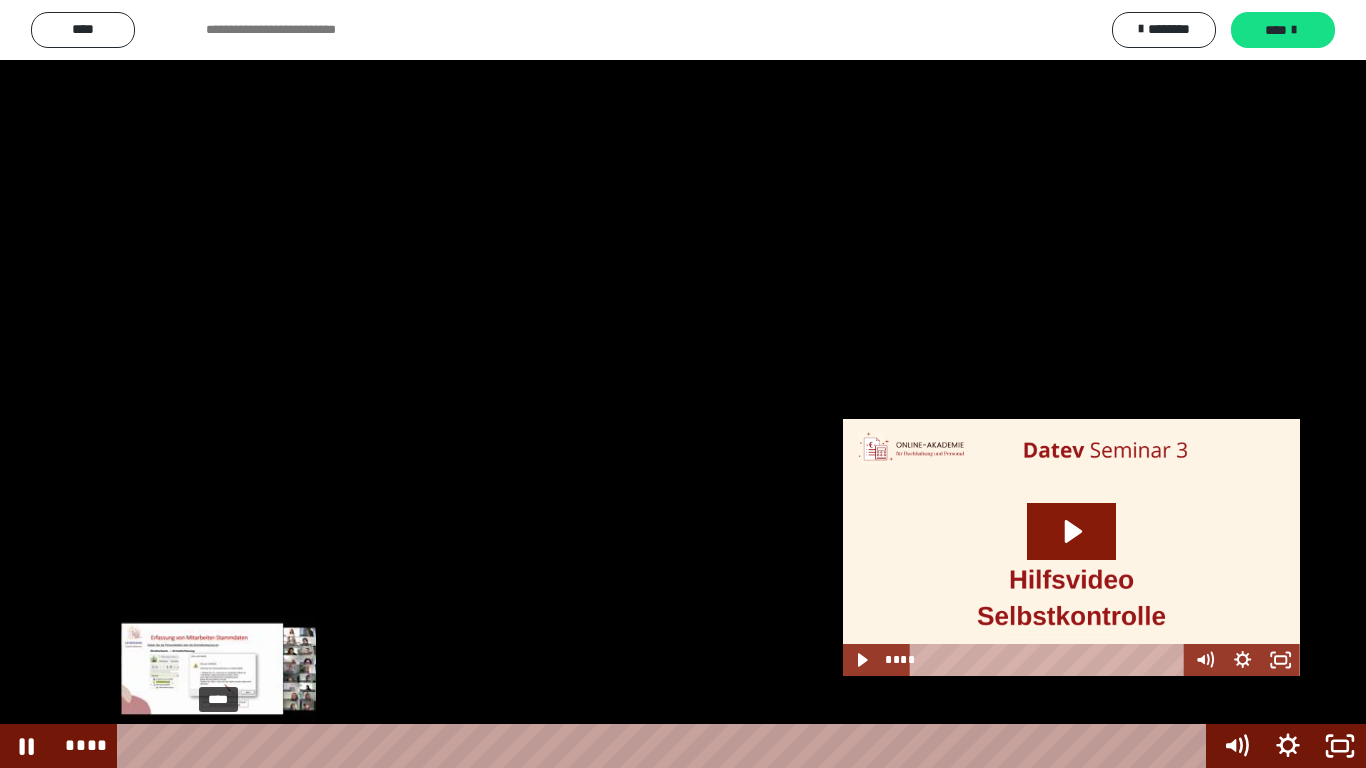 click on "****" at bounding box center [666, 746] 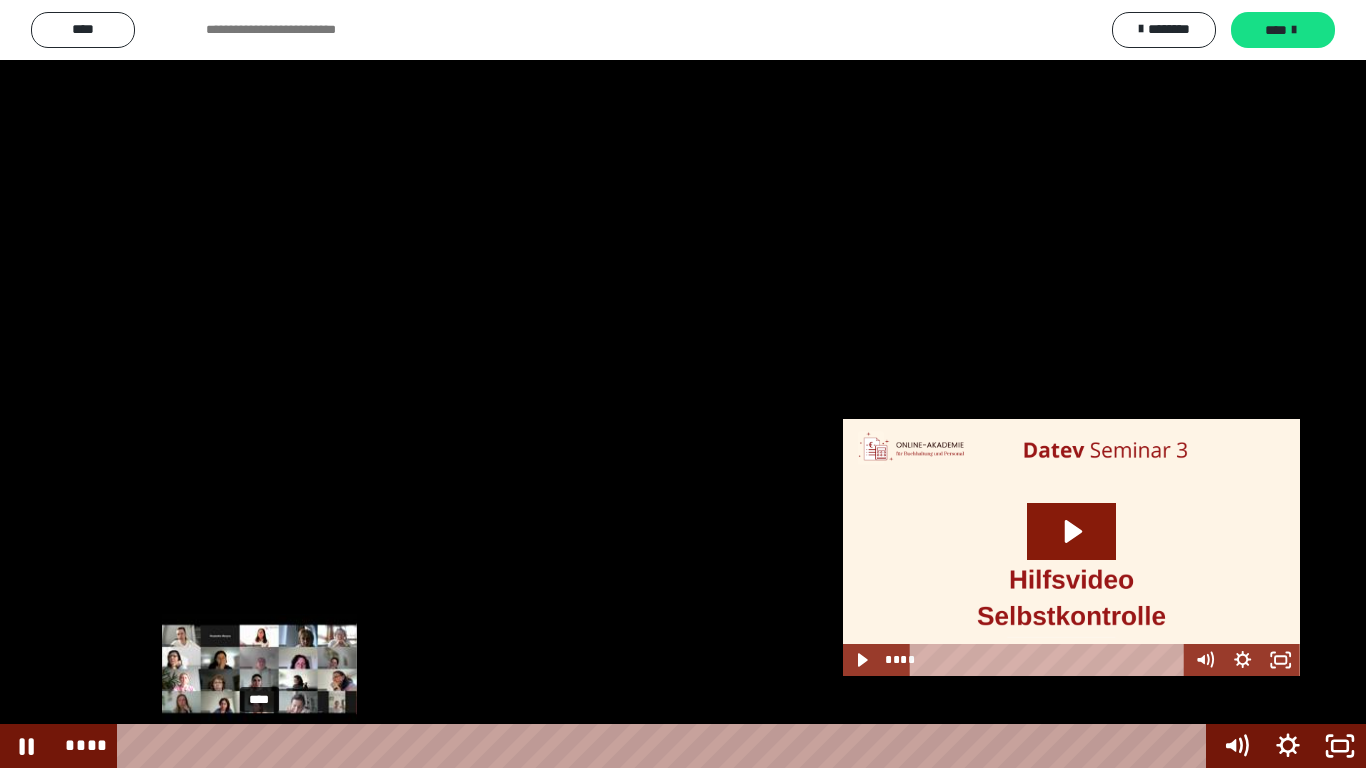 click on "****" at bounding box center [666, 746] 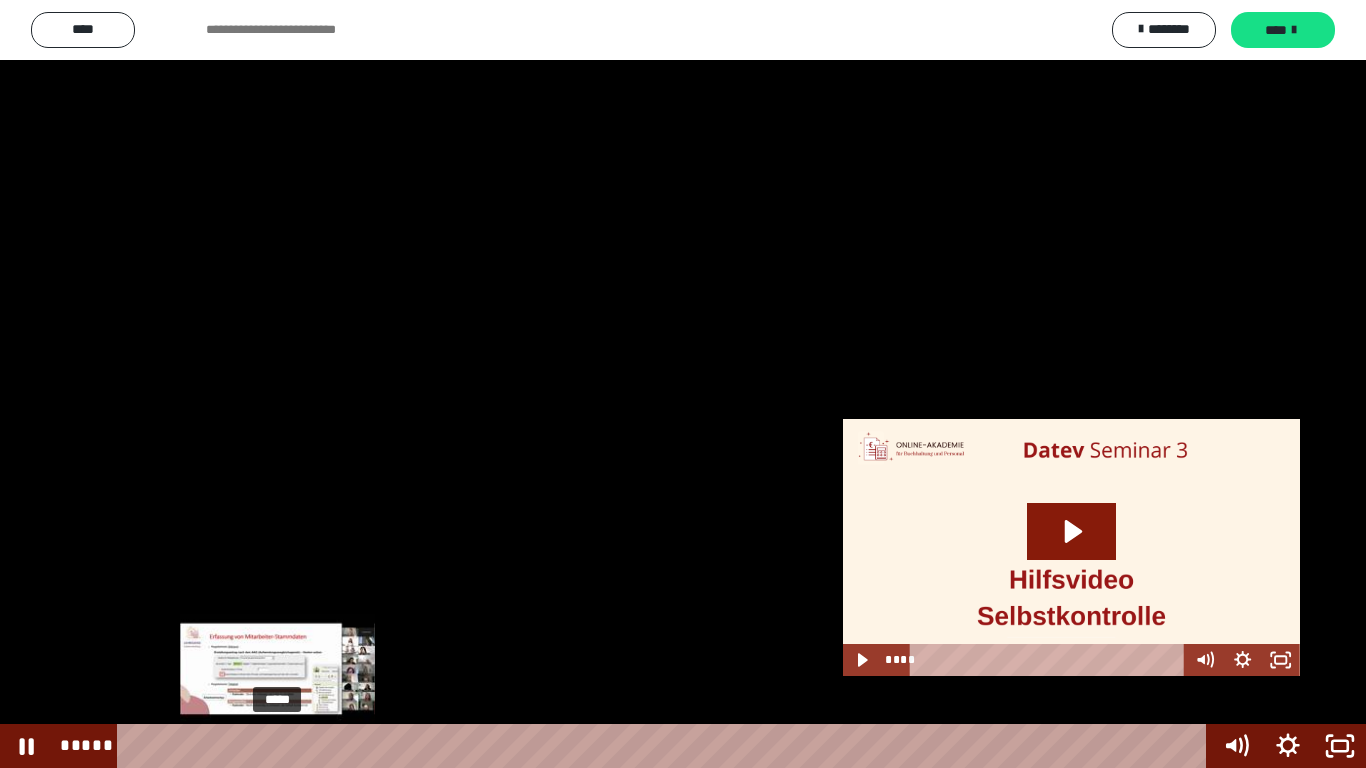 click on "*****" at bounding box center (666, 746) 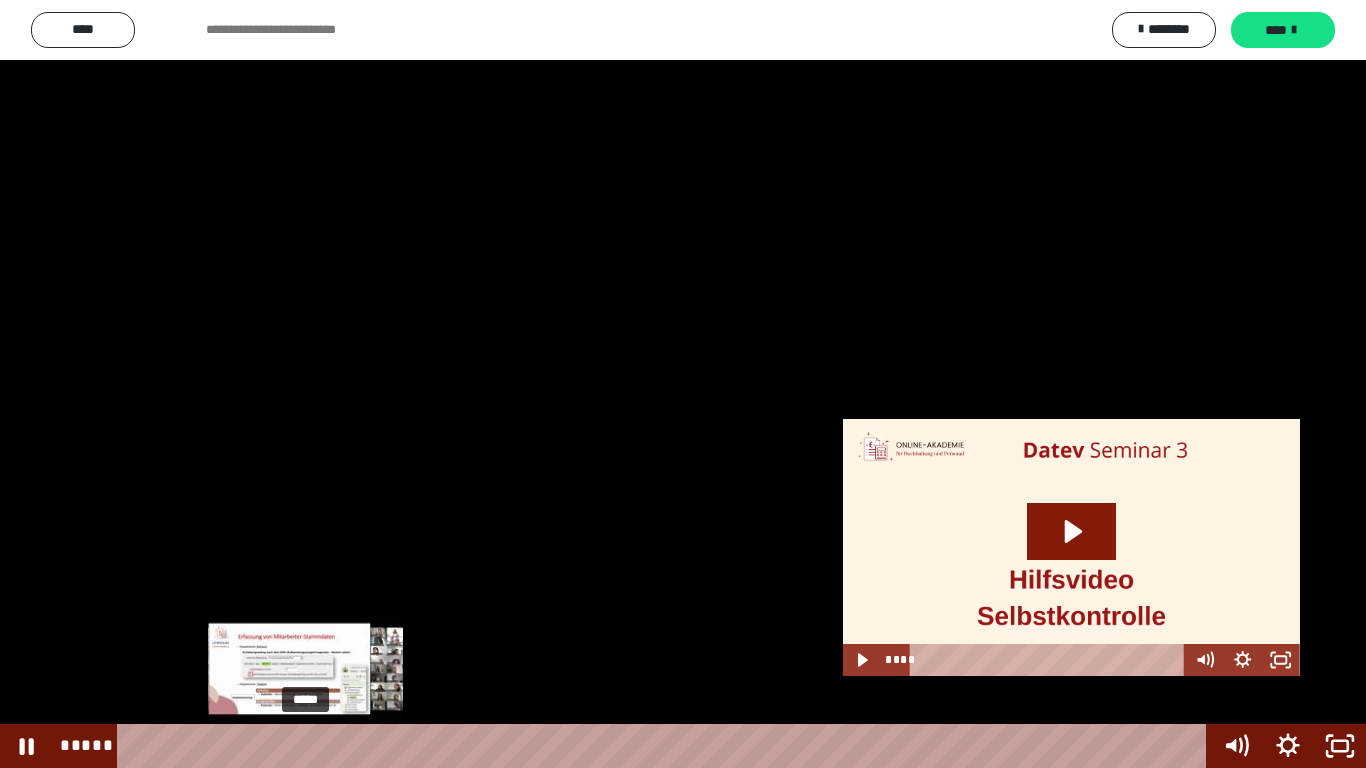 click on "*****" at bounding box center [666, 746] 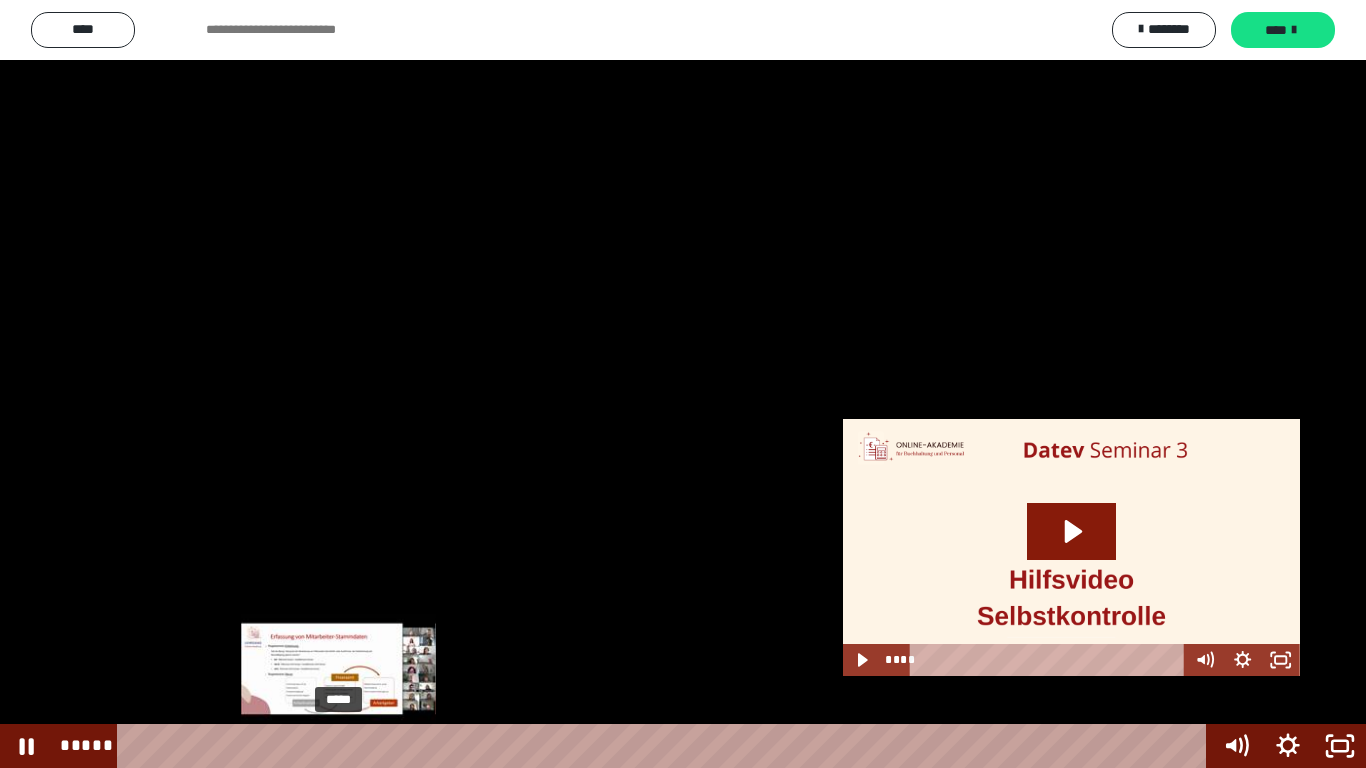 click on "*****" at bounding box center [666, 746] 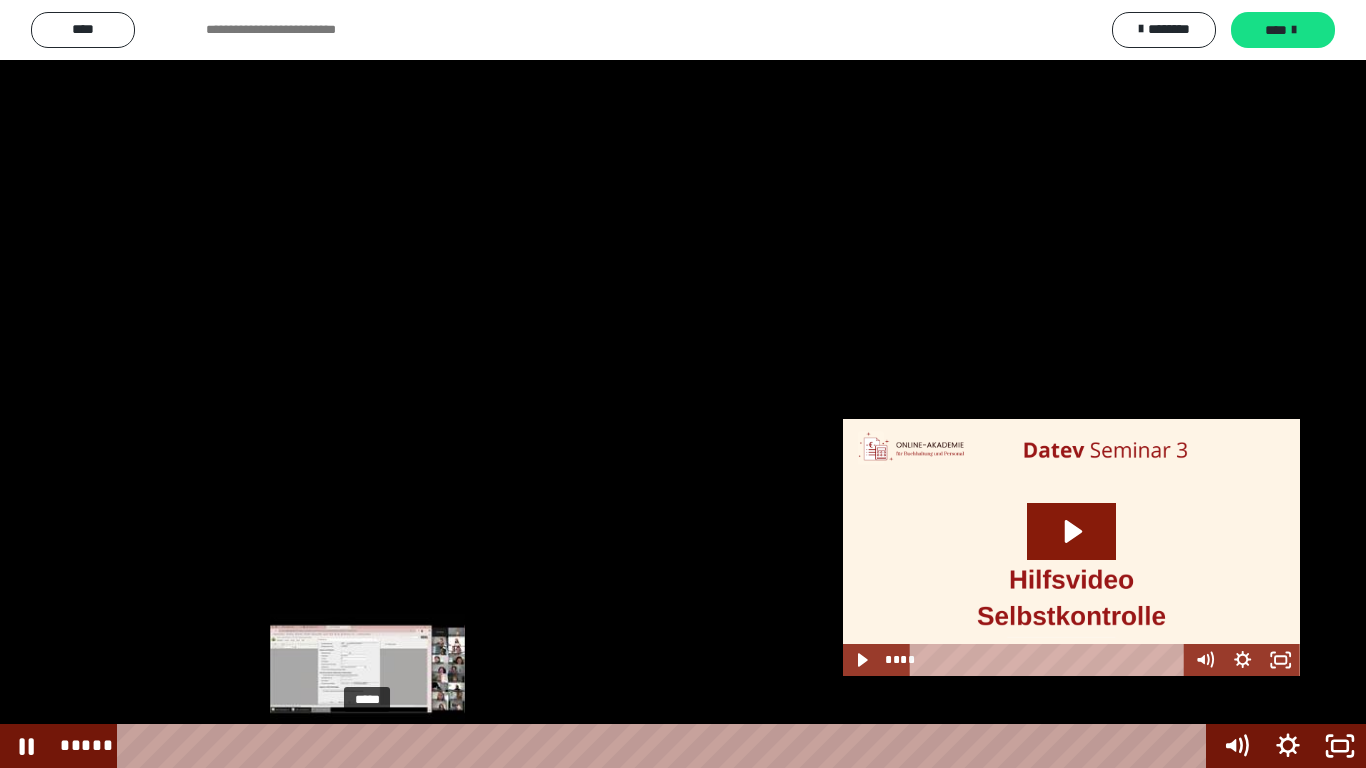 click on "*****" at bounding box center (666, 746) 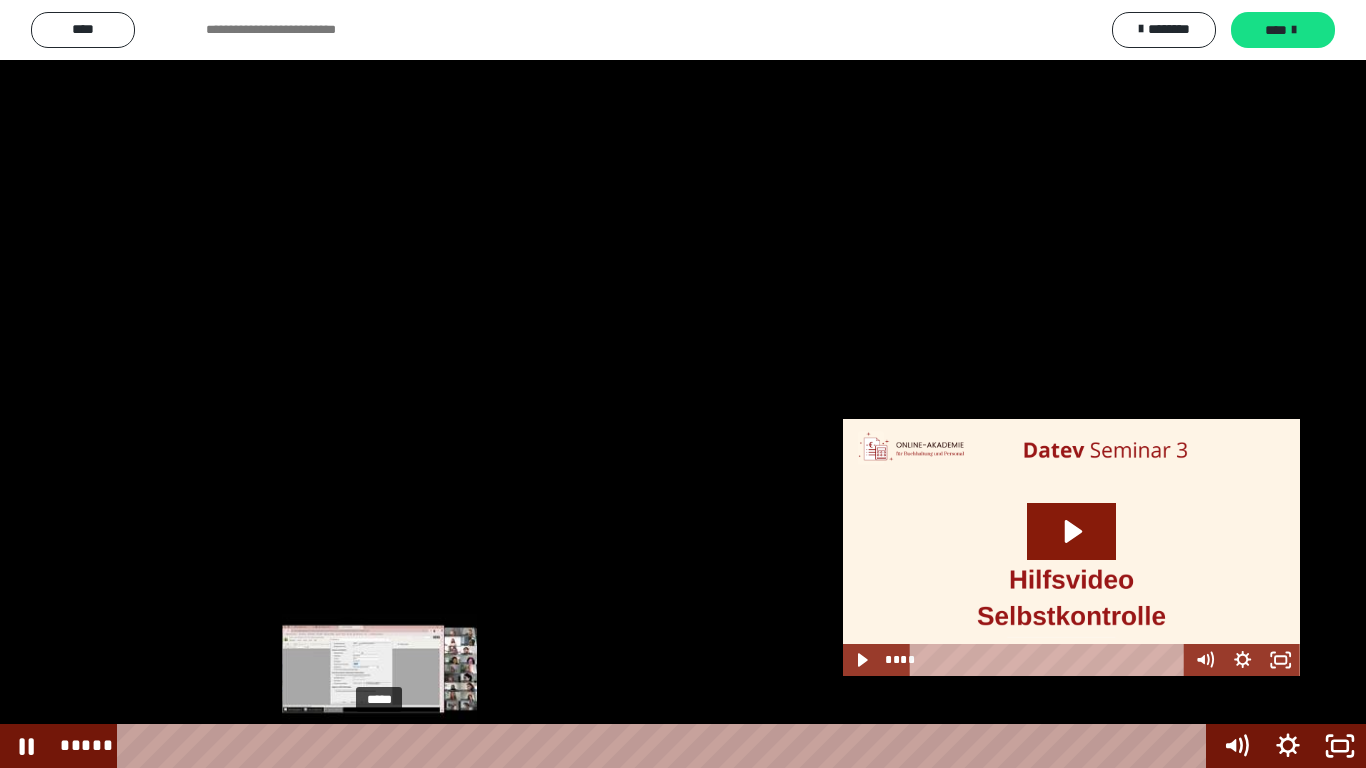 click on "*****" at bounding box center (666, 746) 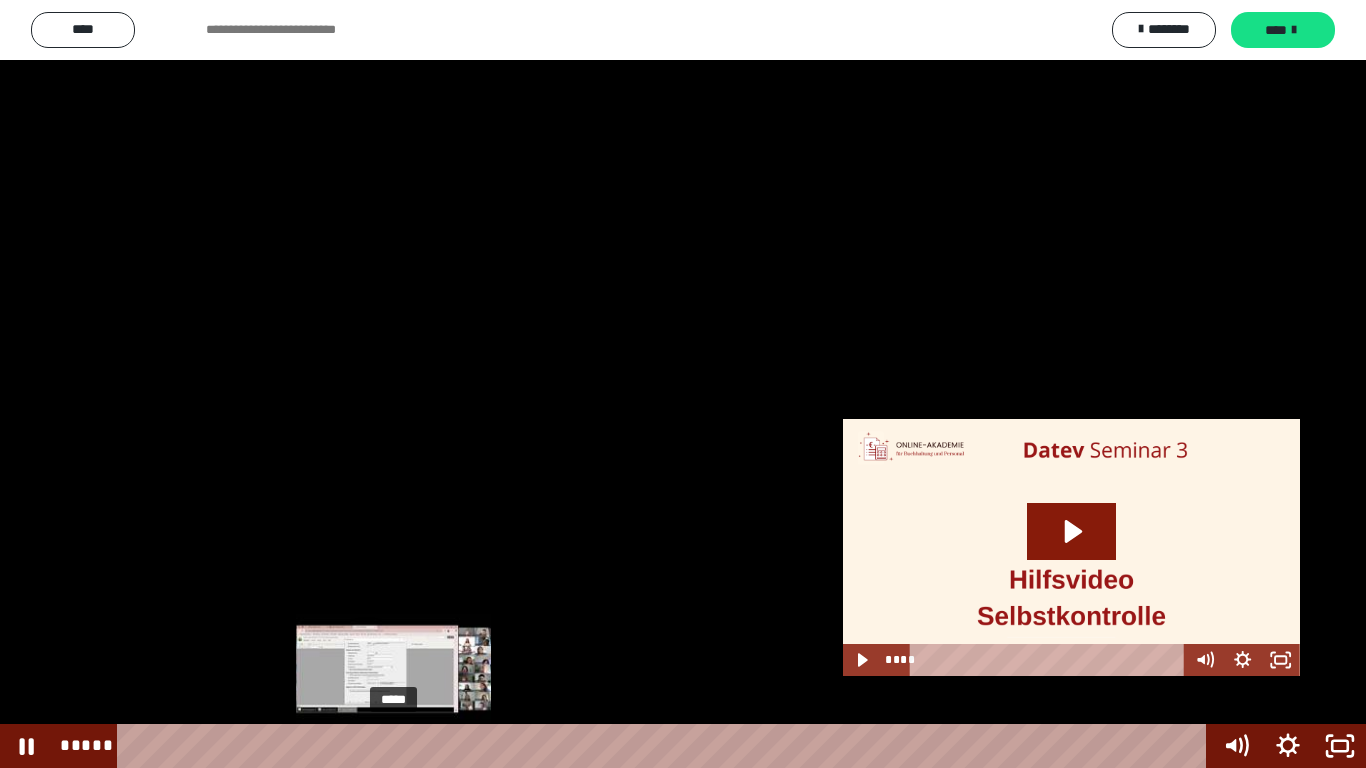 click on "*****" at bounding box center [666, 746] 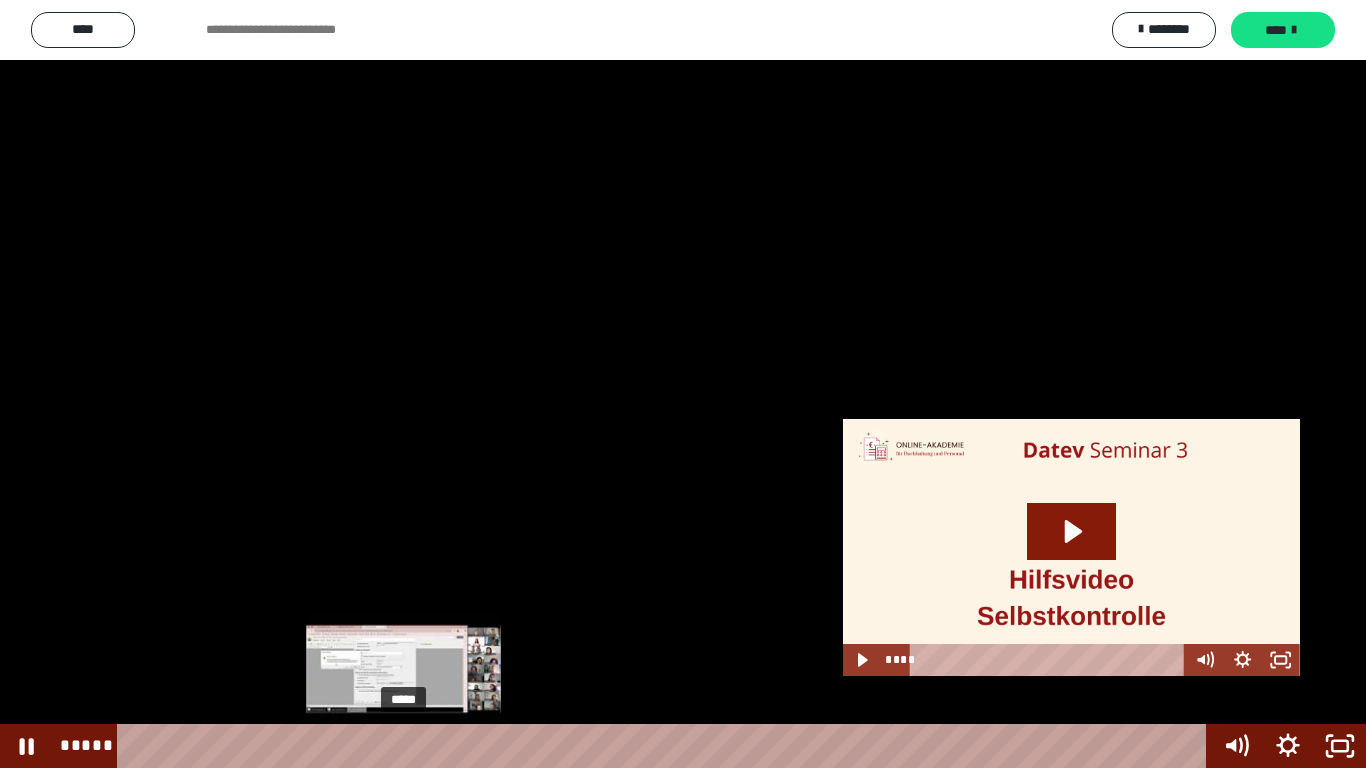 click on "*****" at bounding box center [666, 746] 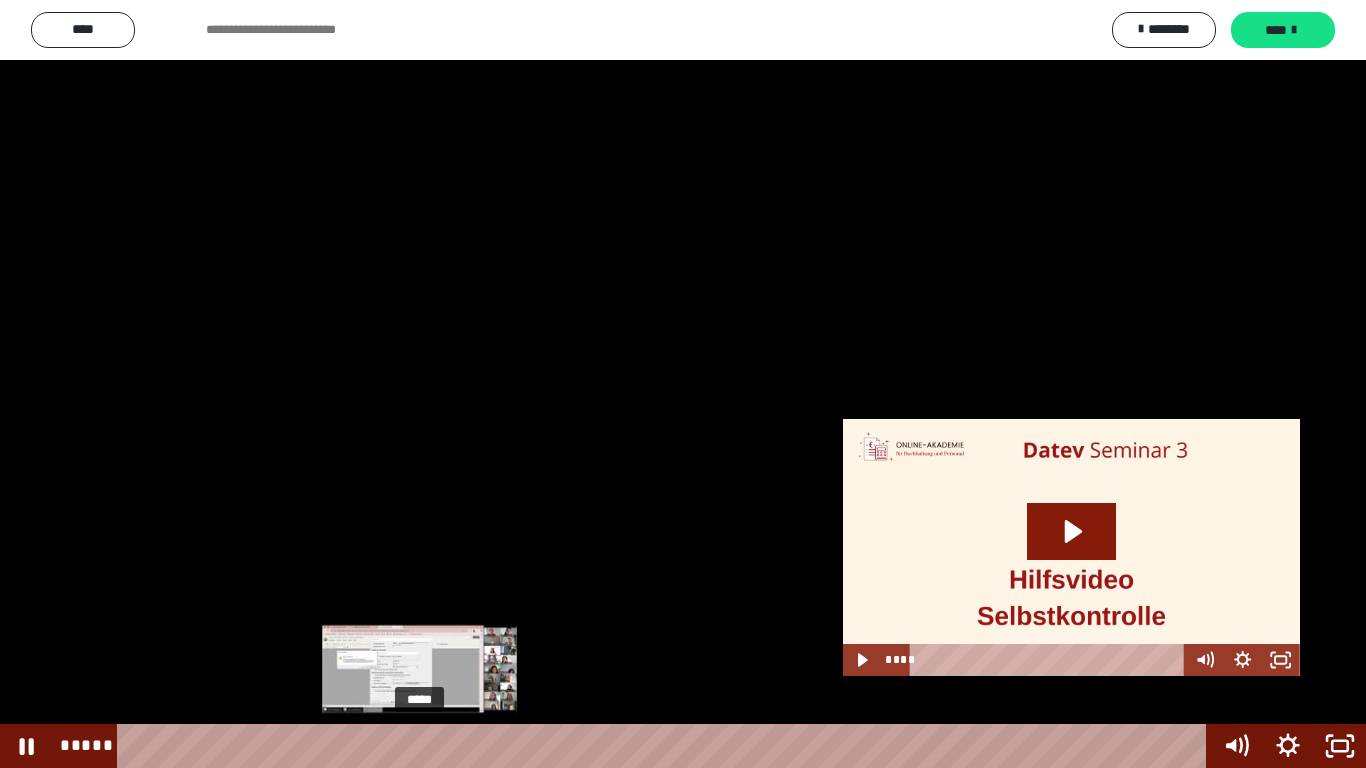 click on "*****" at bounding box center [666, 746] 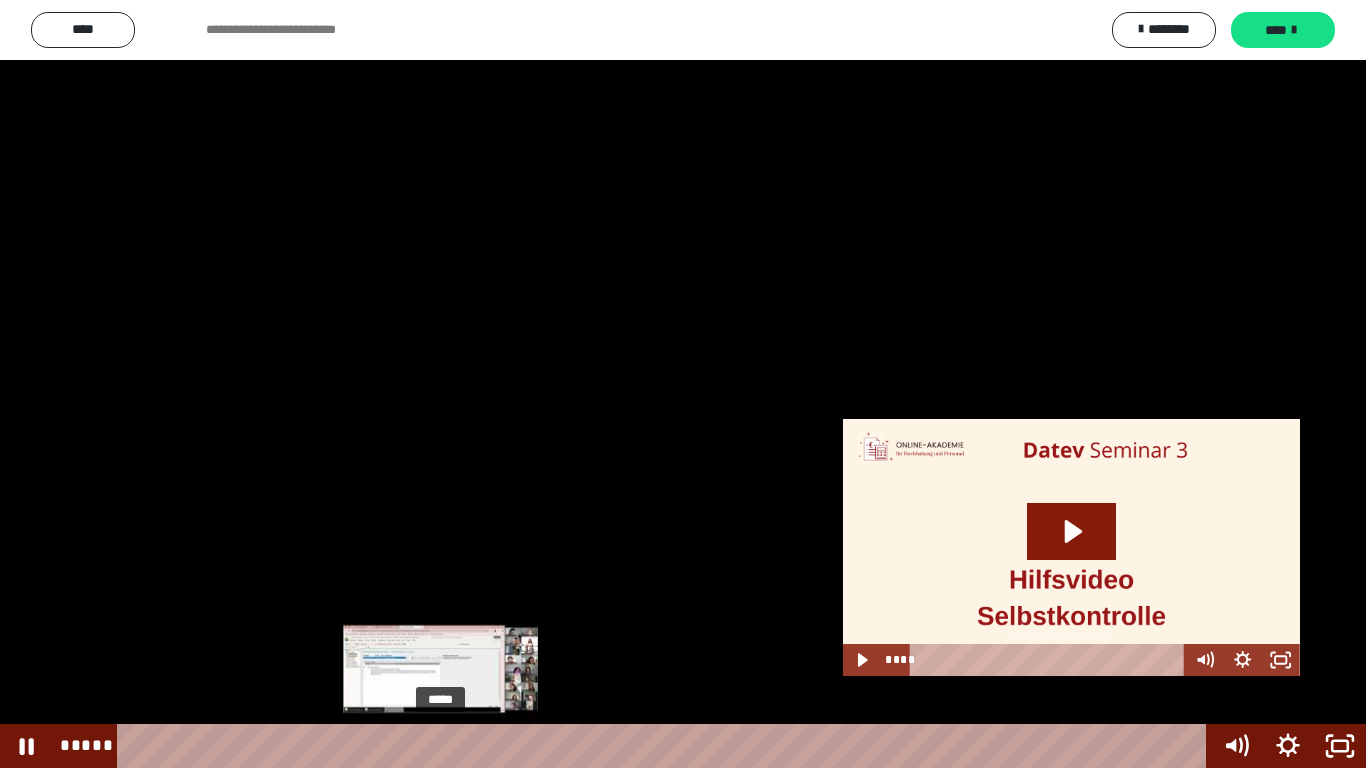 click on "*****" at bounding box center [666, 746] 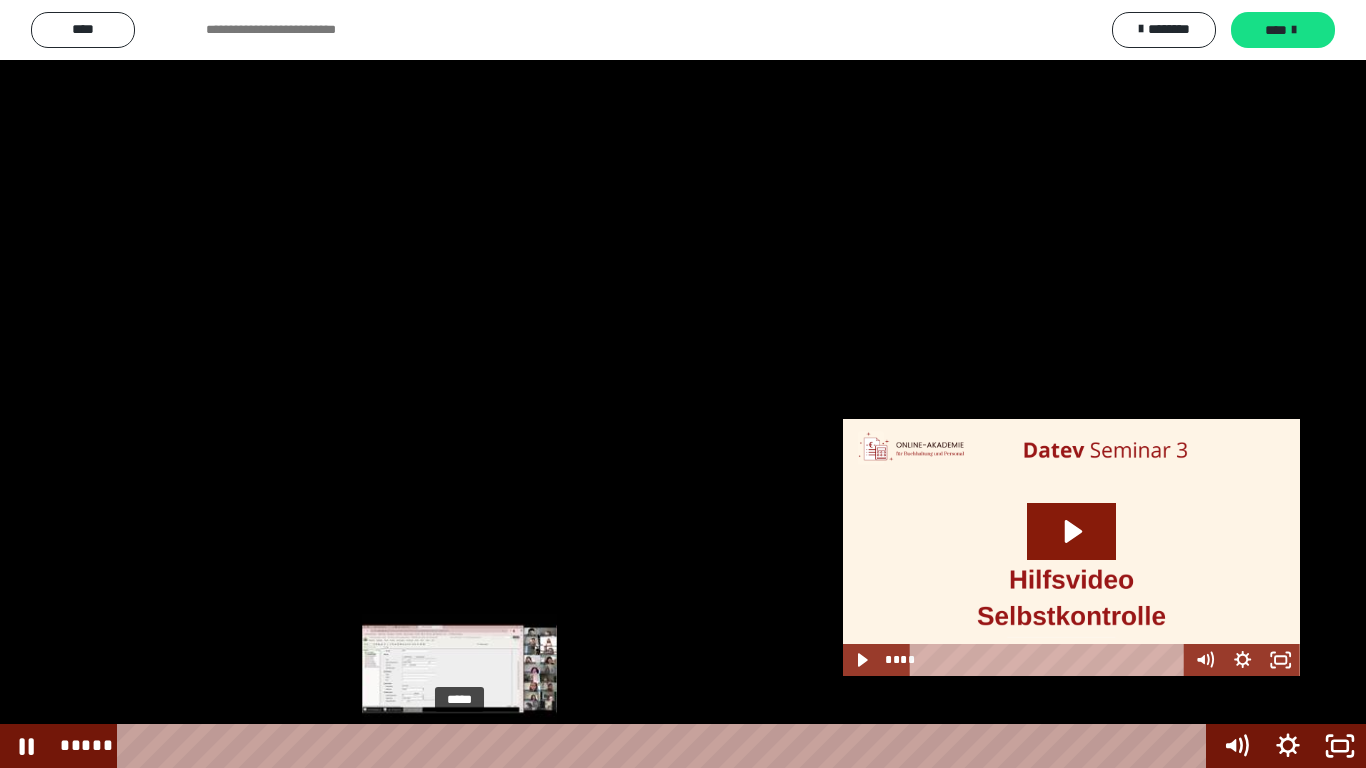 click on "*****" at bounding box center (666, 746) 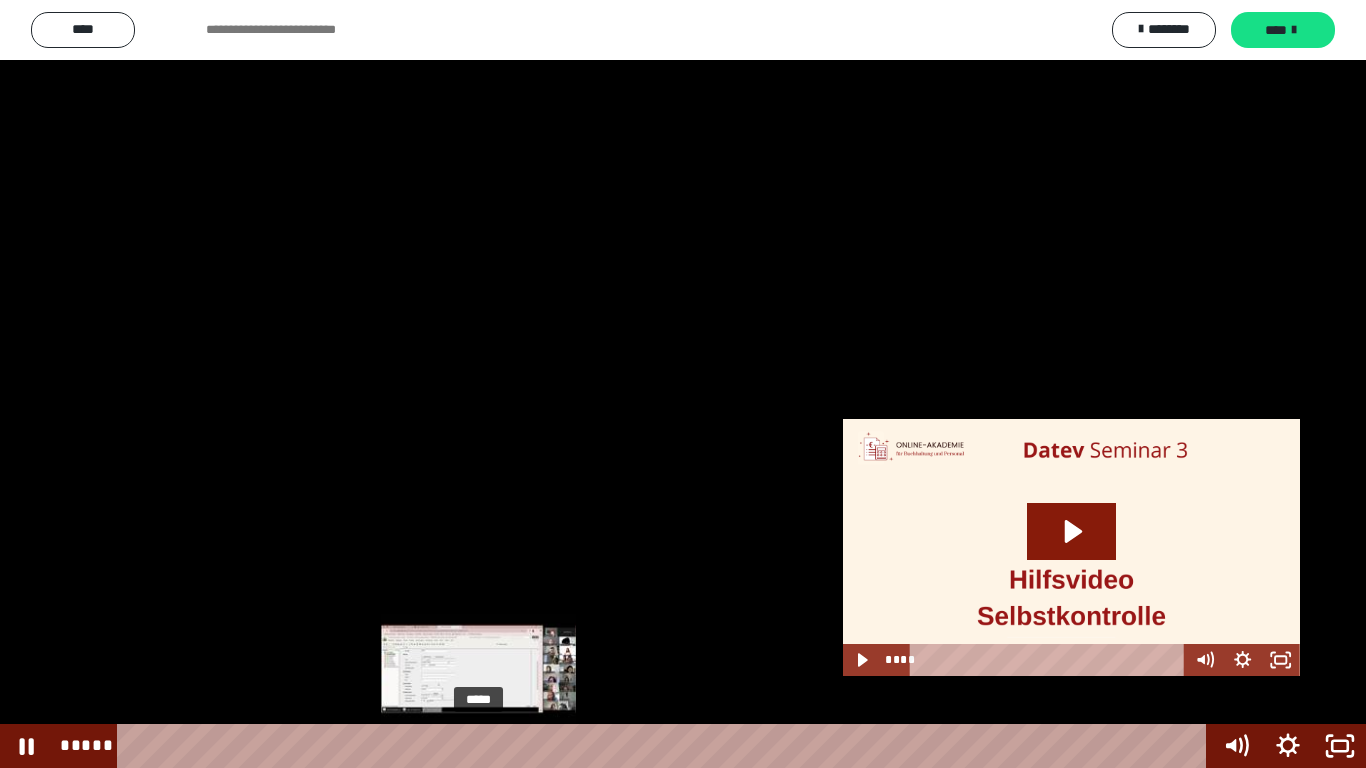 click on "*****" at bounding box center [666, 746] 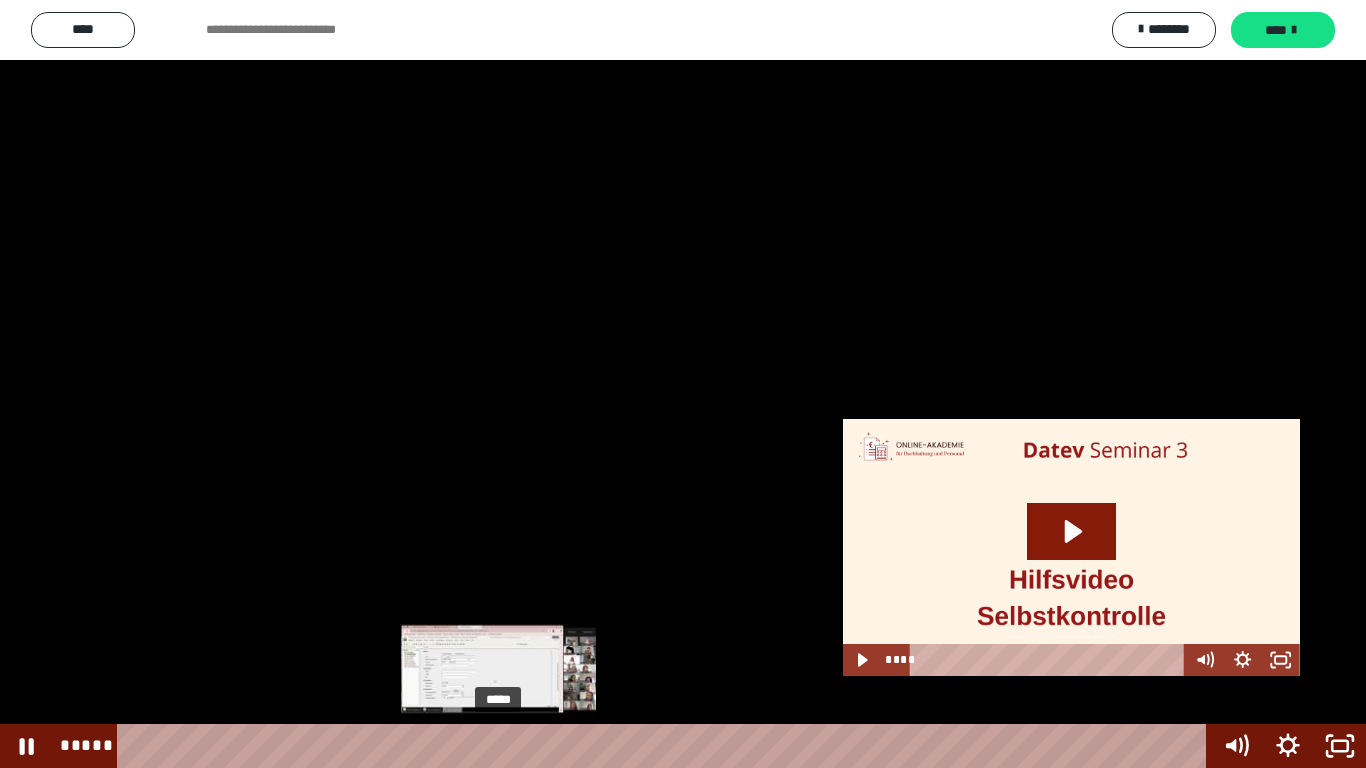 click on "*****" at bounding box center [666, 746] 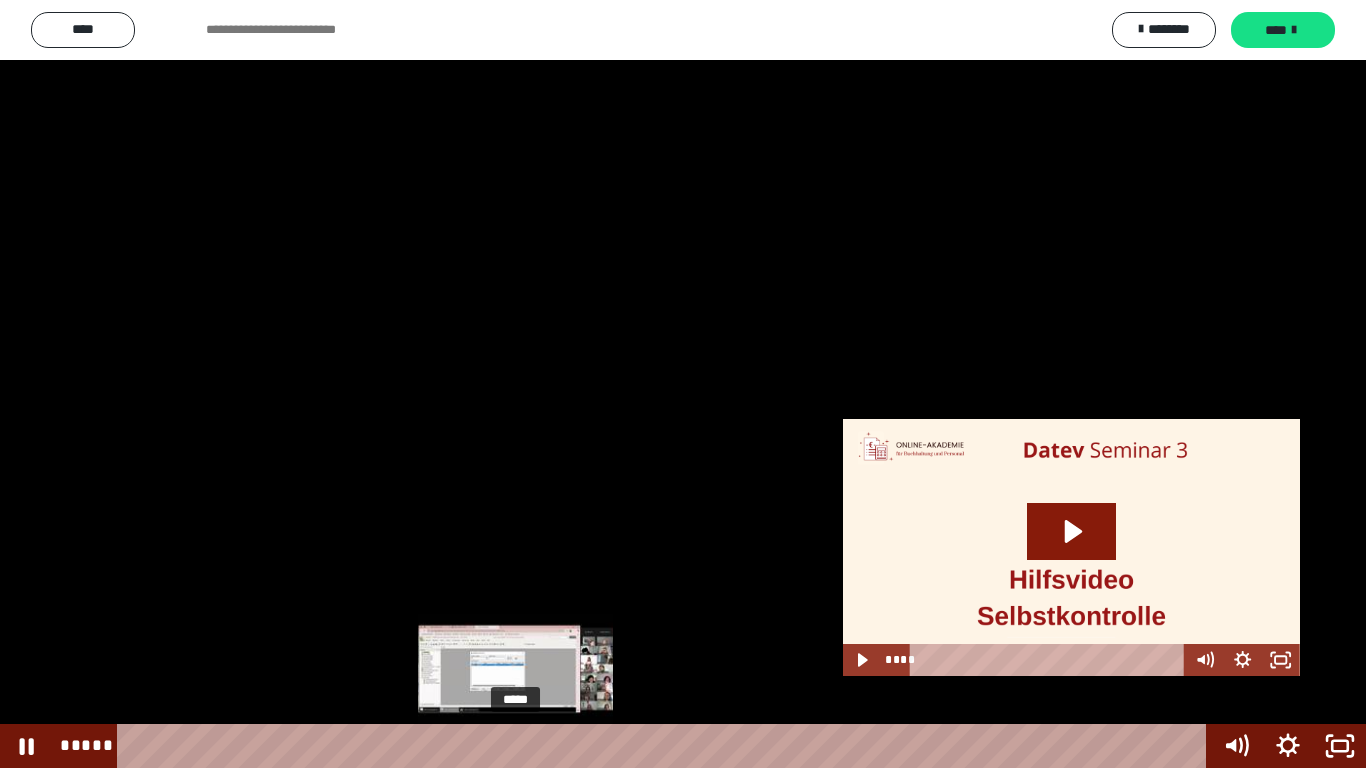 click on "*****" at bounding box center [666, 746] 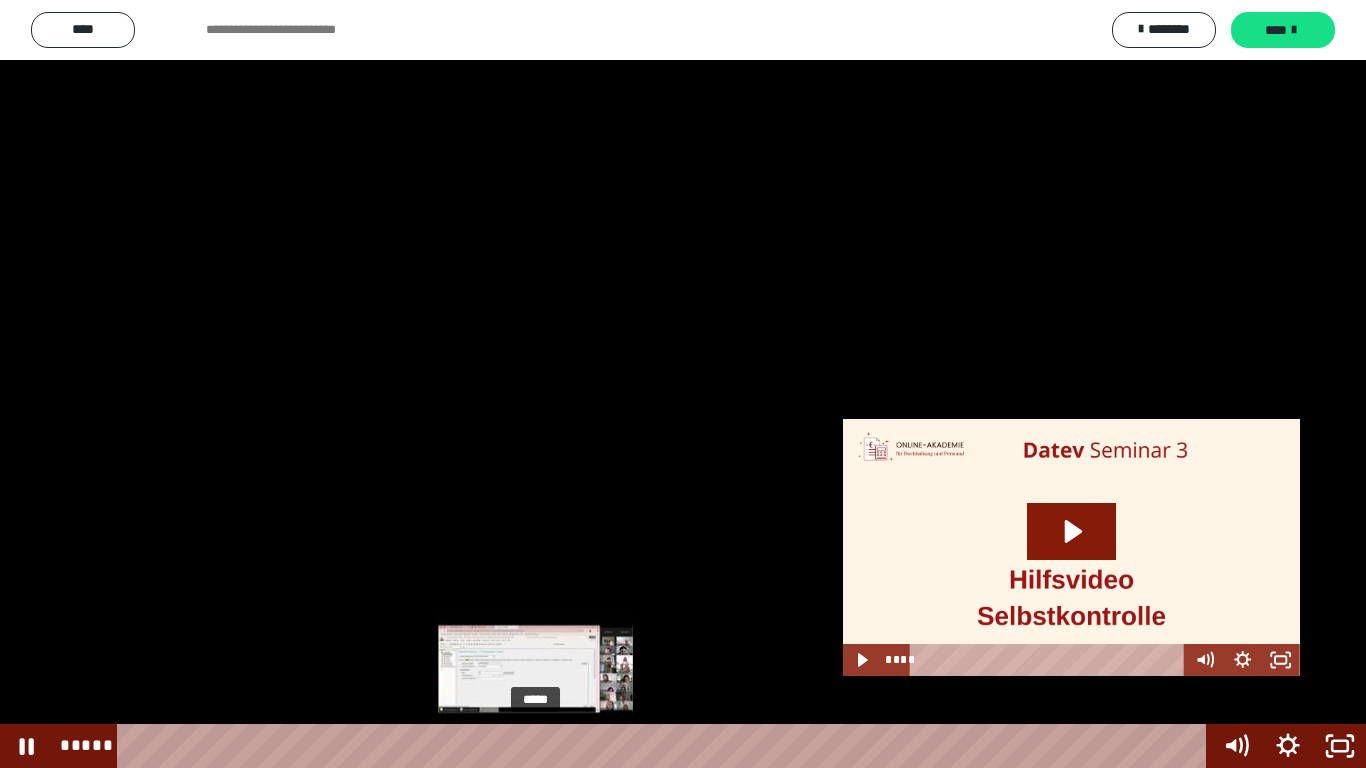 click on "*****" at bounding box center [666, 746] 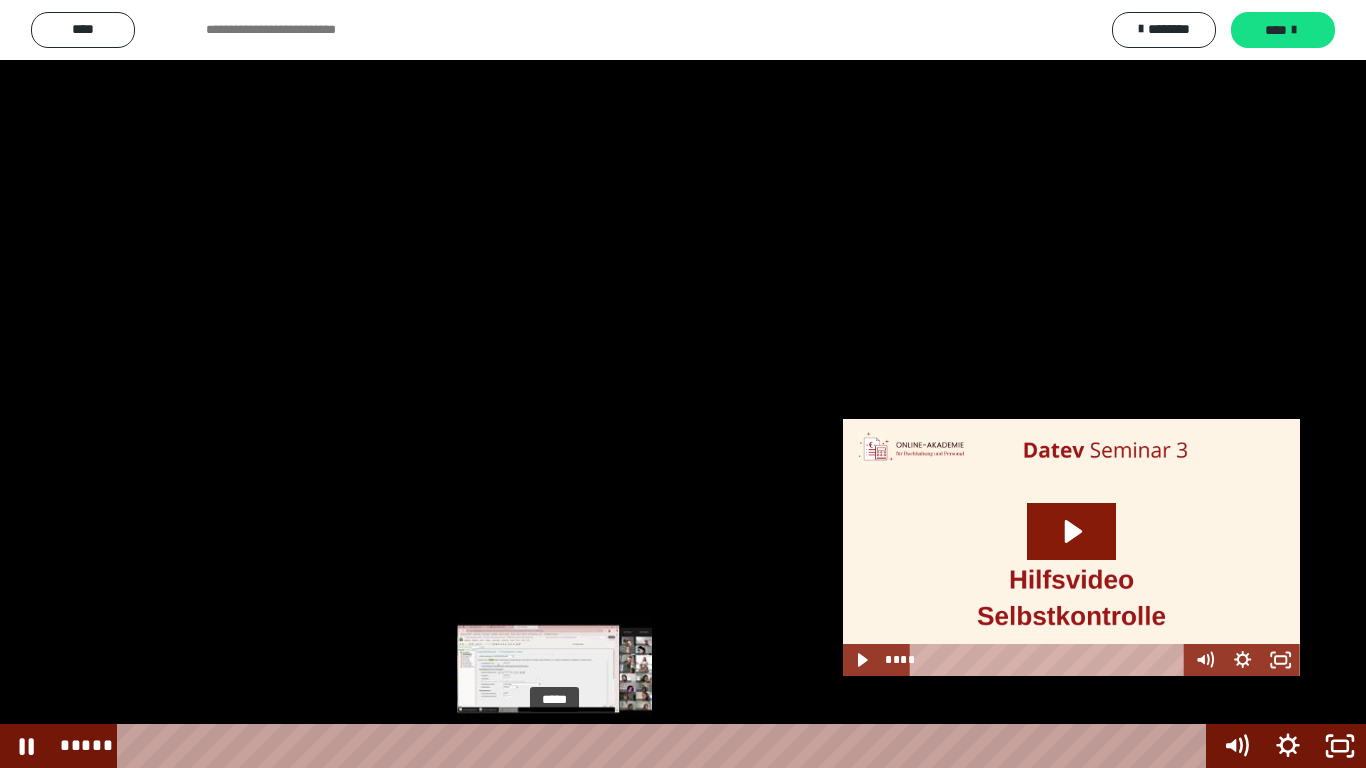 click on "*****" at bounding box center [666, 746] 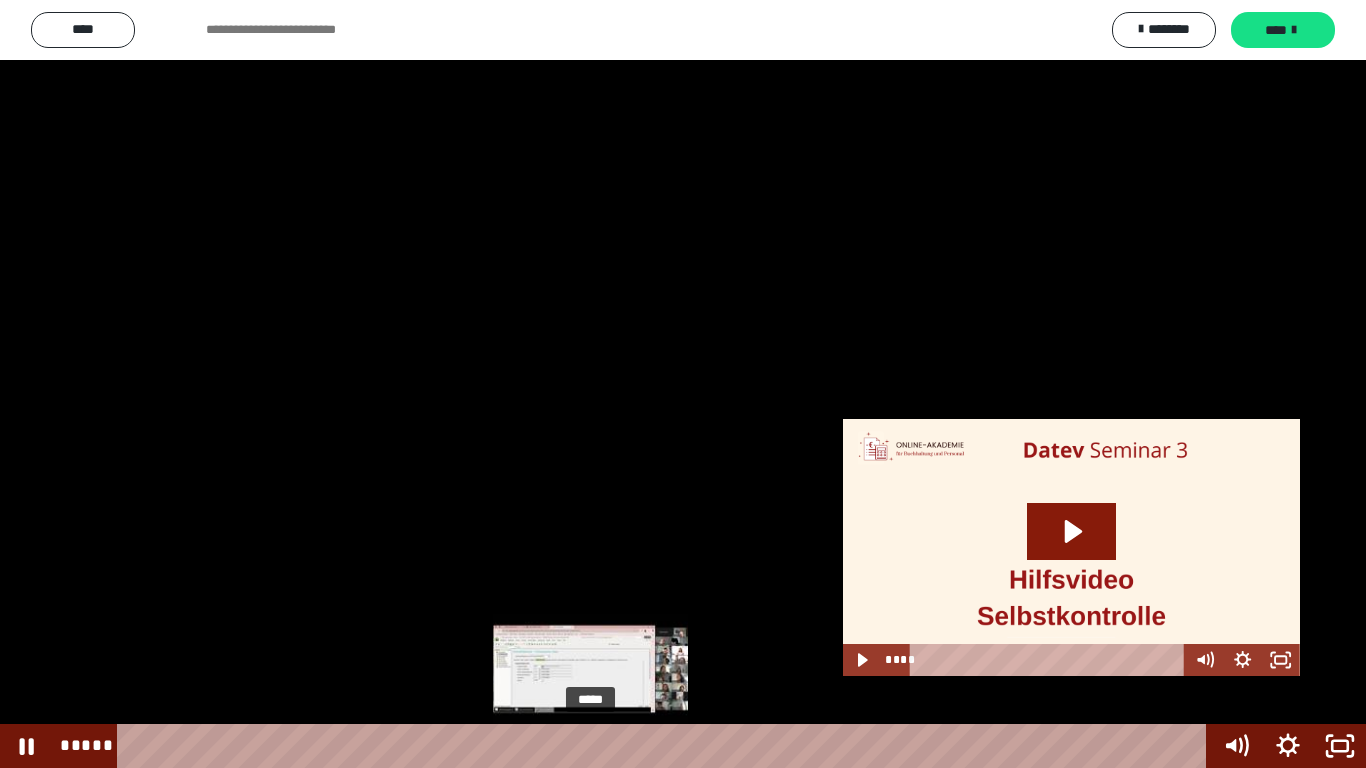 click on "*****" at bounding box center [666, 746] 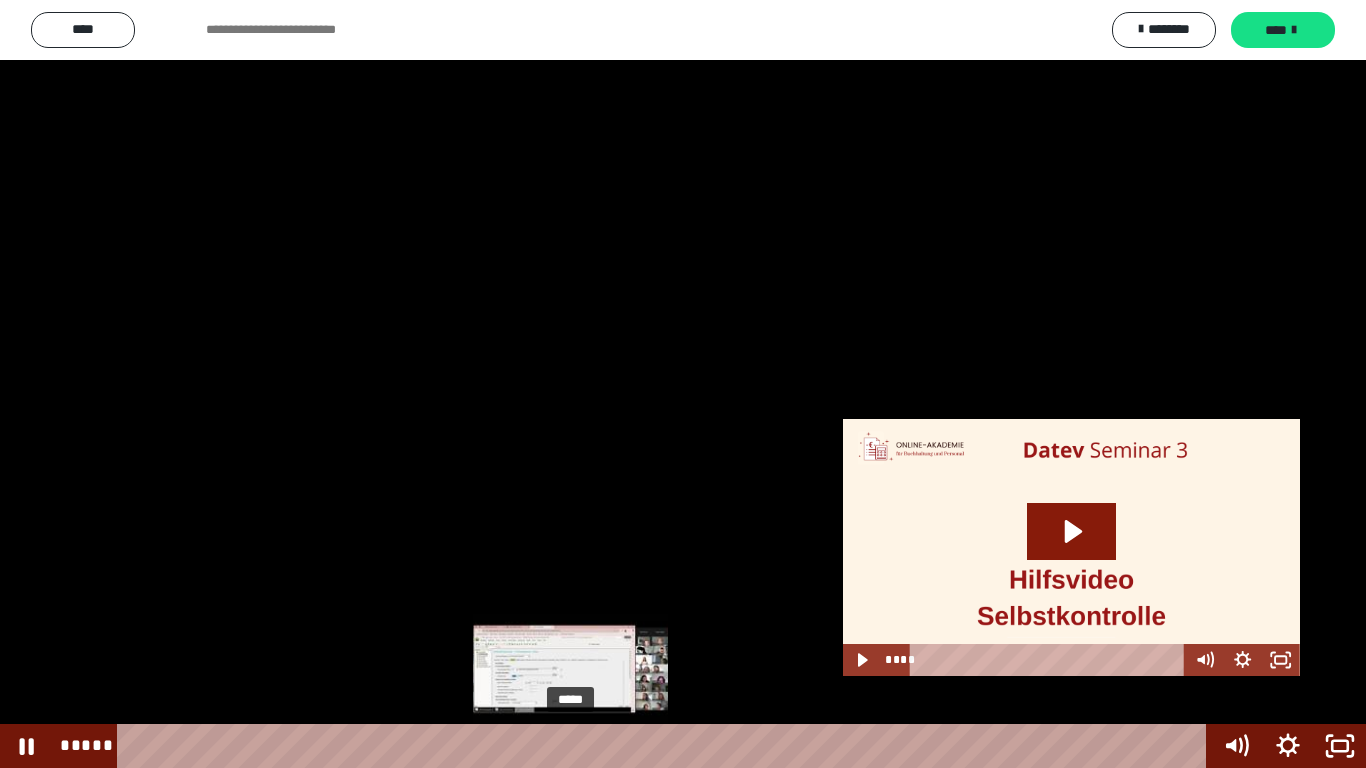 click on "*****" at bounding box center (666, 746) 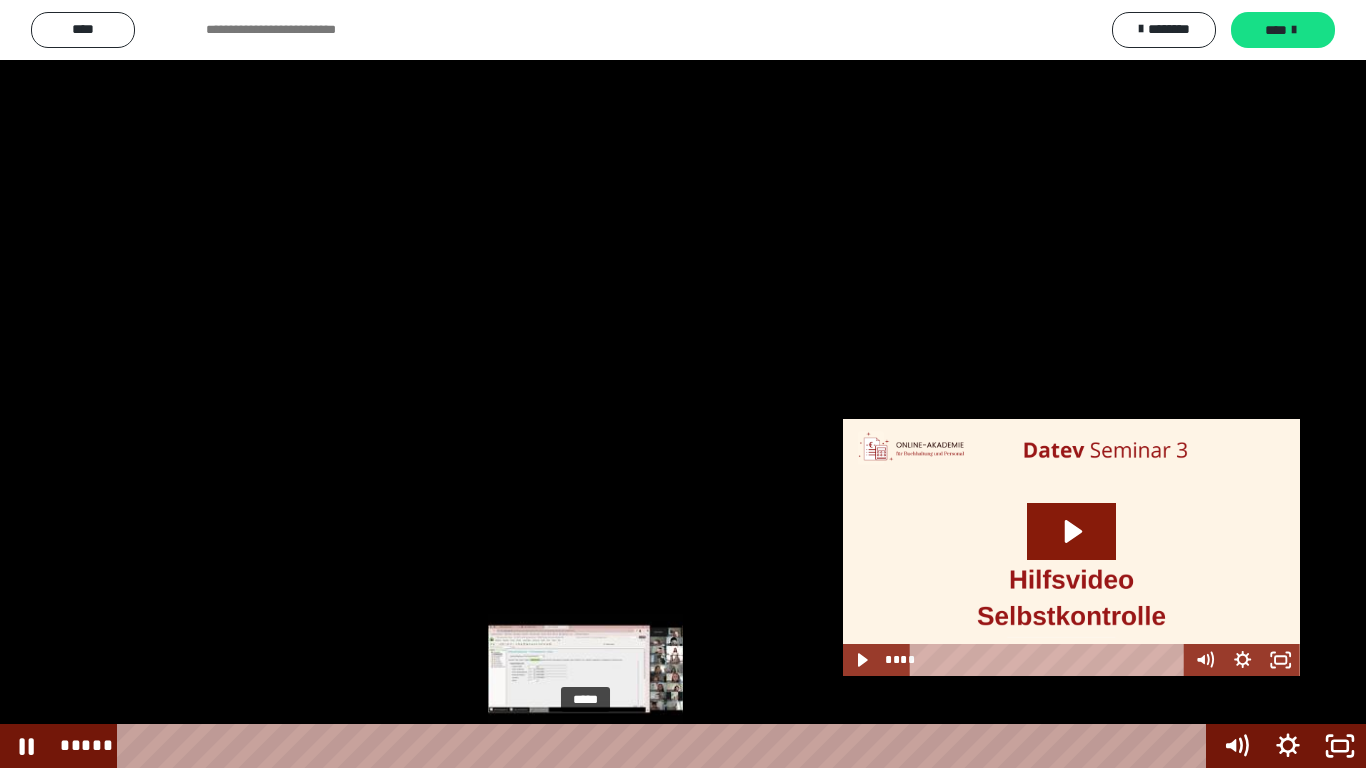 click on "*****" at bounding box center [666, 746] 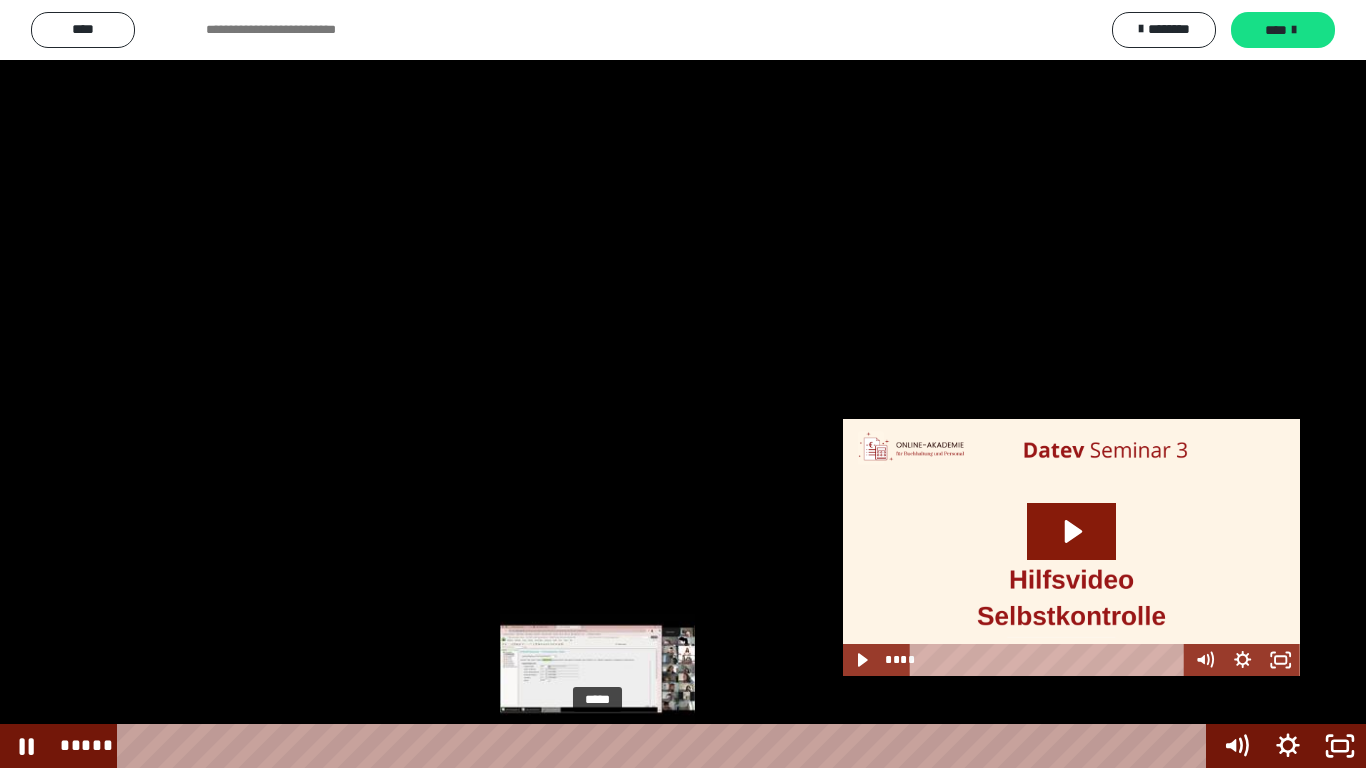 click on "*****" at bounding box center [666, 746] 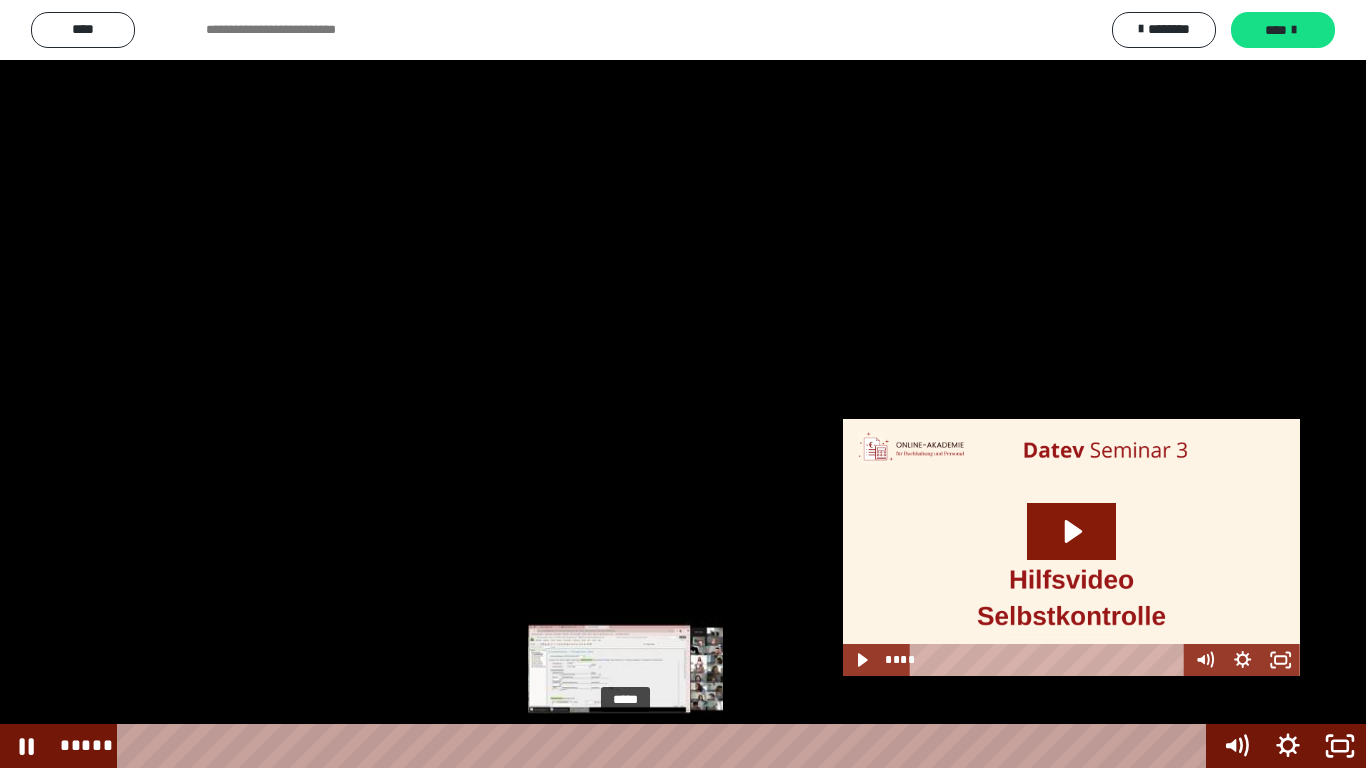 click on "*****" at bounding box center [666, 746] 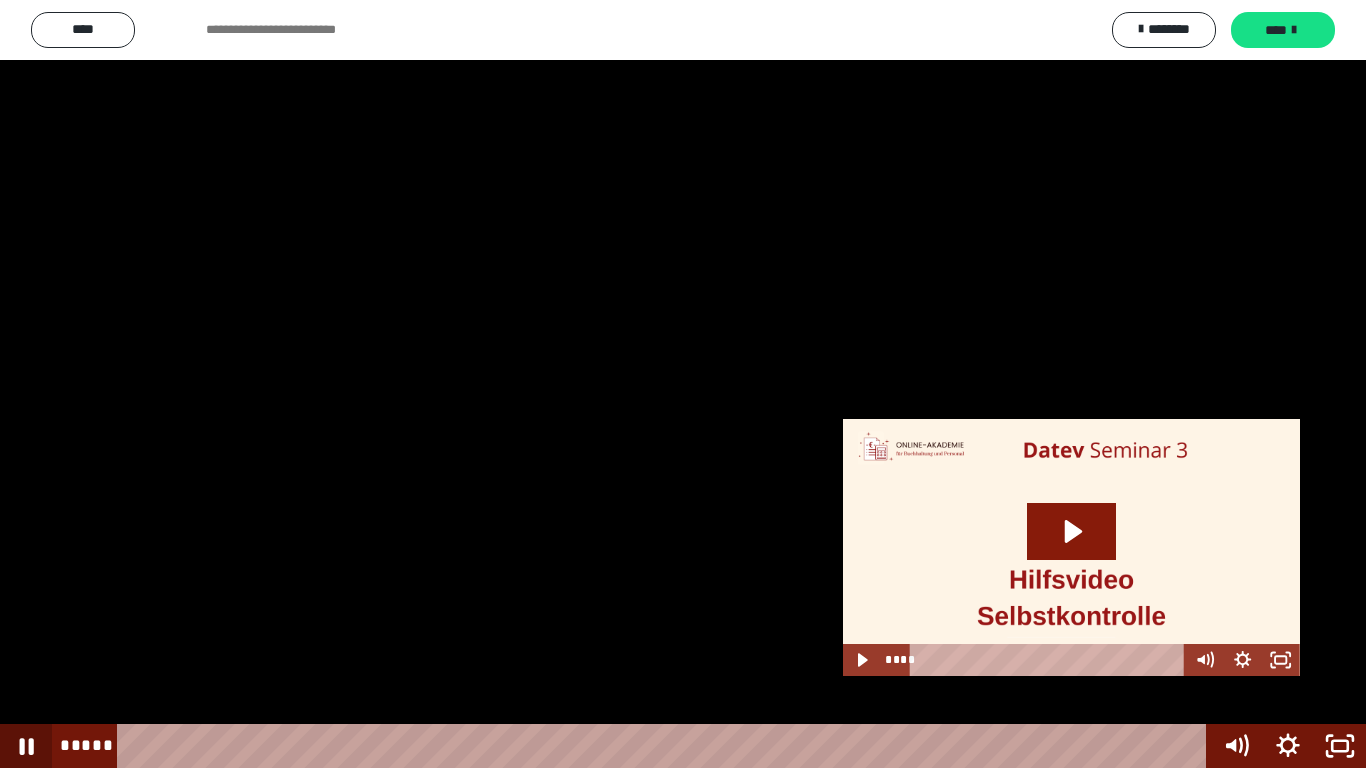 click 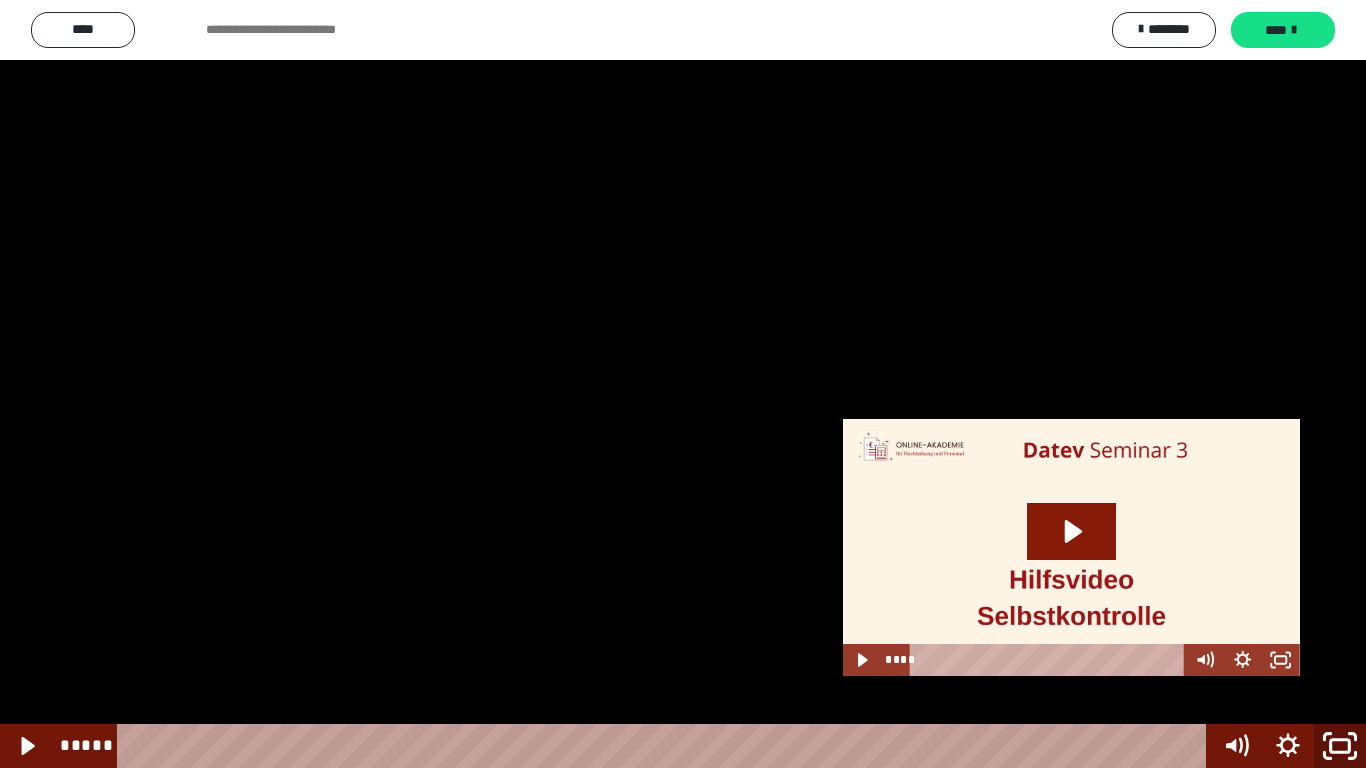 click 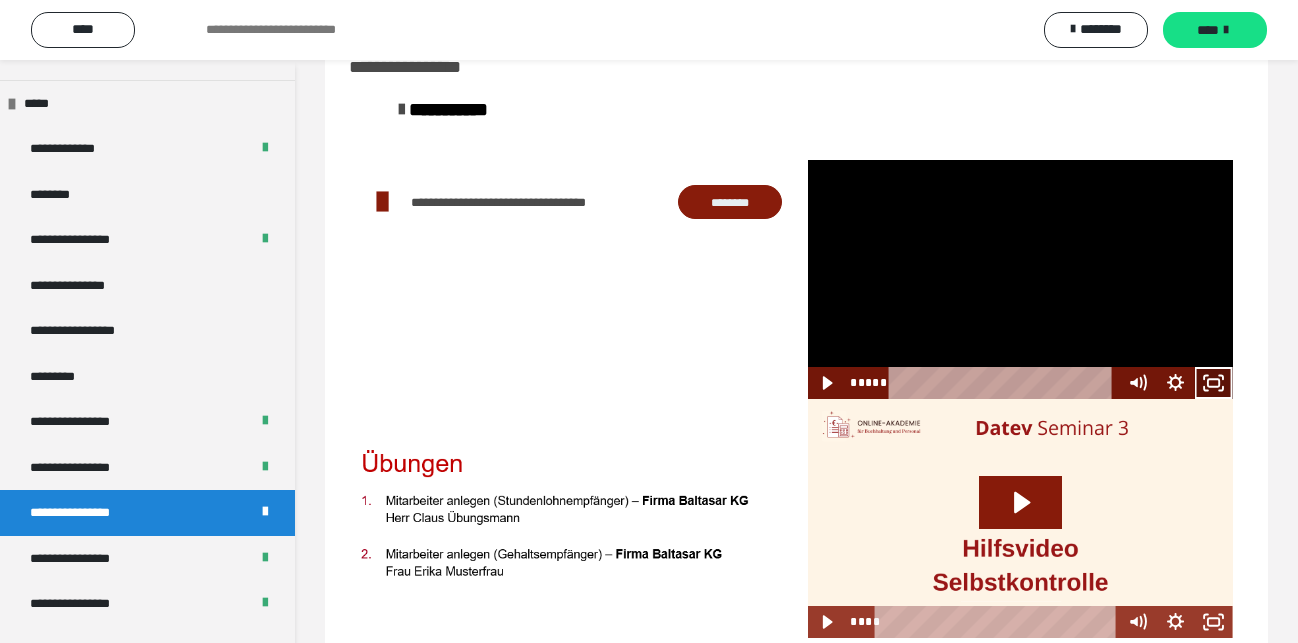 click 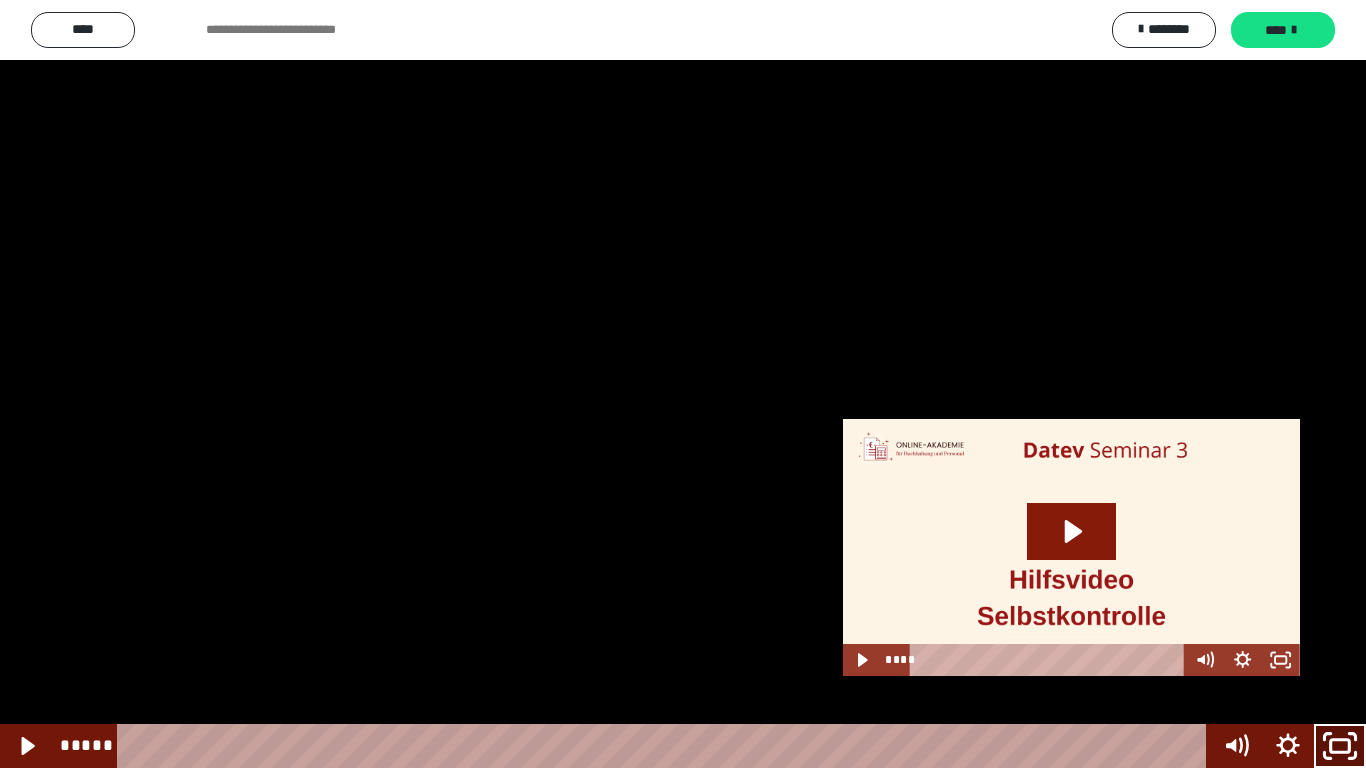 click 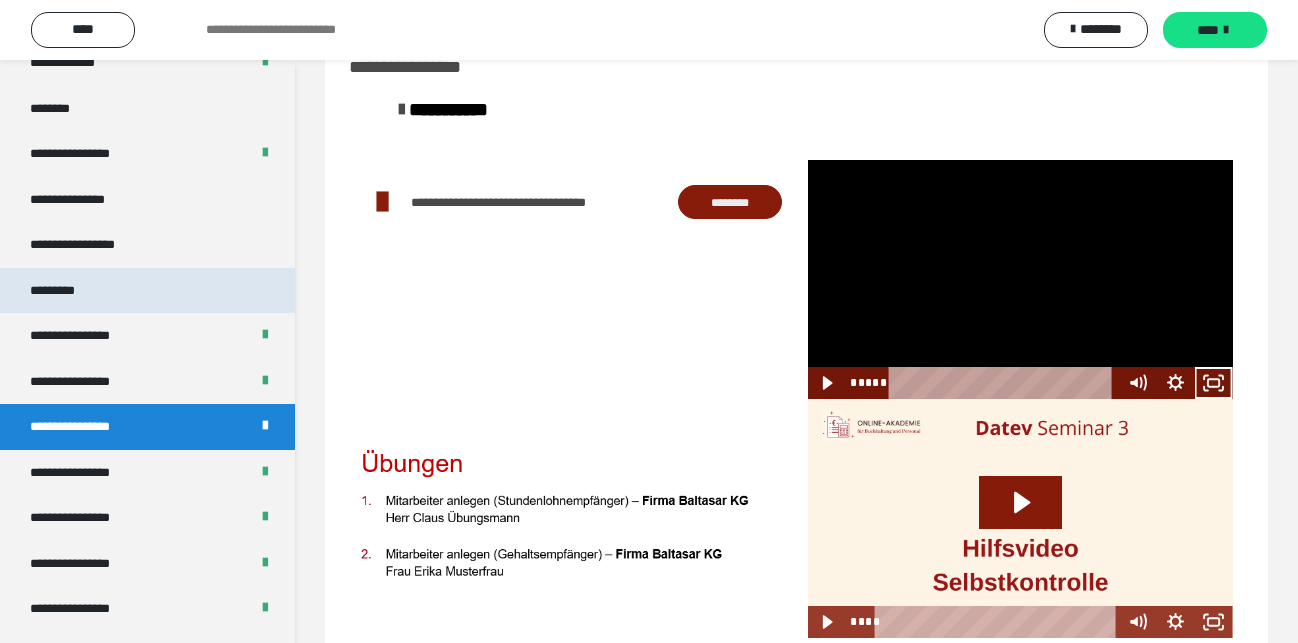 scroll, scrollTop: 2553, scrollLeft: 0, axis: vertical 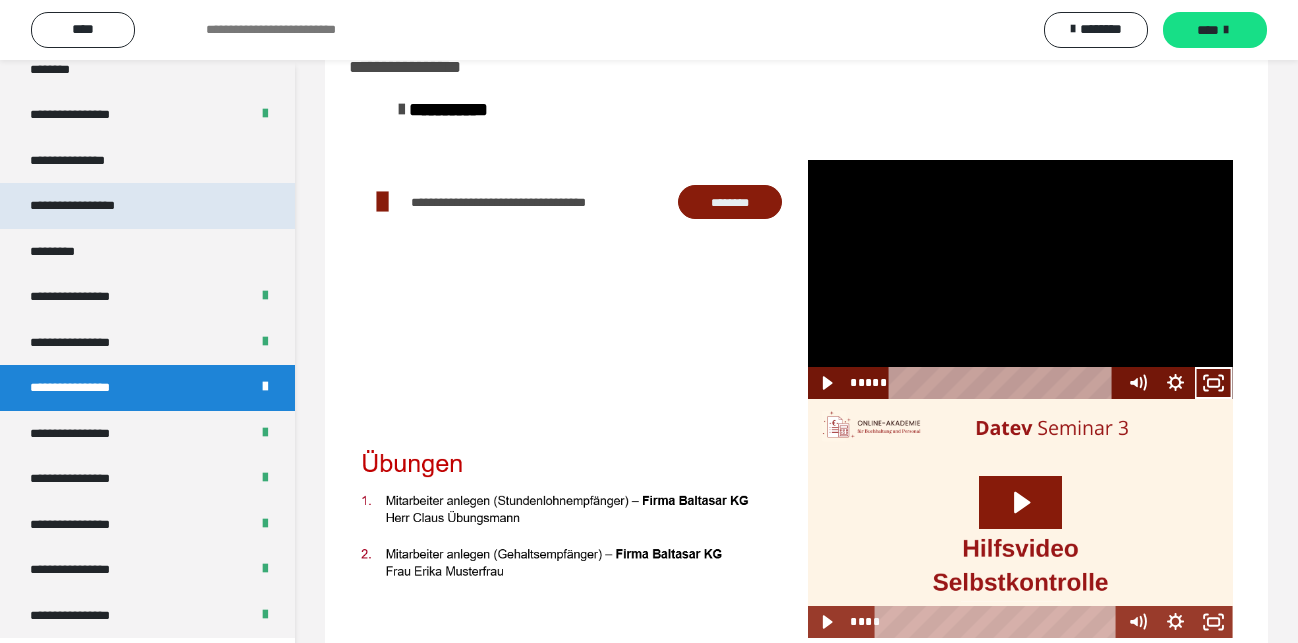 click on "**********" at bounding box center (93, 206) 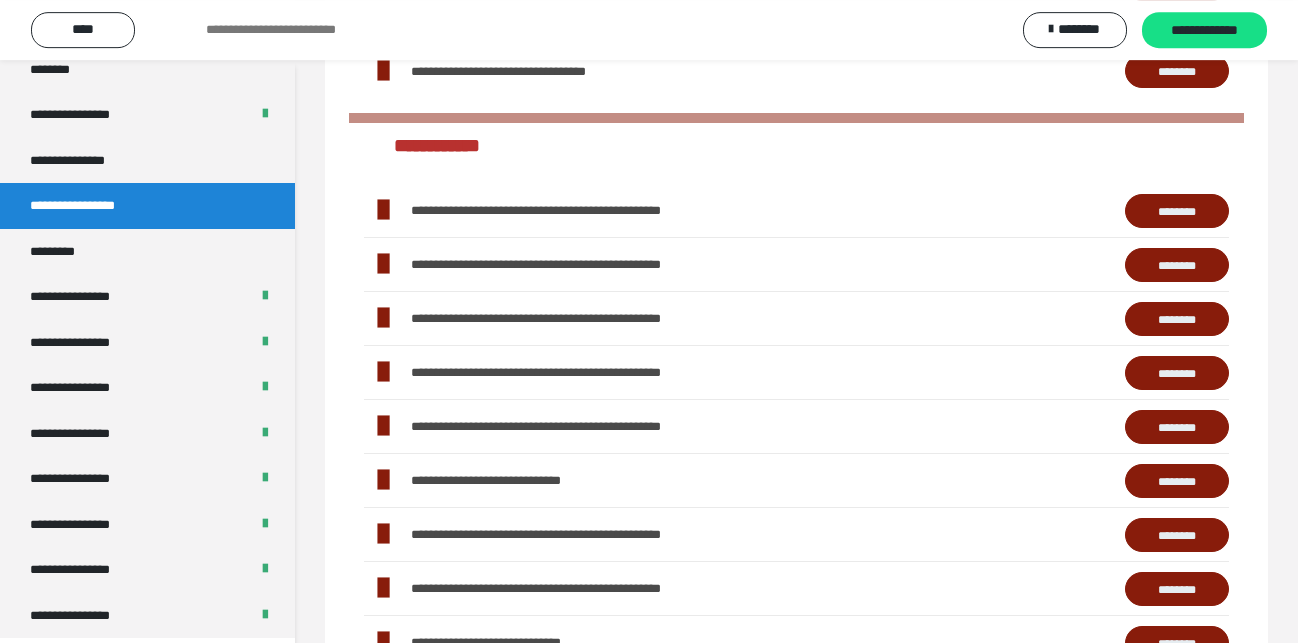 scroll, scrollTop: 408, scrollLeft: 0, axis: vertical 